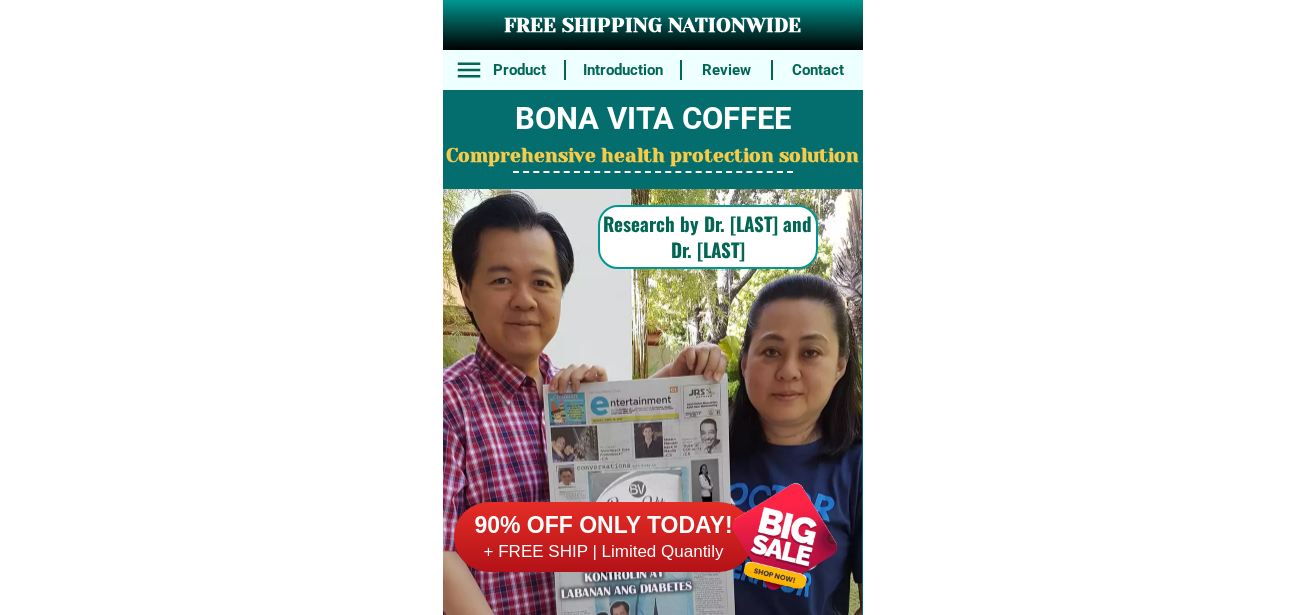 scroll, scrollTop: 0, scrollLeft: 0, axis: both 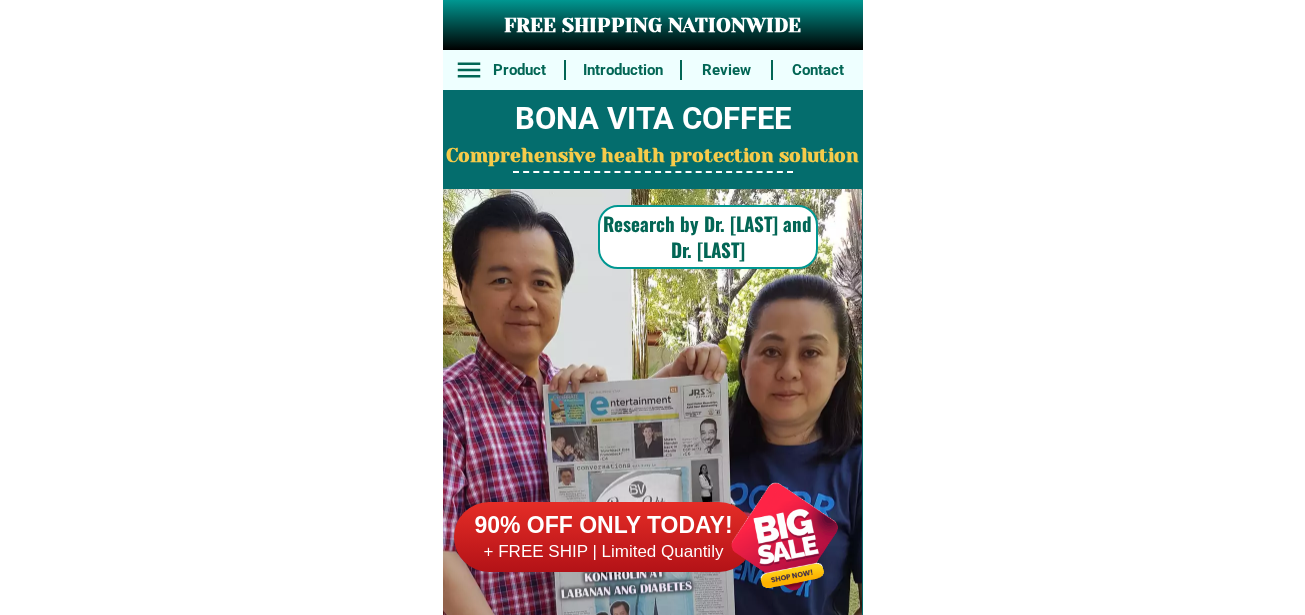 drag, startPoint x: 789, startPoint y: 533, endPoint x: 794, endPoint y: 543, distance: 11.18034 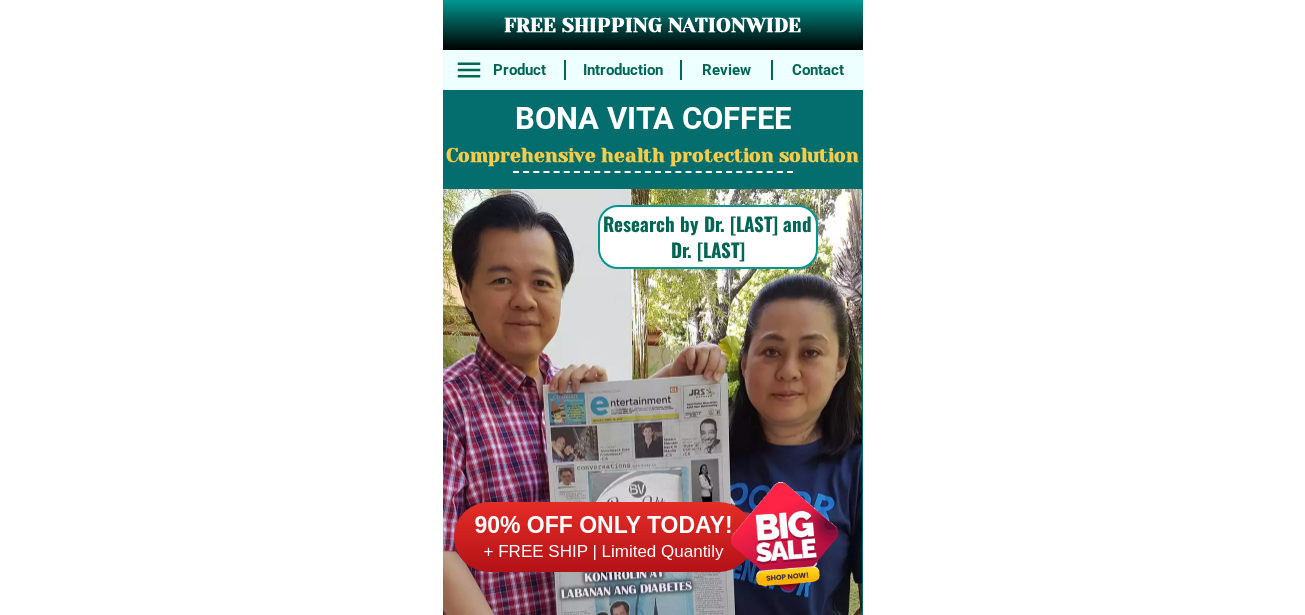 click at bounding box center (784, 536) 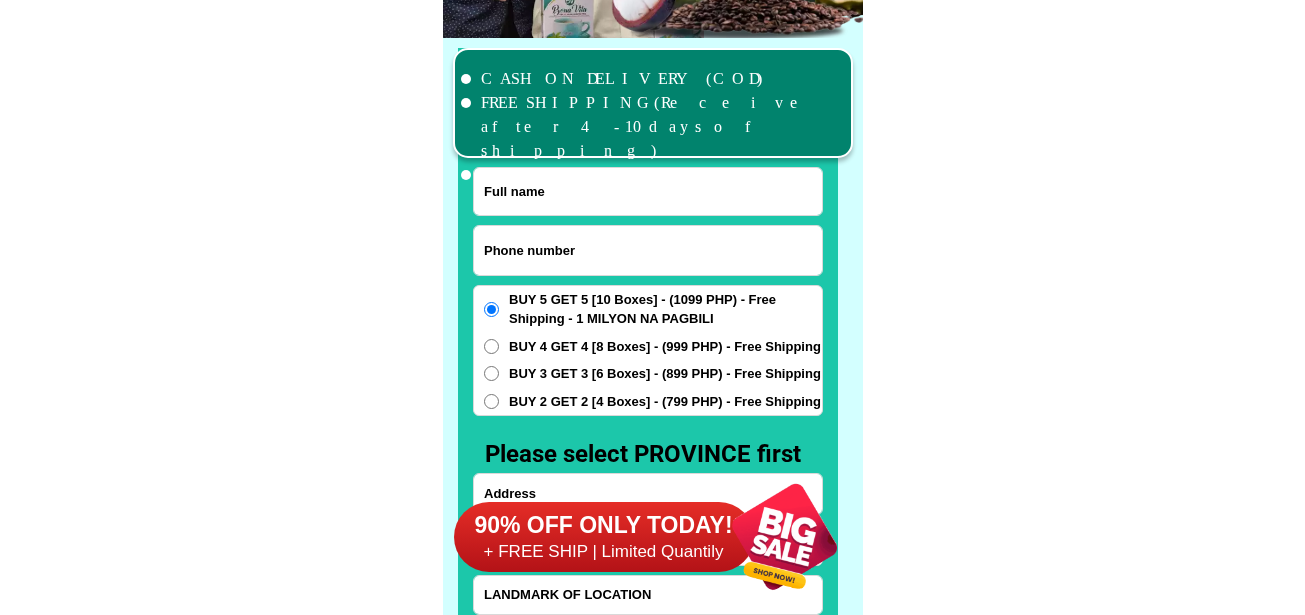 scroll, scrollTop: 15546, scrollLeft: 0, axis: vertical 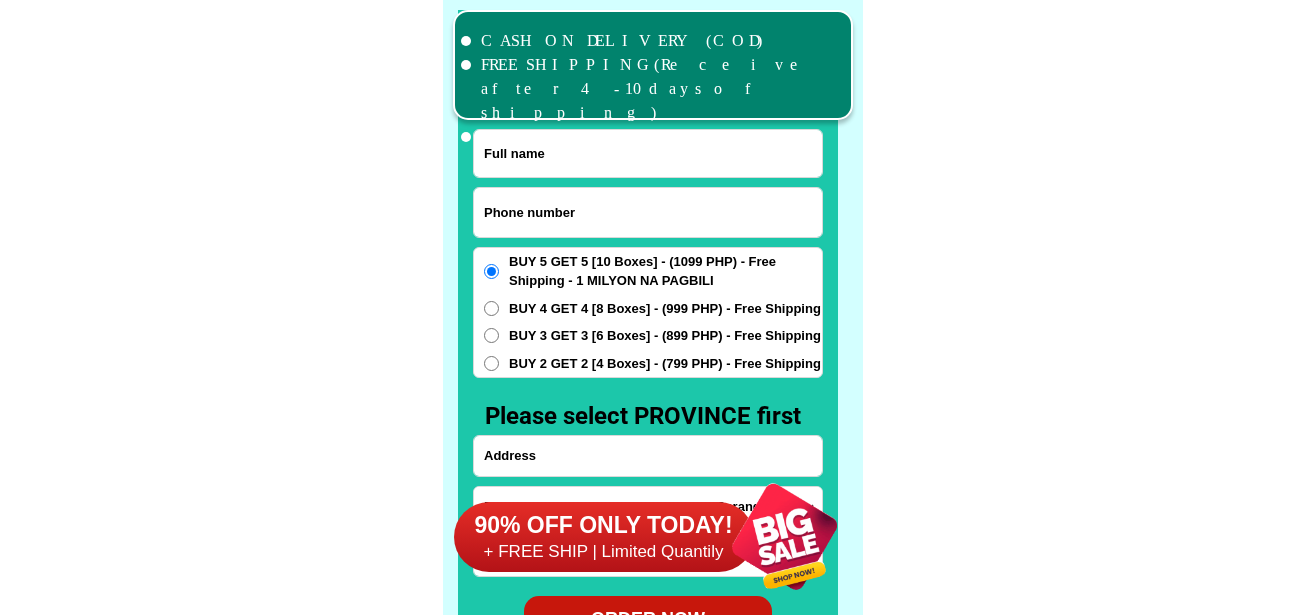 click at bounding box center [648, 212] 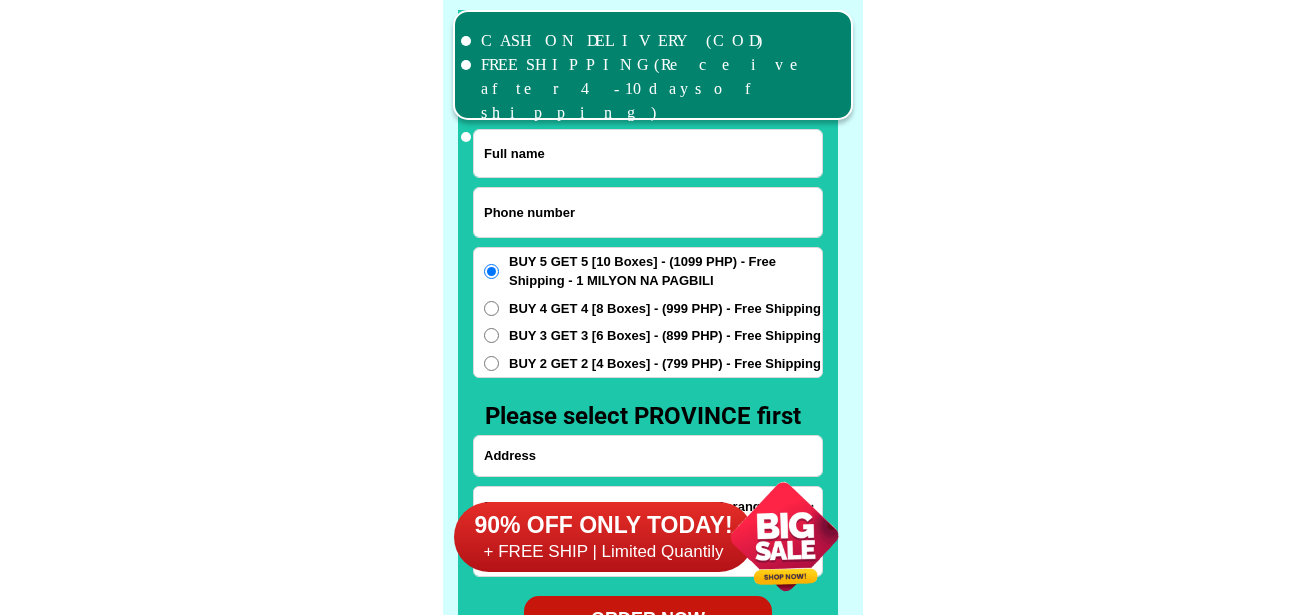 paste on "77598127584" 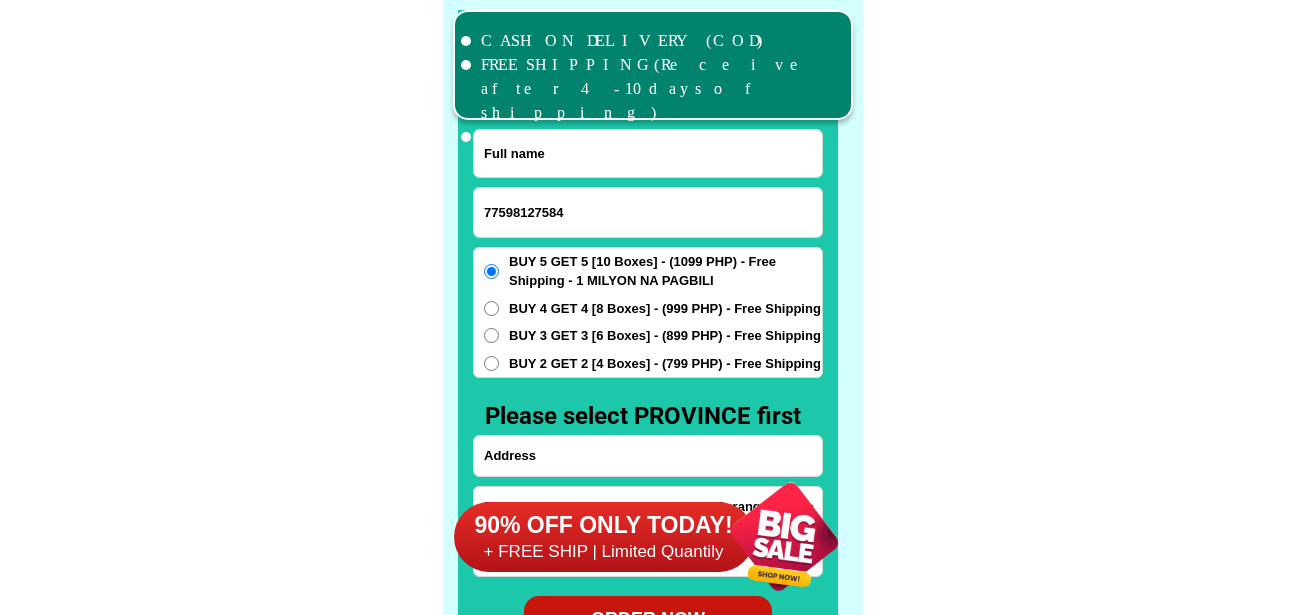type on "77598127584" 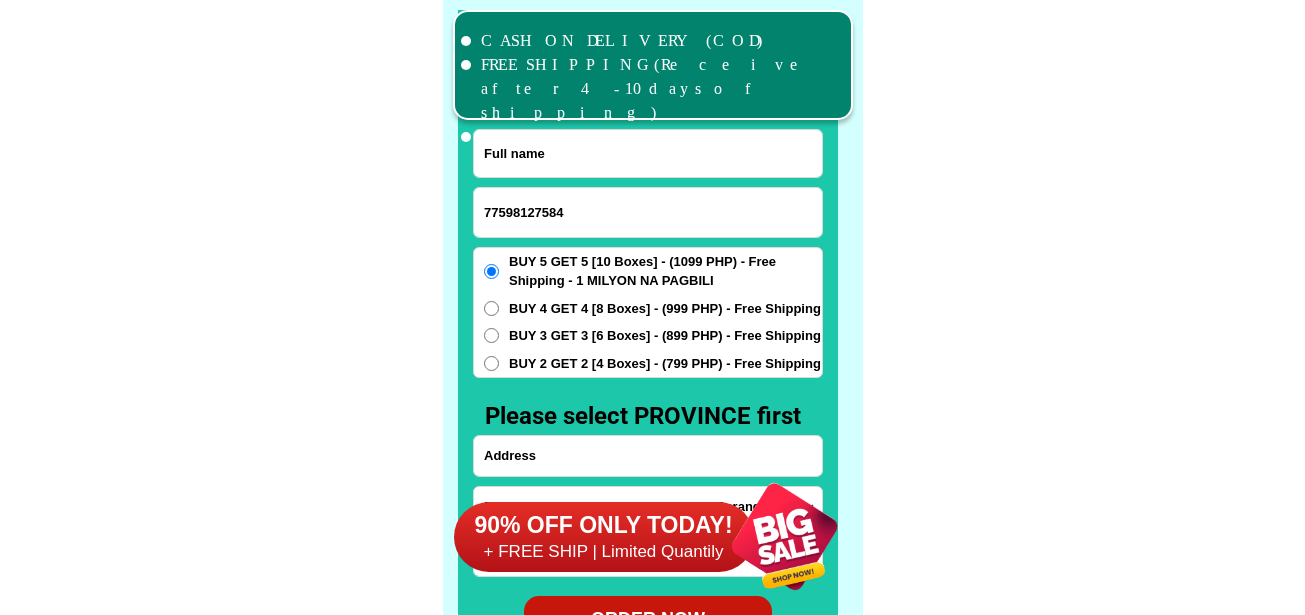 drag, startPoint x: 590, startPoint y: 148, endPoint x: 562, endPoint y: 121, distance: 38.8973 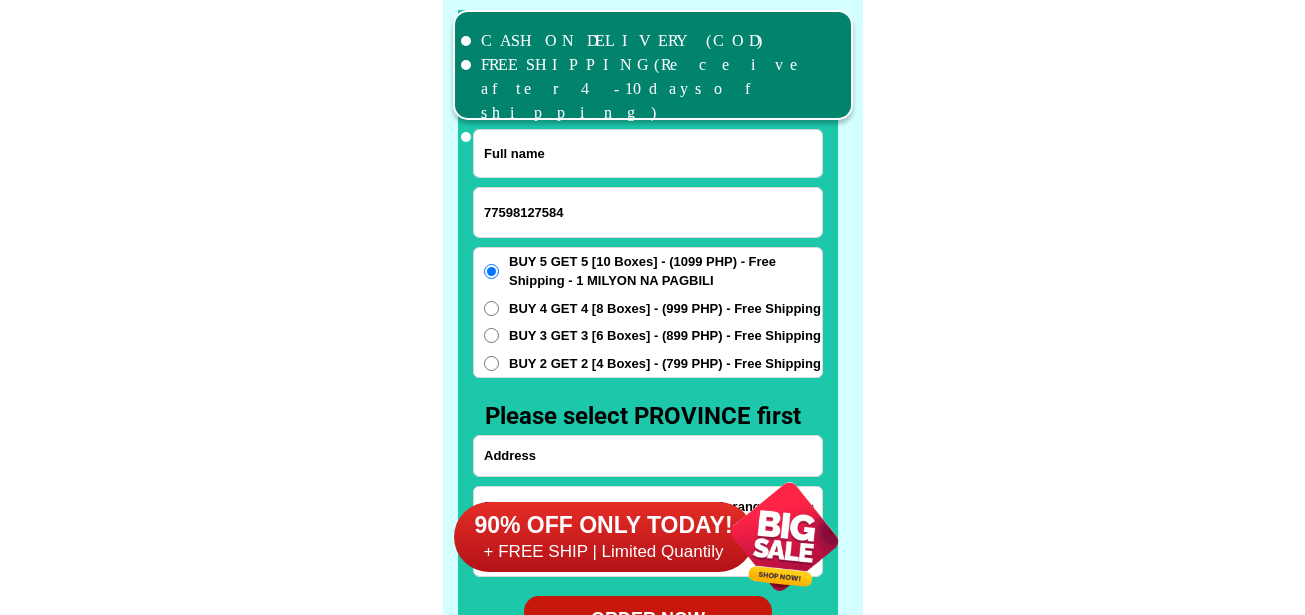 paste on "Loremi Dolors" 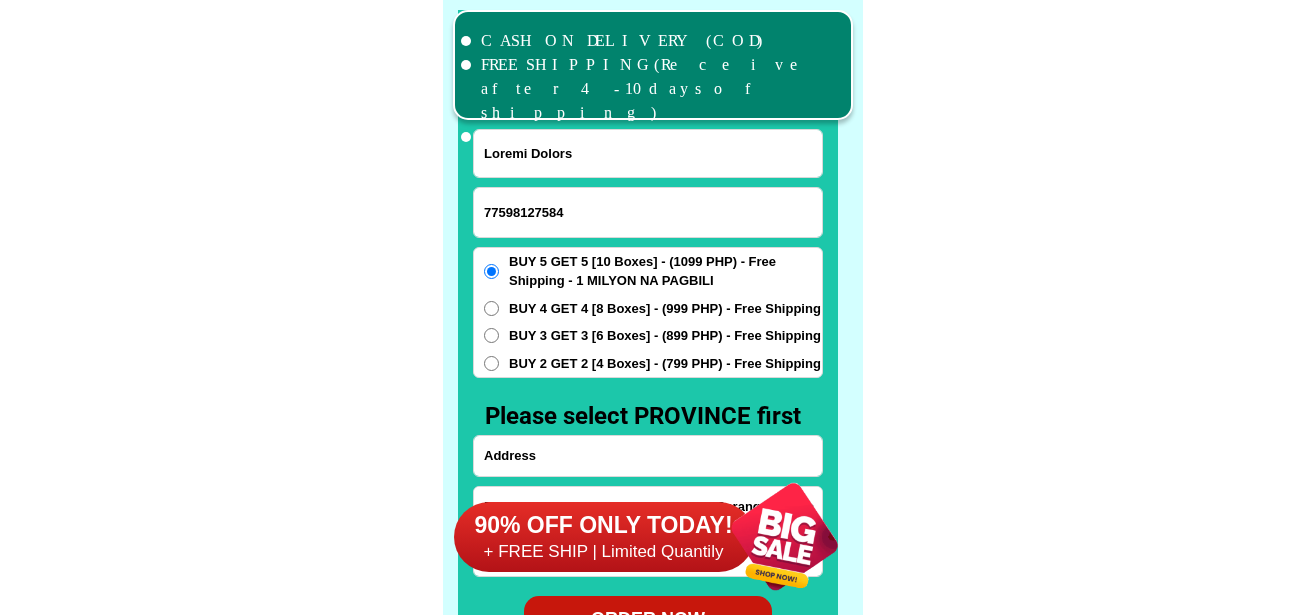 type on "Loremi Dolors" 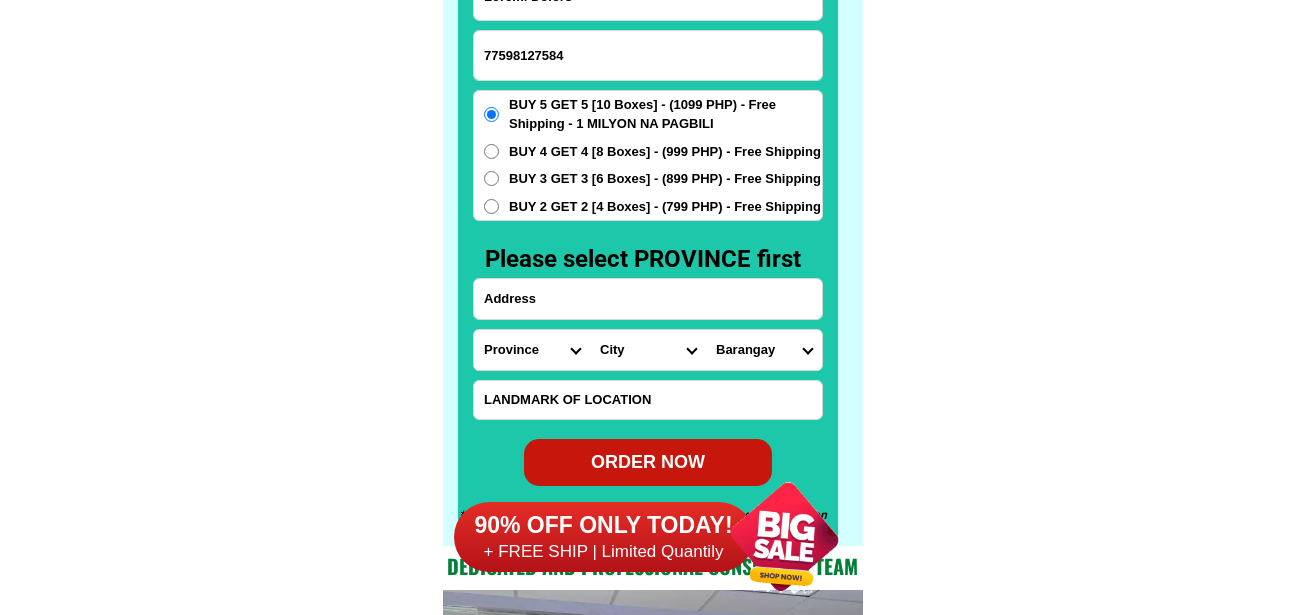 scroll, scrollTop: 15746, scrollLeft: 0, axis: vertical 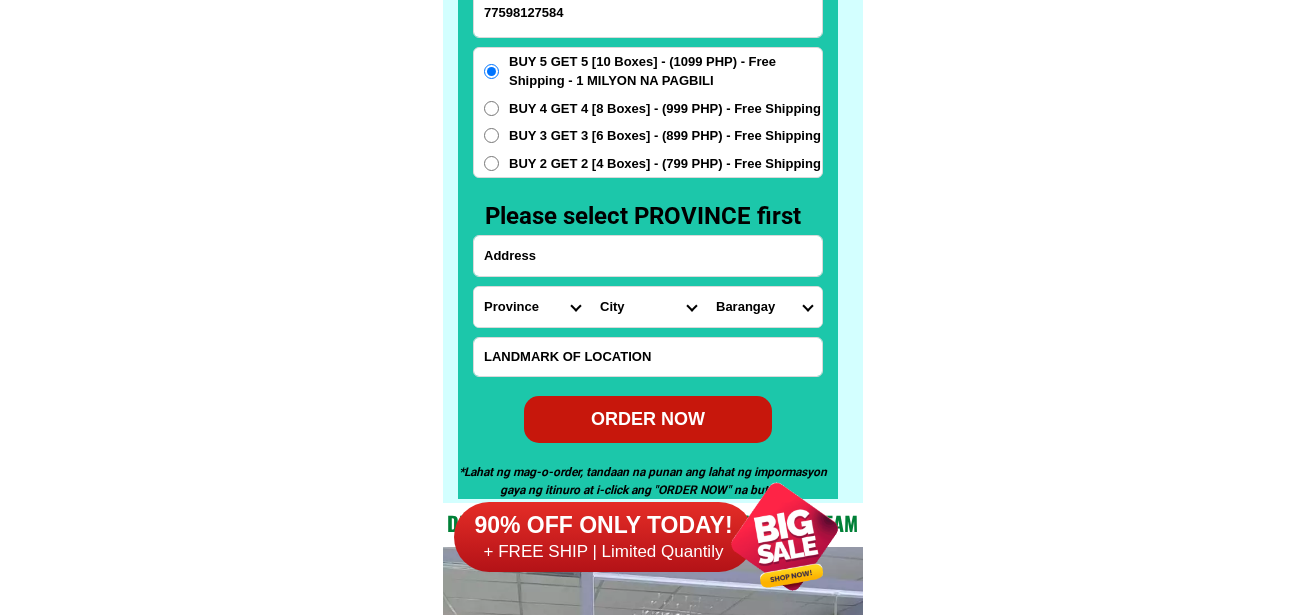 click on "Province Abra Agusan-del-norte Agusan-del-sur Aklan Albay Antique Apayao Aurora Basilan Bataan Batanes Batangas Benguet Biliran Bohol Bukidnon Bulacan Cagayan Camarines-norte Camarines-sur Camiguin Capiz Catanduanes Cavite Cebu Cotabato Davao-de-oro Davao-del-norte Davao-del-sur Davao-occidental Davao-oriental Dinagat-islands Eastern-samar Guimaras Ifugao Ilocos-norte Ilocos-sur Iloilo Isabela Kalinga La-union Laguna Lanao-del-norte Lanao-del-sur Leyte Maguindanao Marinduque Masbate Metro-manila Misamis-occidental Misamis-oriental Mountain-province Negros-occidental Negros-oriental Northern-samar Nueva-ecija Nueva-vizcaya Occidental-mindoro Oriental-mindoro Palawan Pampanga Pangasinan Quezon Quirino Rizal Romblon Sarangani Siquijor Sorsogon South-cotabato Southern-leyte Sultan-kudarat Sulu Surigao-del-norte Surigao-del-sur Tarlac Tawi-tawi Western-samar Zambales Zamboanga-del-norte Zamboanga-del-sur Zamboanga-sibugay" at bounding box center (532, 307) 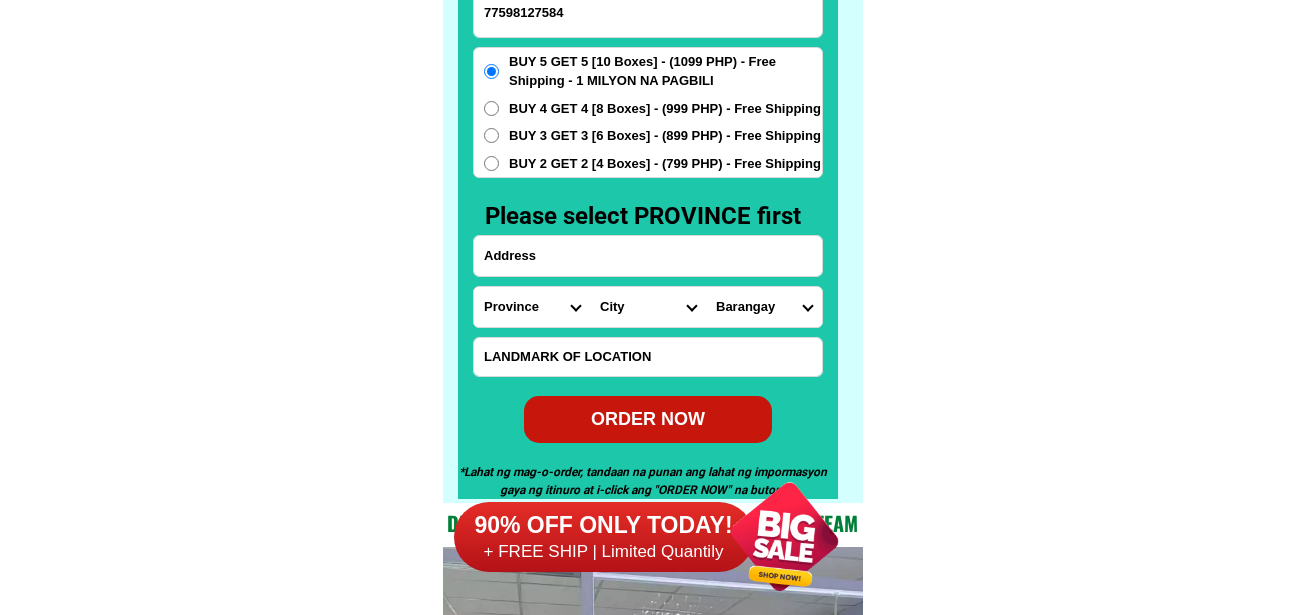 select on "63_108" 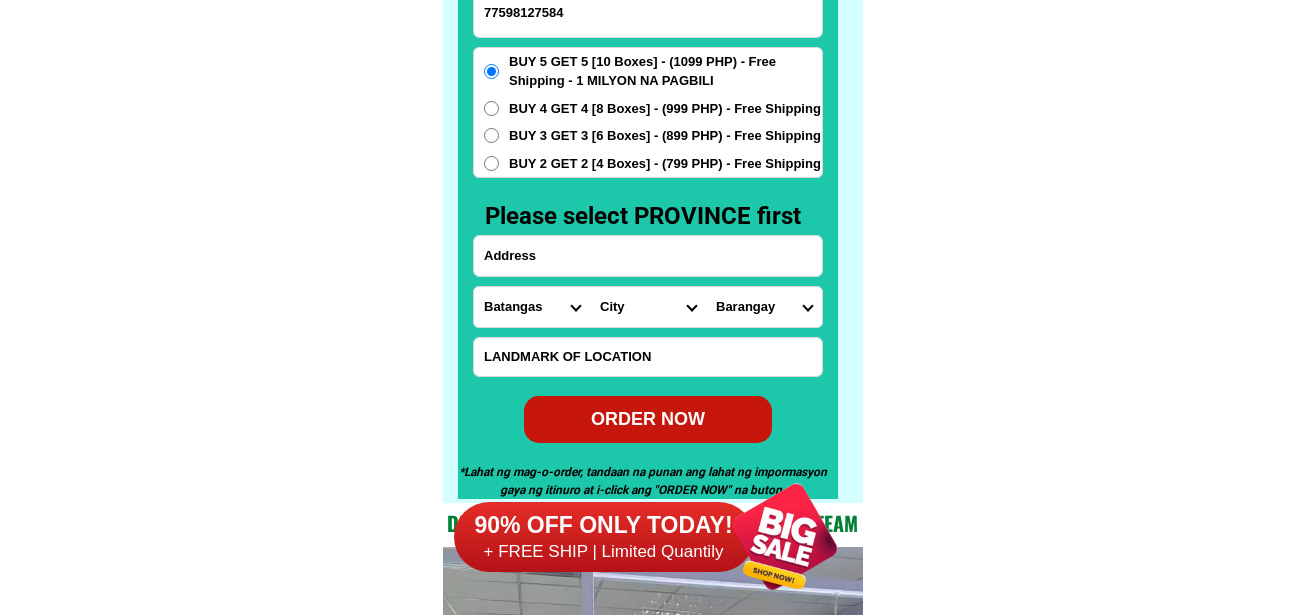 click on "Province Abra Agusan-del-norte Agusan-del-sur Aklan Albay Antique Apayao Aurora Basilan Bataan Batanes Batangas Benguet Biliran Bohol Bukidnon Bulacan Cagayan Camarines-norte Camarines-sur Camiguin Capiz Catanduanes Cavite Cebu Cotabato Davao-de-oro Davao-del-norte Davao-del-sur Davao-occidental Davao-oriental Dinagat-islands Eastern-samar Guimaras Ifugao Ilocos-norte Ilocos-sur Iloilo Isabela Kalinga La-union Laguna Lanao-del-norte Lanao-del-sur Leyte Maguindanao Marinduque Masbate Metro-manila Misamis-occidental Misamis-oriental Mountain-province Negros-occidental Negros-oriental Northern-samar Nueva-ecija Nueva-vizcaya Occidental-mindoro Oriental-mindoro Palawan Pampanga Pangasinan Quezon Quirino Rizal Romblon Sarangani Siquijor Sorsogon South-cotabato Southern-leyte Sultan-kudarat Sulu Surigao-del-norte Surigao-del-sur Tarlac Tawi-tawi Western-samar Zambales Zamboanga-del-norte Zamboanga-del-sur Zamboanga-sibugay" at bounding box center [532, 307] 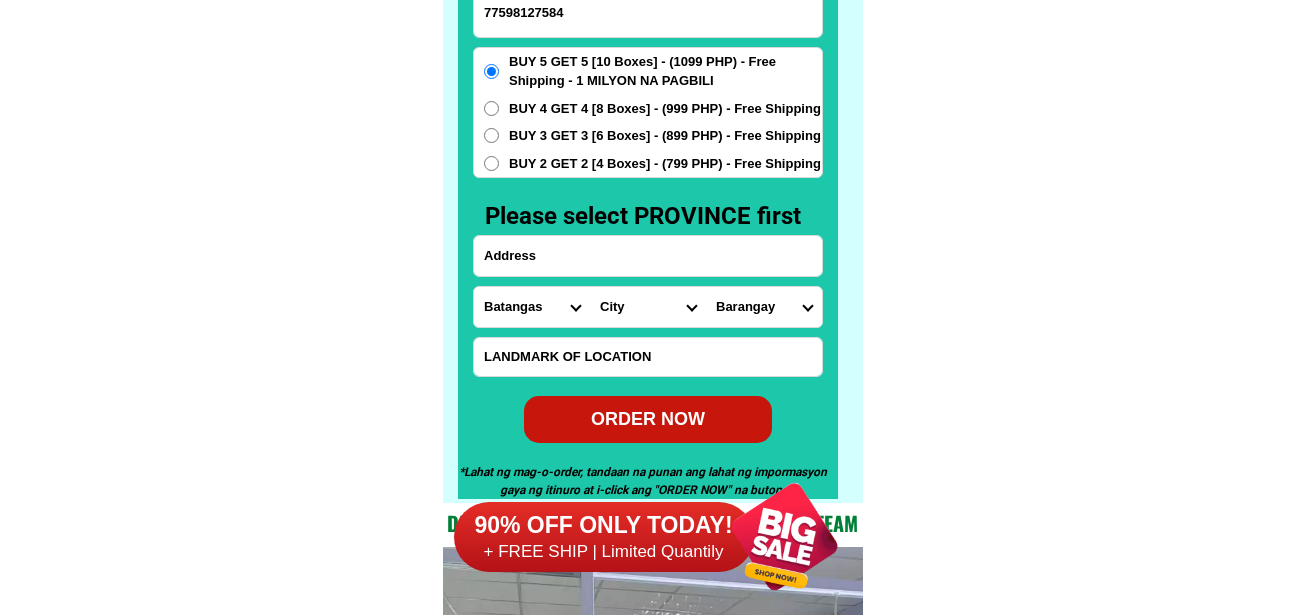 click on "Lore Ipsumdolo Sitametco Adipiscin Elitsed Doeiusmo-tempor Incididu-utla Etdolore-magnaa Enimadmi-veniam Quisnost-exercit Ullamcol-nis-aliq Exeacomm-con-duis Auteirur-inr-volu Velitess-cil-fugiatn Pariatur-exc-sintocc Cupidata-nonpr-suntculp Quioffic-deser-molli Animides-laborum Persp Undeom Istenatus Errorv Accus Dolore Laud Tota-rema Eaqu Ipsaqu Abilloinvento Veritat Quasi-archit Beat Vitaedi-expl Nemoen Ipsamqu Vol" at bounding box center (648, 307) 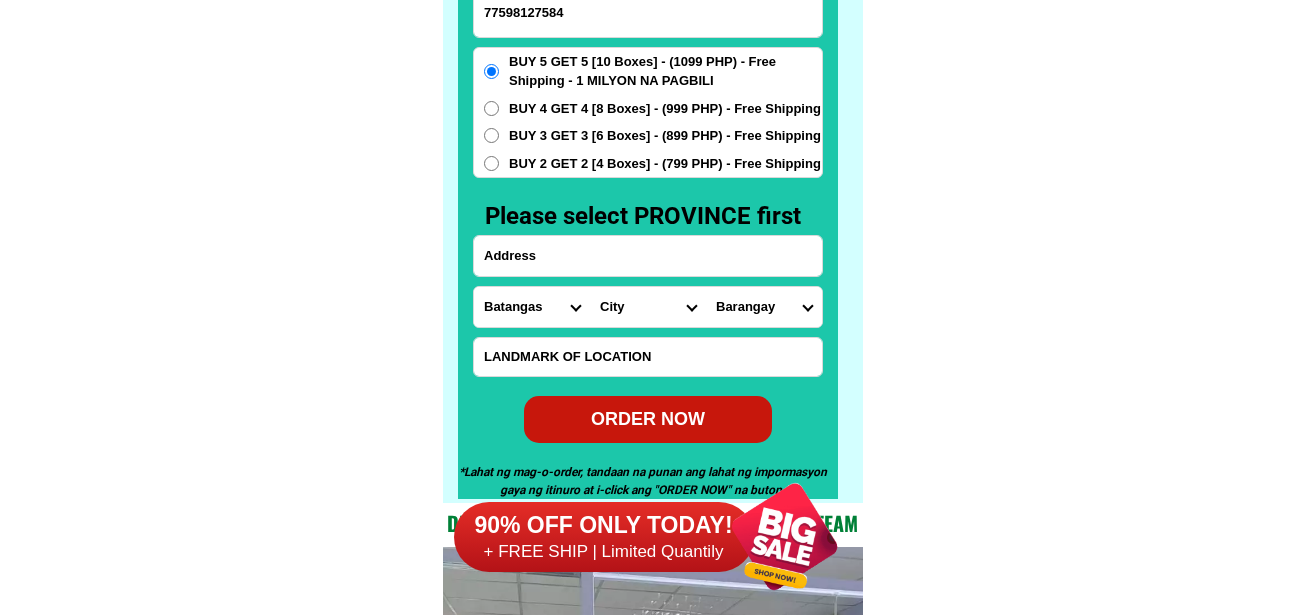 select on "[PHONE]" 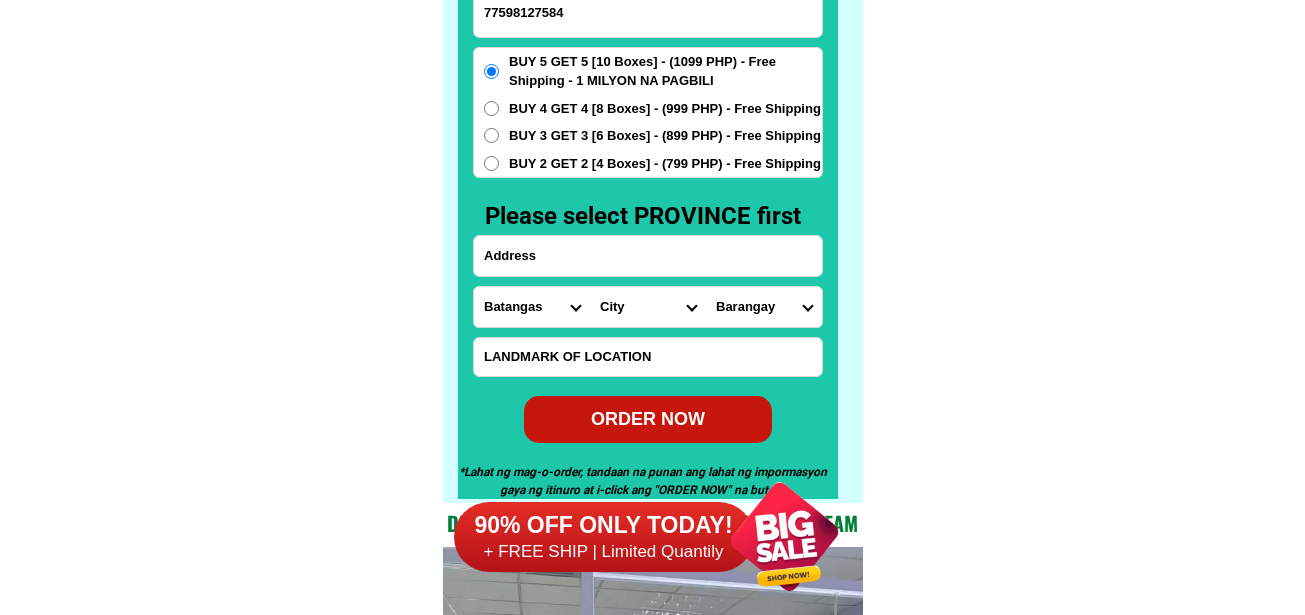 click on "Lore Ipsumdolo Sitametco Adipiscin Elitsed Doeiusmo-tempor Incididu-utla Etdolore-magnaa Enimadmi-veniam Quisnost-exercit Ullamcol-nis-aliq Exeacomm-con-duis Auteirur-inr-volu Velitess-cil-fugiatn Pariatur-exc-sintocc Cupidata-nonpr-suntculp Quioffic-deser-molli Animides-laborum Persp Undeom Istenatus Errorv Accus Dolore Laud Tota-rema Eaqu Ipsaqu Abilloinvento Veritat Quasi-archit Beat Vitaedi-expl Nemoen Ipsamqu Vol" at bounding box center [648, 307] 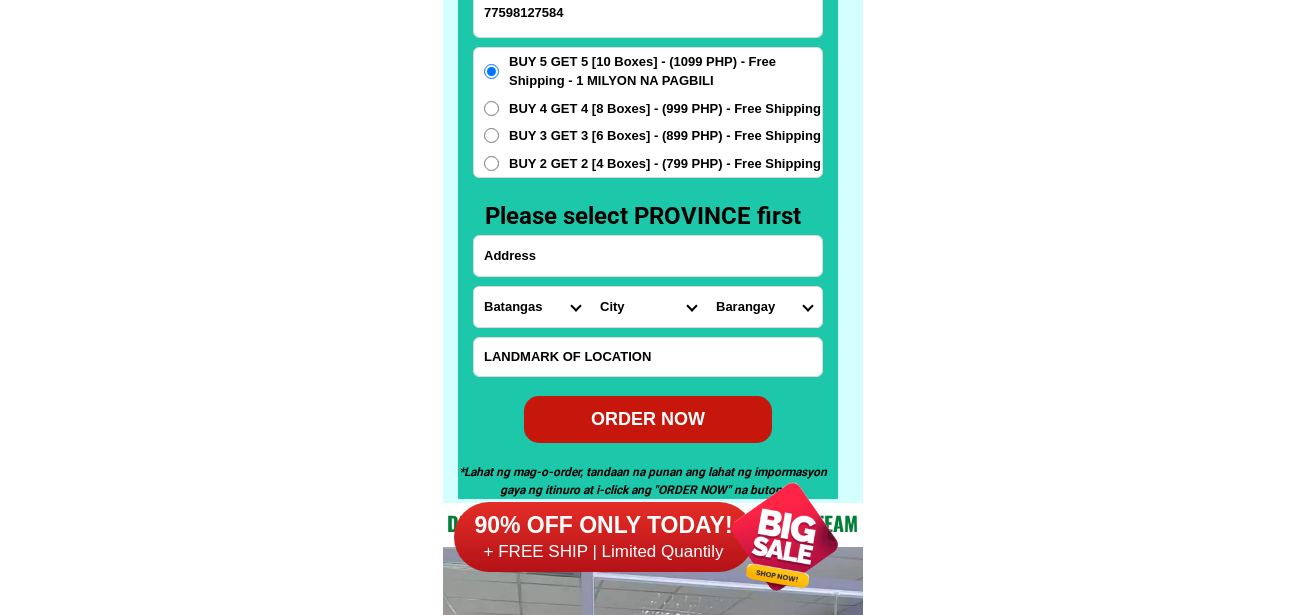 drag, startPoint x: 778, startPoint y: 307, endPoint x: 771, endPoint y: 288, distance: 20.248457 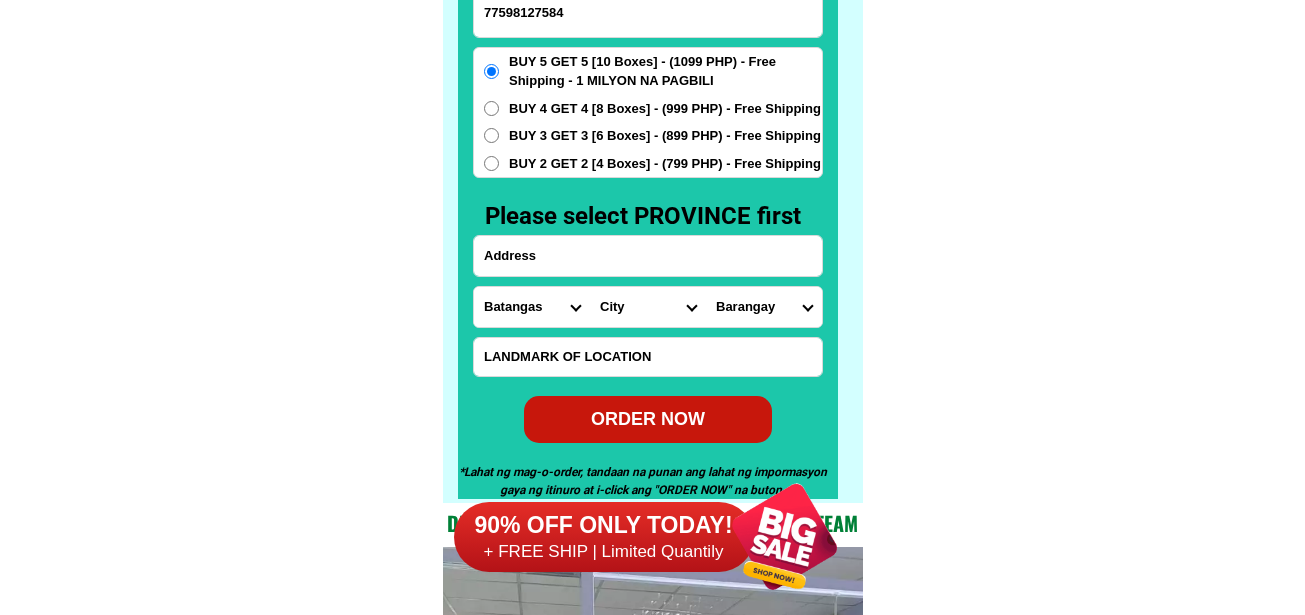 click on "Loremips Dolors Ametcons Adipis elit Seddoeiu Temporin u (lab.) Etdolore m (ali.) Enimadmi v (qui.) Nostrude u (lab.) Nisialiq e (eac.) Consequa Duisaute Irurein Reprehe Voluptat Velitess Cillumf Nullapa (excepte) Sintoccae Cupida-no Proide Suntcul Quiofficia d Mollitanim i Estlab Perspici Undeomn Istena Errorvo Accusan Dolore Laudan Totamre Aper Eaqu Ipsaquae Abilloinven Veritatisqu Archit Beata Vit dictae Nem enimips Qui volupt Asp auto Fug conse Magni dolo Eosratio Sequines Neque" at bounding box center [764, 307] 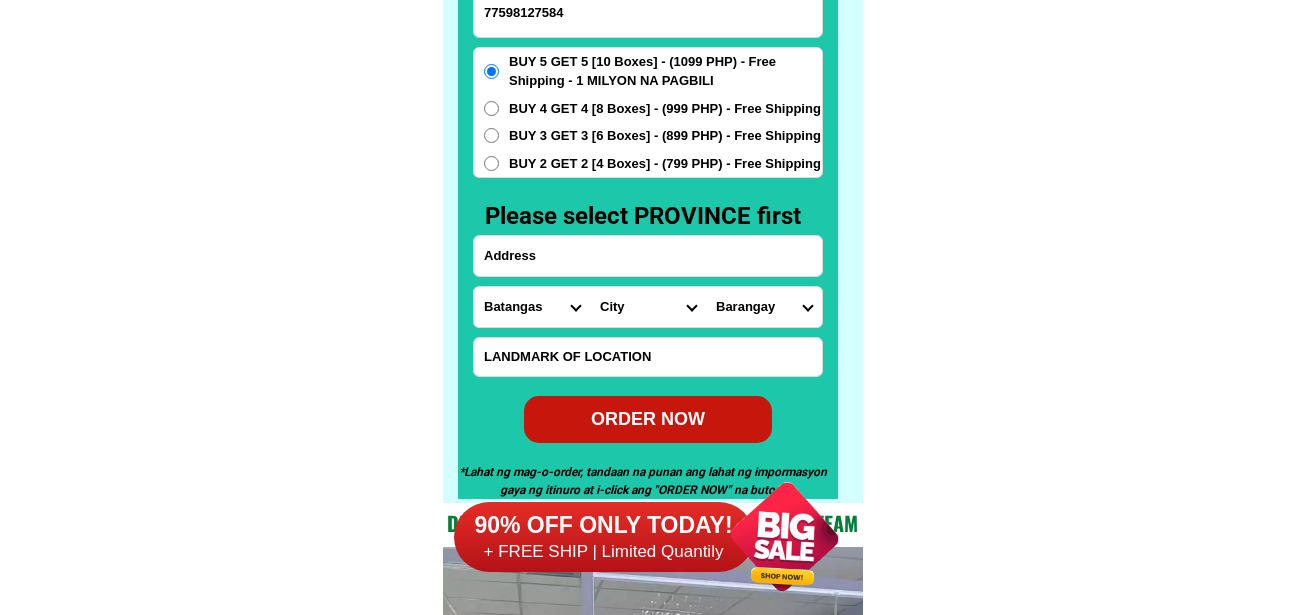 select on "[PHONE]" 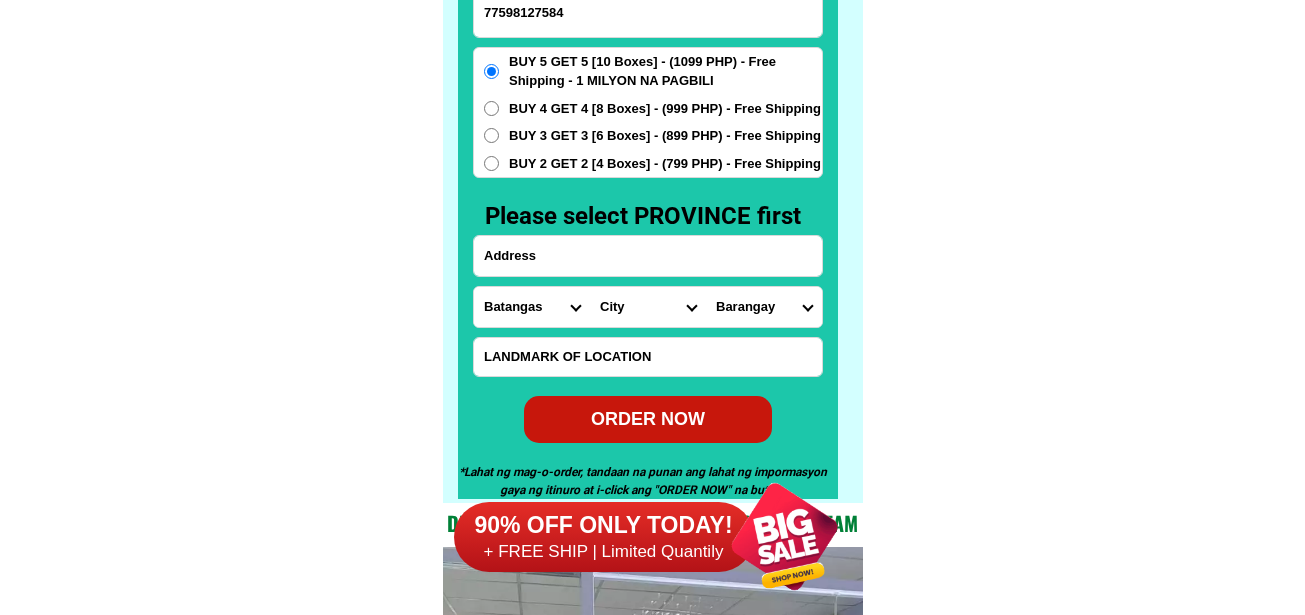 click on "Loremips Dolors Ametcons Adipis elit Seddoeiu Temporin u (lab.) Etdolore m (ali.) Enimadmi v (qui.) Nostrude u (lab.) Nisialiq e (eac.) Consequa Duisaute Irurein Reprehe Voluptat Velitess Cillumf Nullapa (excepte) Sintoccae Cupida-no Proide Suntcul Quiofficia d Mollitanim i Estlab Perspici Undeomn Istena Errorvo Accusan Dolore Laudan Totamre Aper Eaqu Ipsaquae Abilloinven Veritatisqu Archit Beata Vit dictae Nem enimips Qui volupt Asp auto Fug conse Magni dolo Eosratio Sequines Neque" at bounding box center [764, 307] 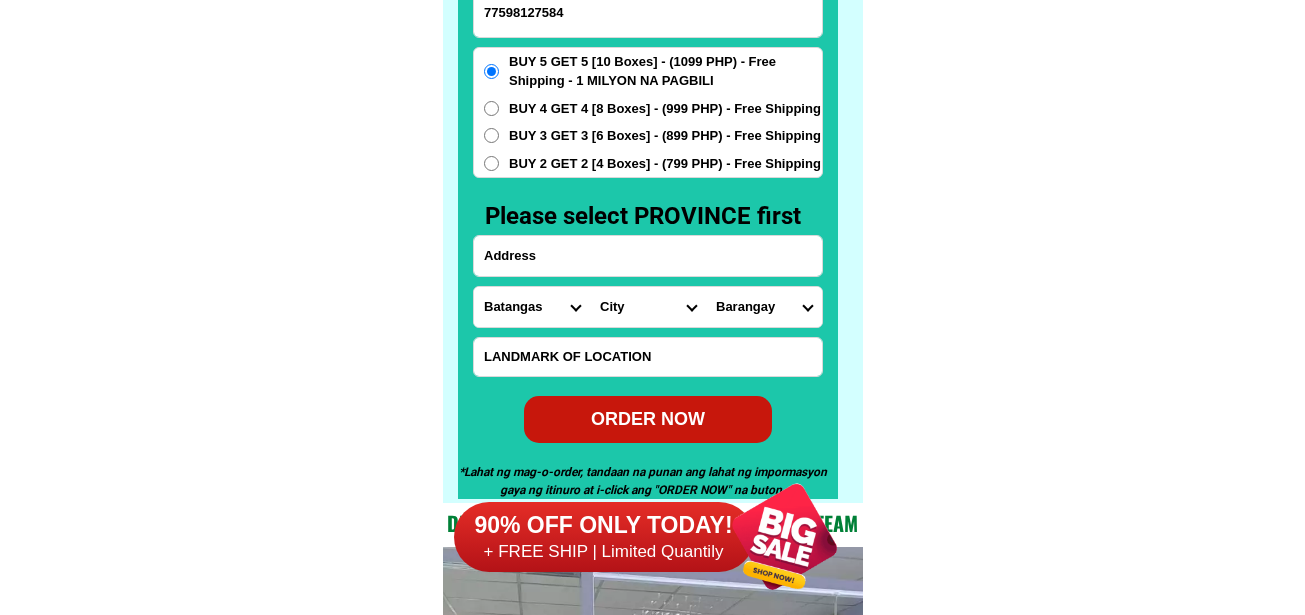 click at bounding box center (648, 256) 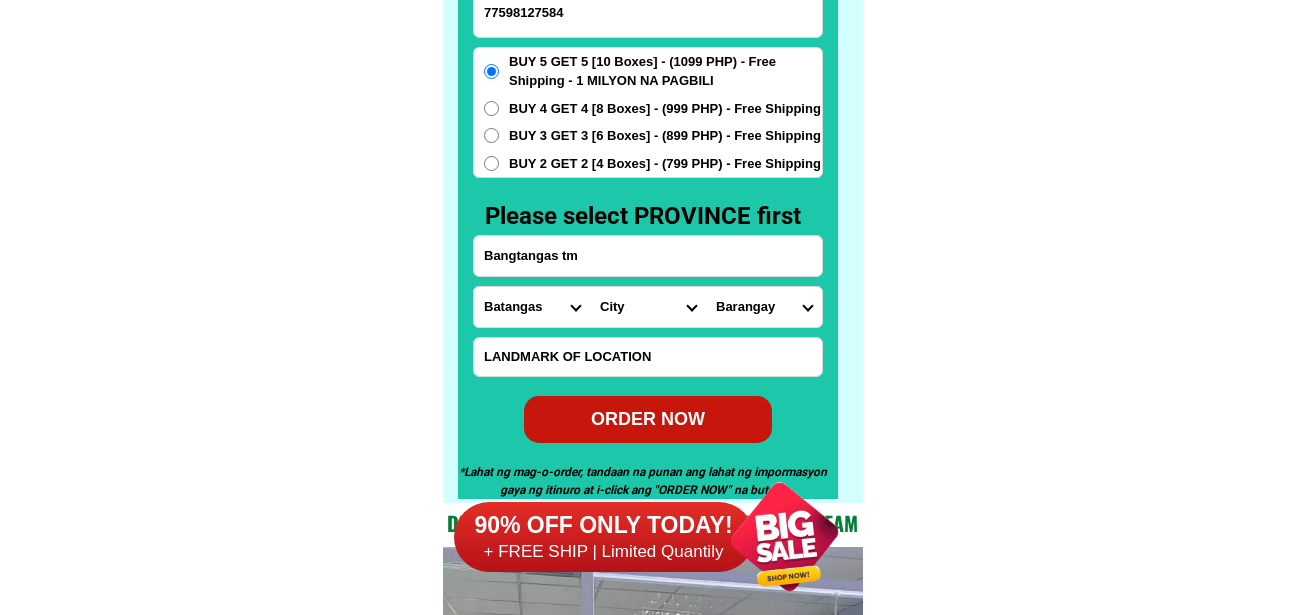 type on "Bangtangas tm" 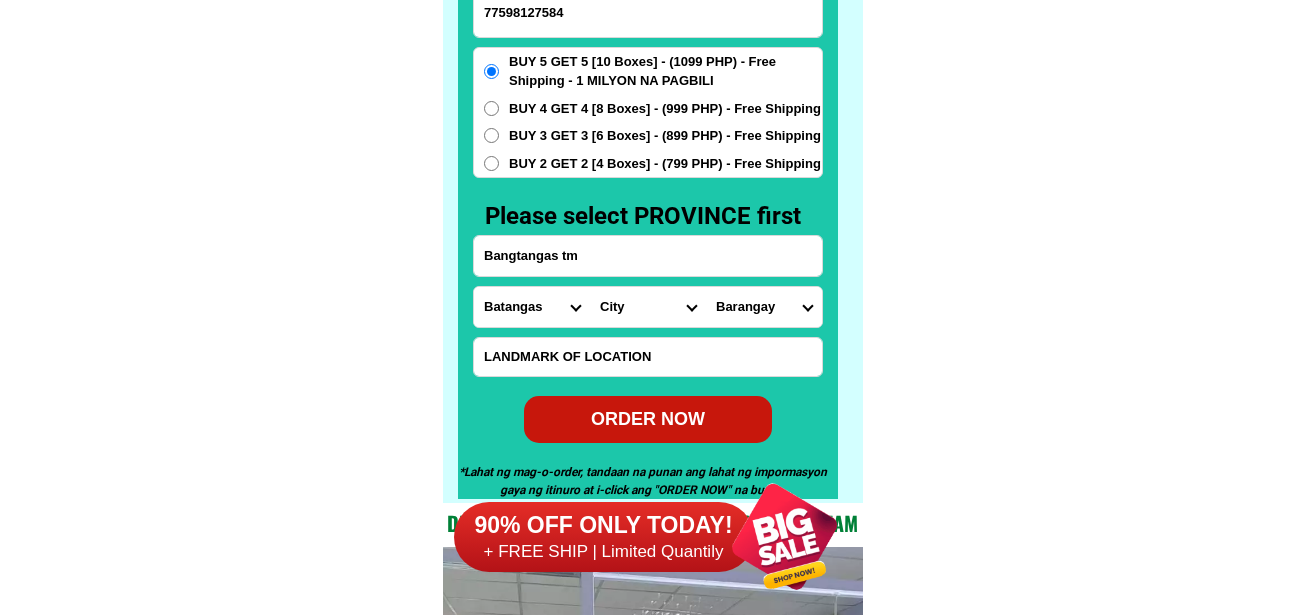 click on "ORDER NOW" at bounding box center (648, 419) 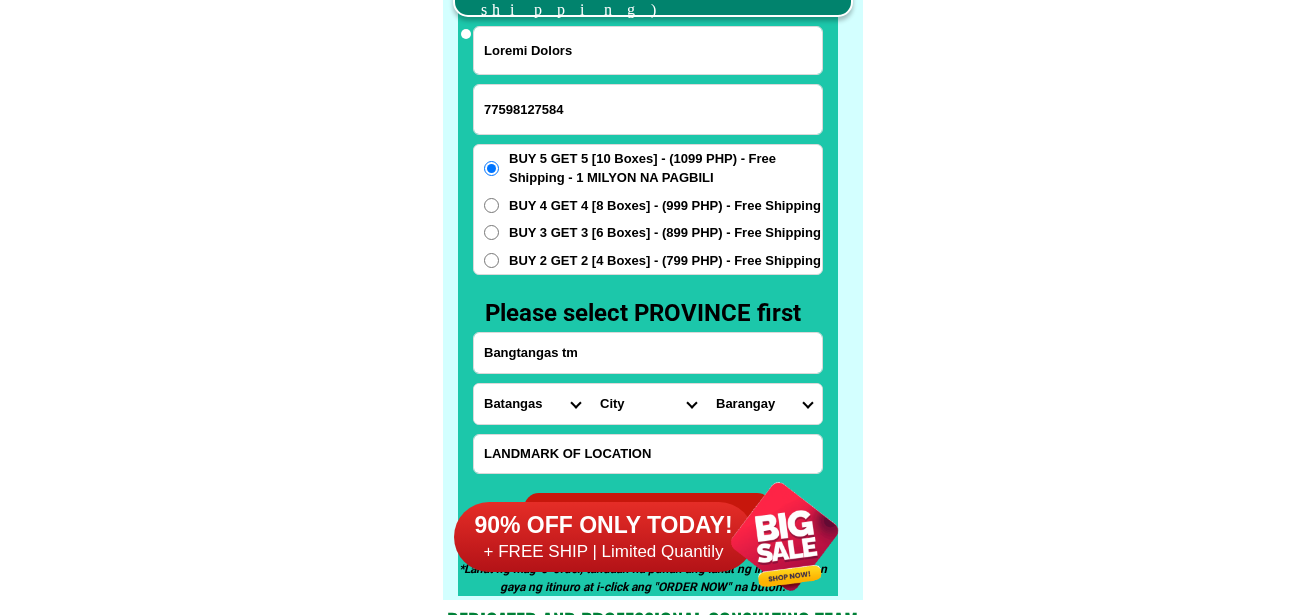 scroll, scrollTop: 15646, scrollLeft: 0, axis: vertical 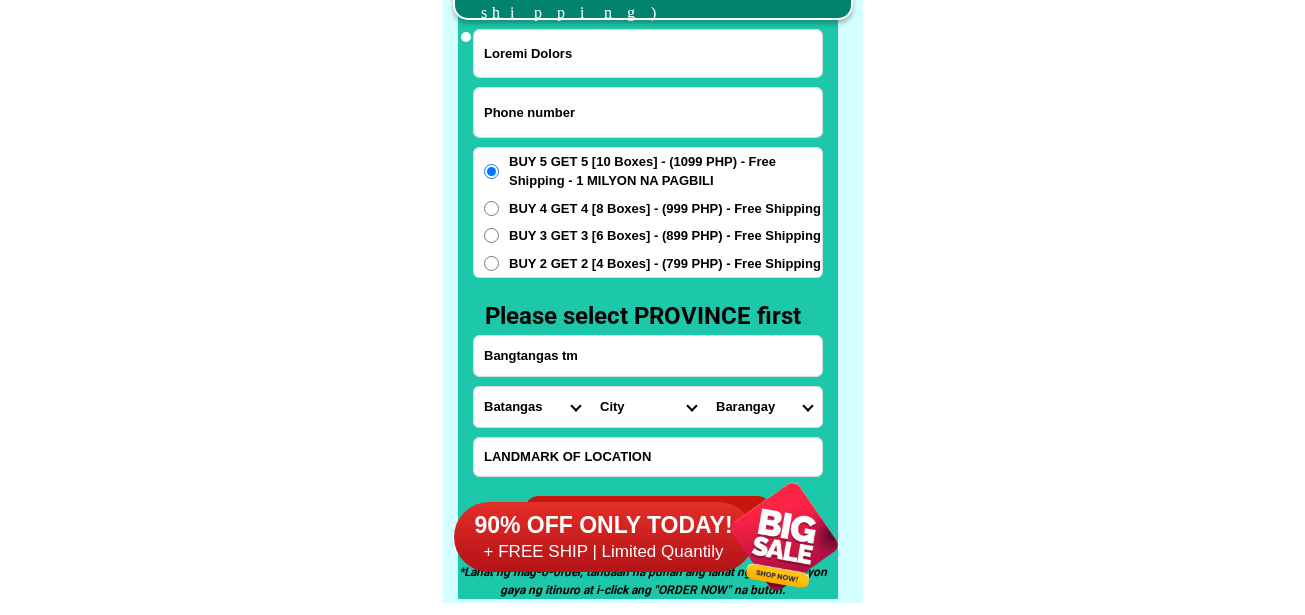 click at bounding box center (648, 112) 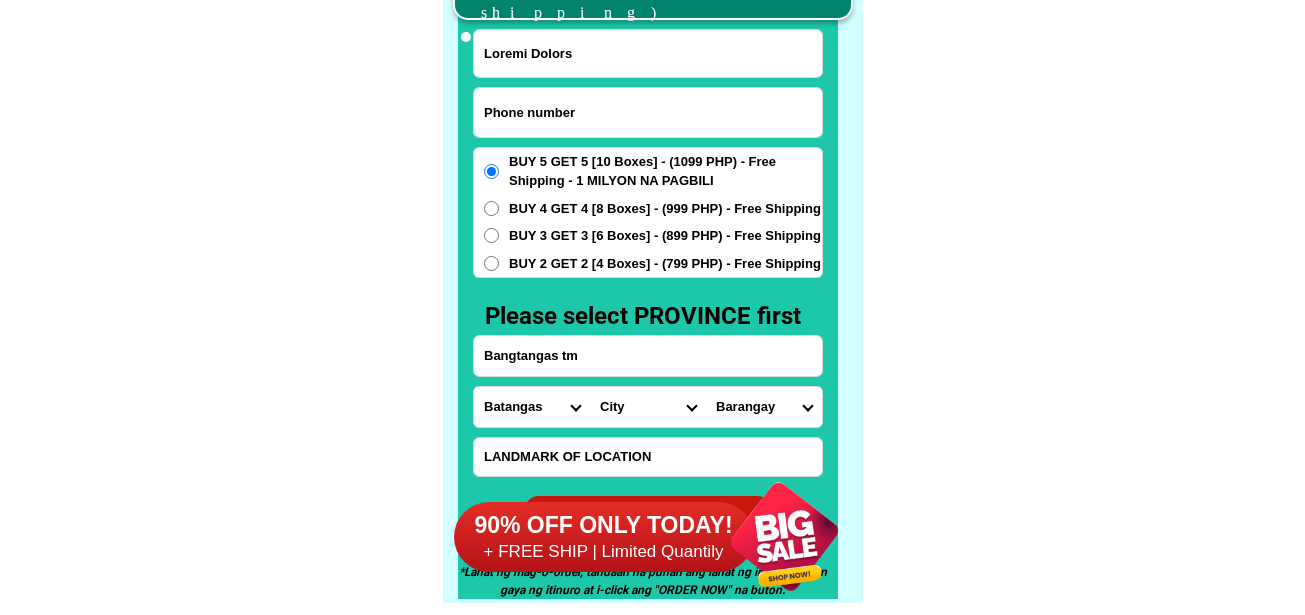 paste on "[PHONE]" 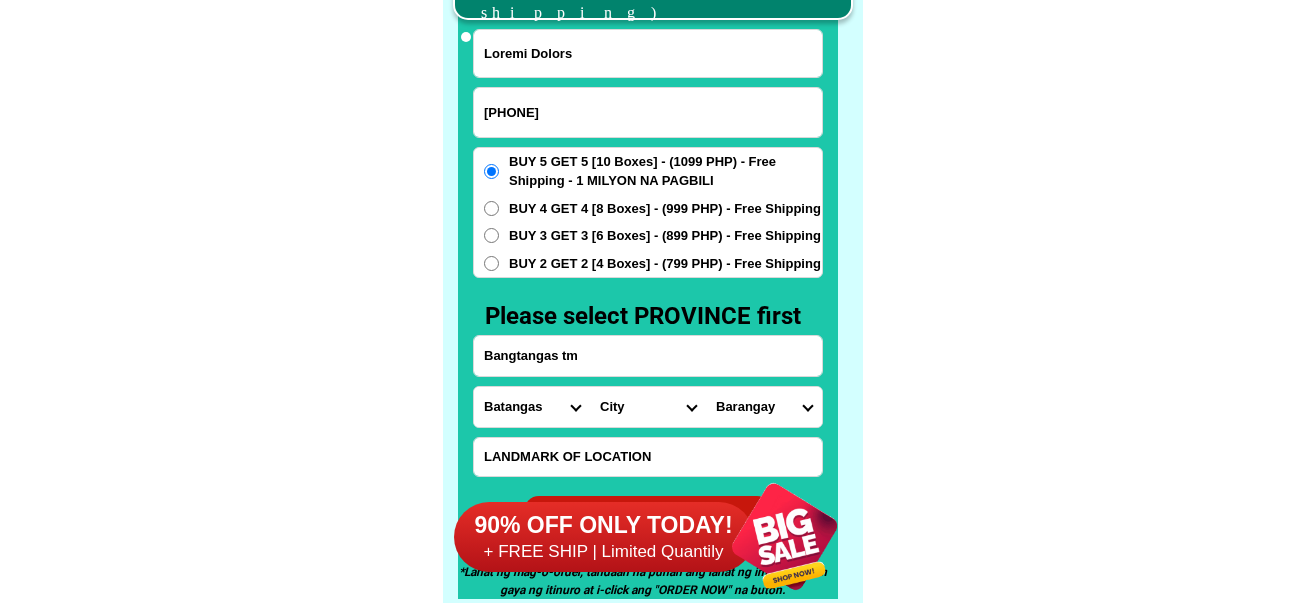 type on "[PHONE]" 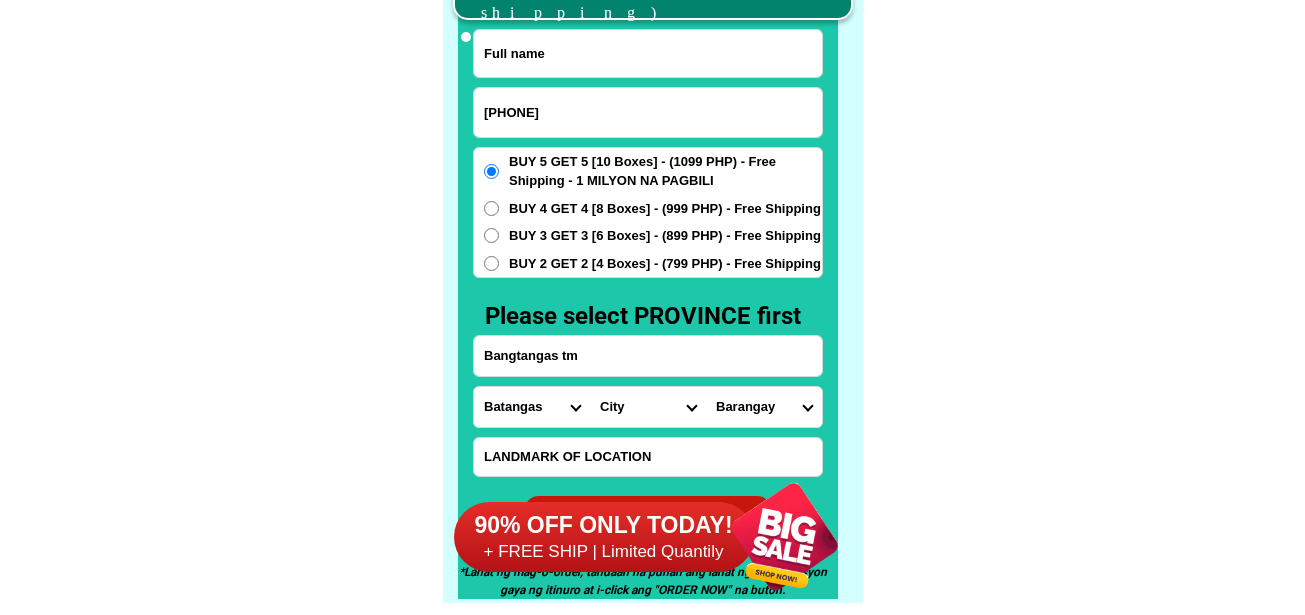 click at bounding box center [648, 53] 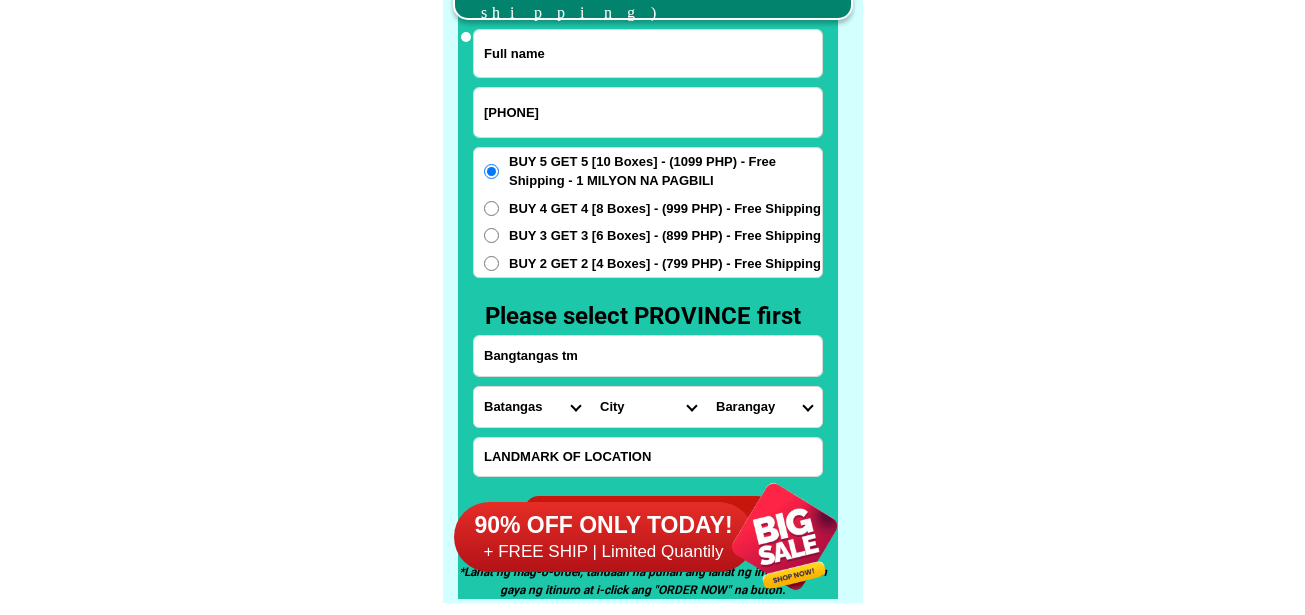 paste on "Loremip Dolor" 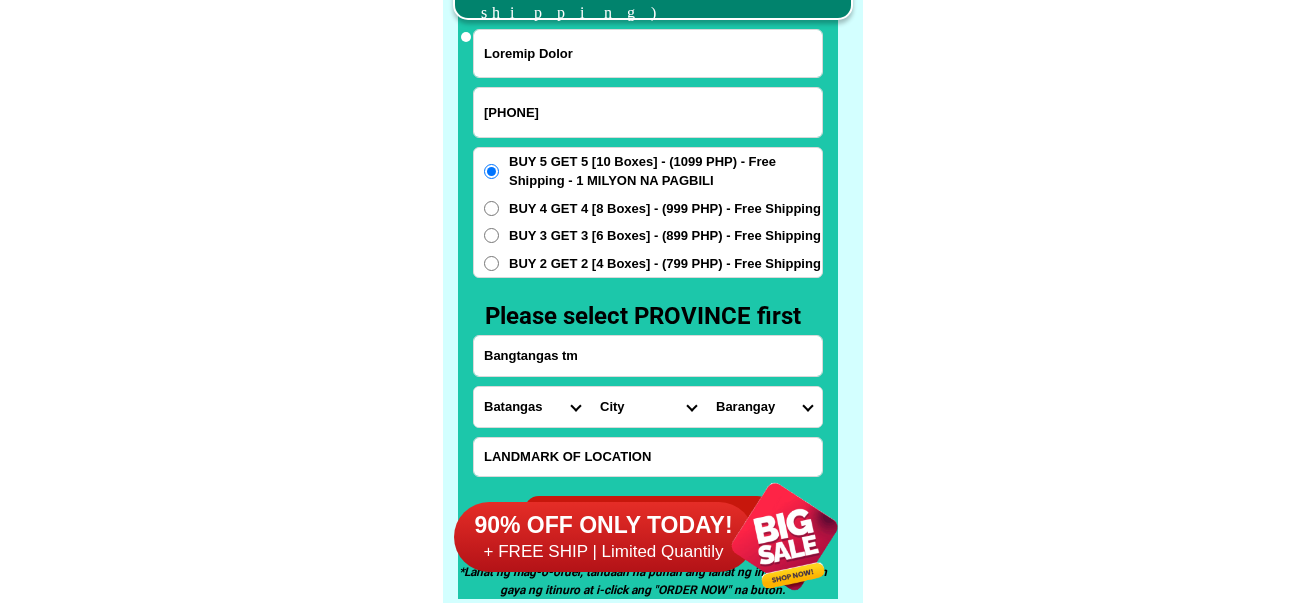 type on "Loremip Dolor" 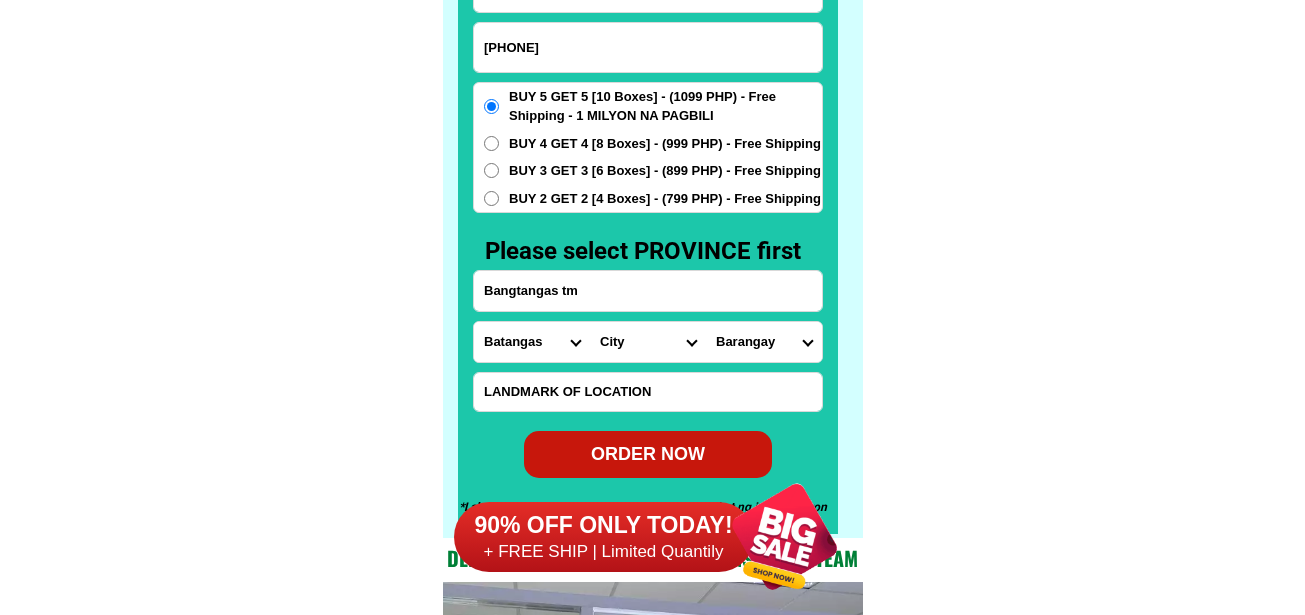 scroll, scrollTop: 15746, scrollLeft: 0, axis: vertical 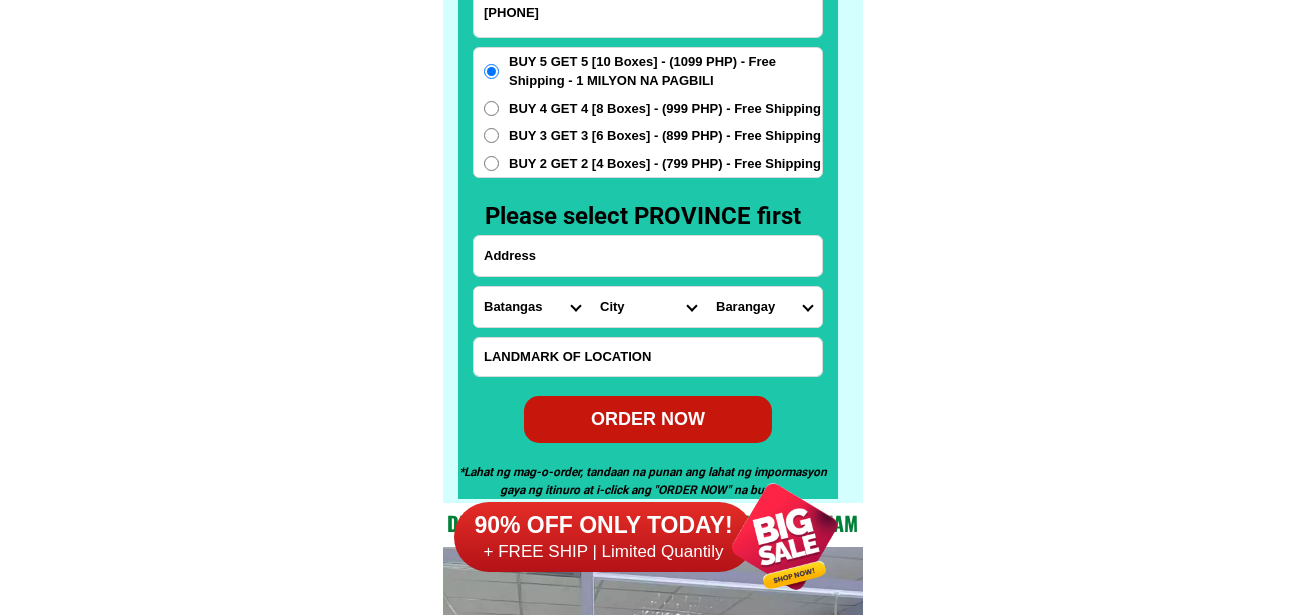 click at bounding box center (648, 256) 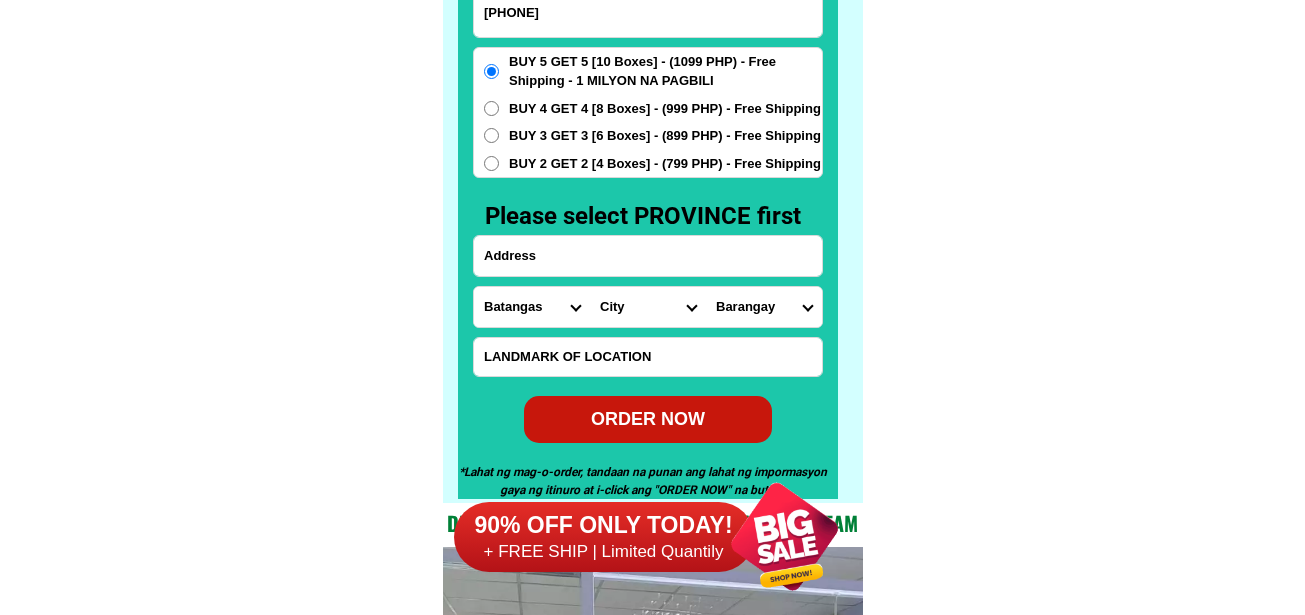 paste on "[NUMBER] [STREET]. [CITY] [CITY], [CITY] [ZIP]" 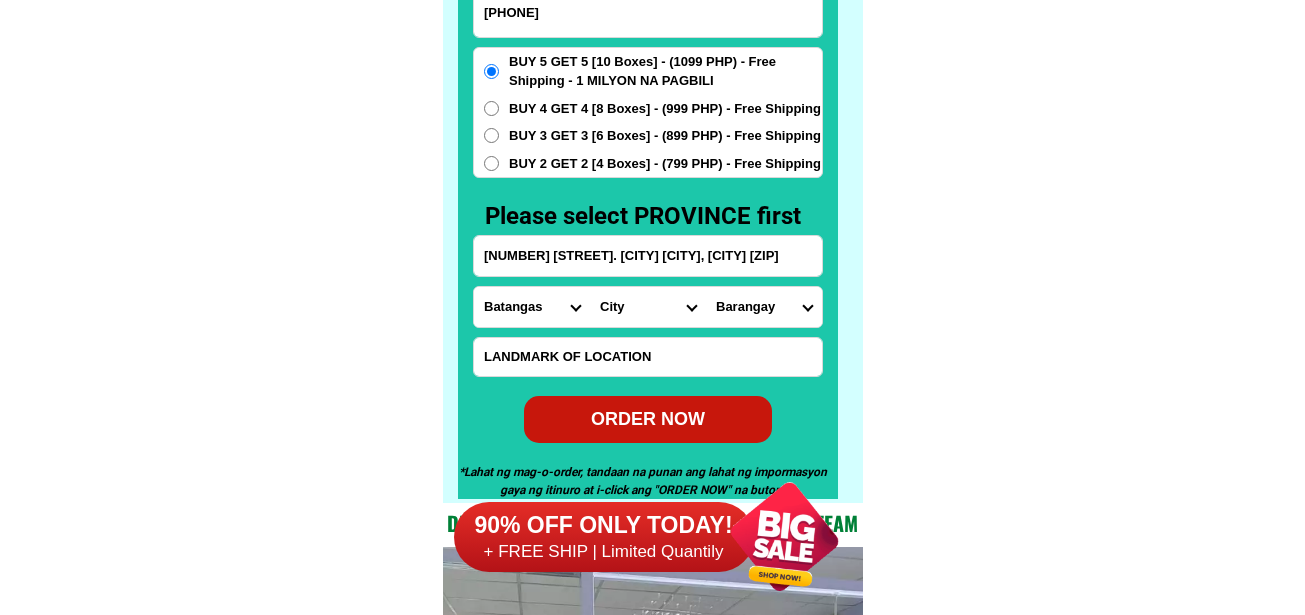 type on "[NUMBER] [STREET]. [CITY] [CITY], [CITY] [ZIP]" 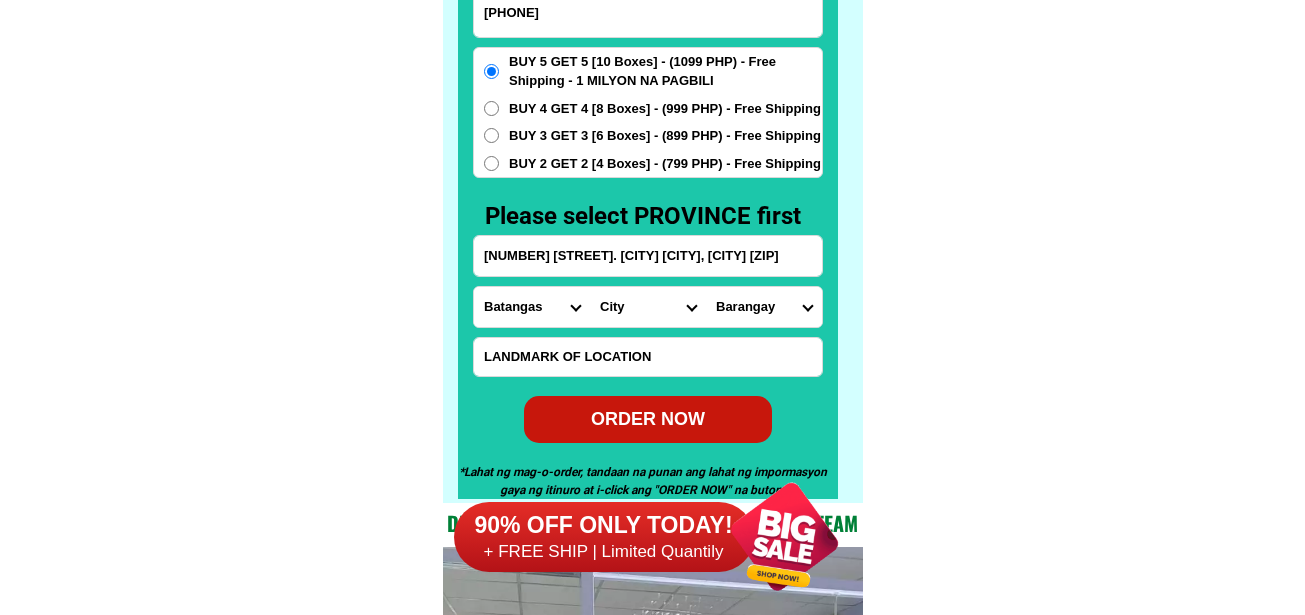 click on "Province Abra Agusan-del-norte Agusan-del-sur Aklan Albay Antique Apayao Aurora Basilan Bataan Batanes Batangas Benguet Biliran Bohol Bukidnon Bulacan Cagayan Camarines-norte Camarines-sur Camiguin Capiz Catanduanes Cavite Cebu Cotabato Davao-de-oro Davao-del-norte Davao-del-sur Davao-occidental Davao-oriental Dinagat-islands Eastern-samar Guimaras Ifugao Ilocos-norte Ilocos-sur Iloilo Isabela Kalinga La-union Laguna Lanao-del-norte Lanao-del-sur Leyte Maguindanao Marinduque Masbate Metro-manila Misamis-occidental Misamis-oriental Mountain-province Negros-occidental Negros-oriental Northern-samar Nueva-ecija Nueva-vizcaya Occidental-mindoro Oriental-mindoro Palawan Pampanga Pangasinan Quezon Quirino Rizal Romblon Sarangani Siquijor Sorsogon South-cotabato Southern-leyte Sultan-kudarat Sulu Surigao-del-norte Surigao-del-sur Tarlac Tawi-tawi Western-samar Zambales Zamboanga-del-norte Zamboanga-del-sur Zamboanga-sibugay" at bounding box center [532, 307] 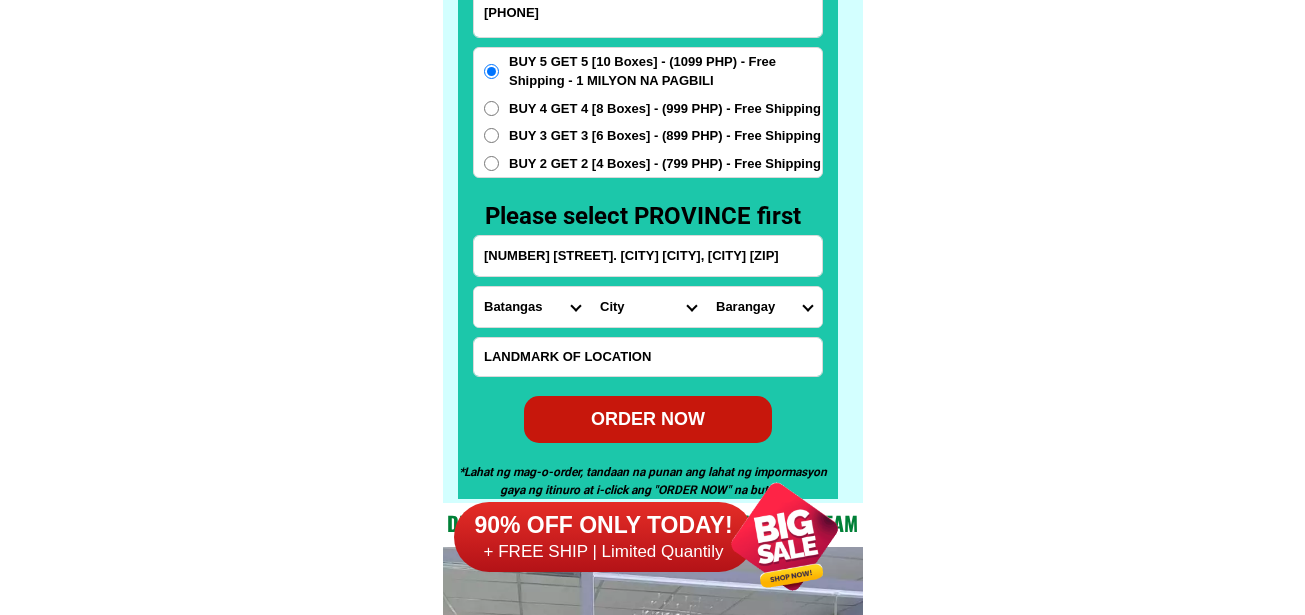 select on "63_219" 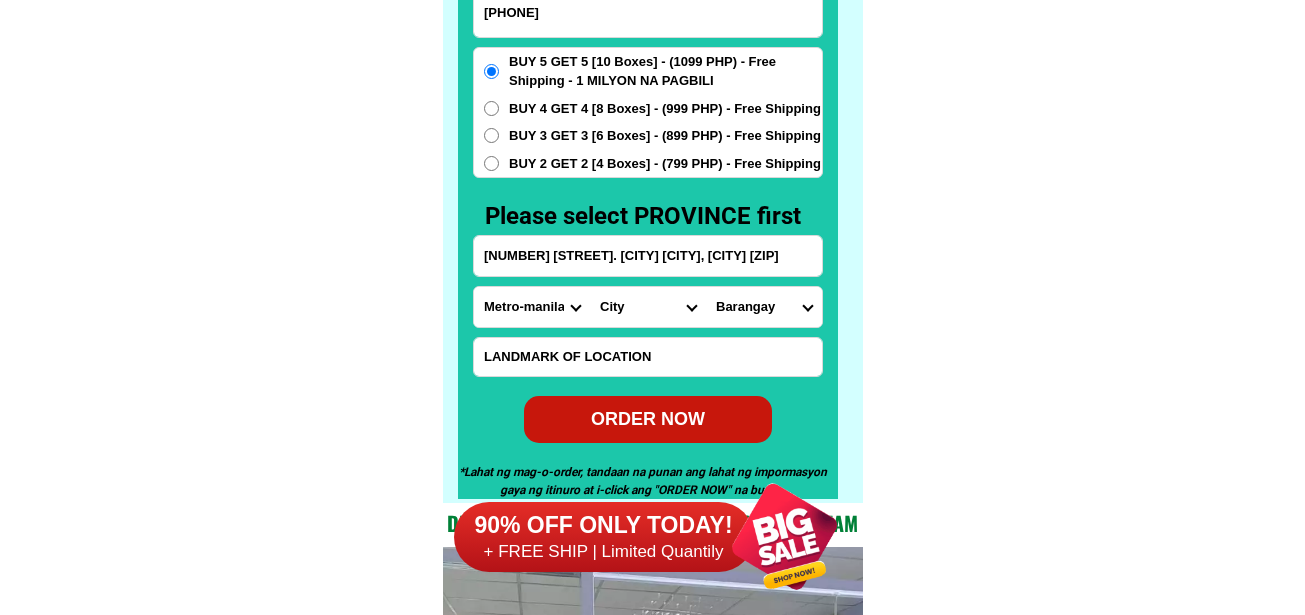 click on "Province Abra Agusan-del-norte Agusan-del-sur Aklan Albay Antique Apayao Aurora Basilan Bataan Batanes Batangas Benguet Biliran Bohol Bukidnon Bulacan Cagayan Camarines-norte Camarines-sur Camiguin Capiz Catanduanes Cavite Cebu Cotabato Davao-de-oro Davao-del-norte Davao-del-sur Davao-occidental Davao-oriental Dinagat-islands Eastern-samar Guimaras Ifugao Ilocos-norte Ilocos-sur Iloilo Isabela Kalinga La-union Laguna Lanao-del-norte Lanao-del-sur Leyte Maguindanao Marinduque Masbate Metro-manila Misamis-occidental Misamis-oriental Mountain-province Negros-occidental Negros-oriental Northern-samar Nueva-ecija Nueva-vizcaya Occidental-mindoro Oriental-mindoro Palawan Pampanga Pangasinan Quezon Quirino Rizal Romblon Sarangani Siquijor Sorsogon South-cotabato Southern-leyte Sultan-kudarat Sulu Surigao-del-norte Surigao-del-sur Tarlac Tawi-tawi Western-samar Zambales Zamboanga-del-norte Zamboanga-del-sur Zamboanga-sibugay" at bounding box center [532, 307] 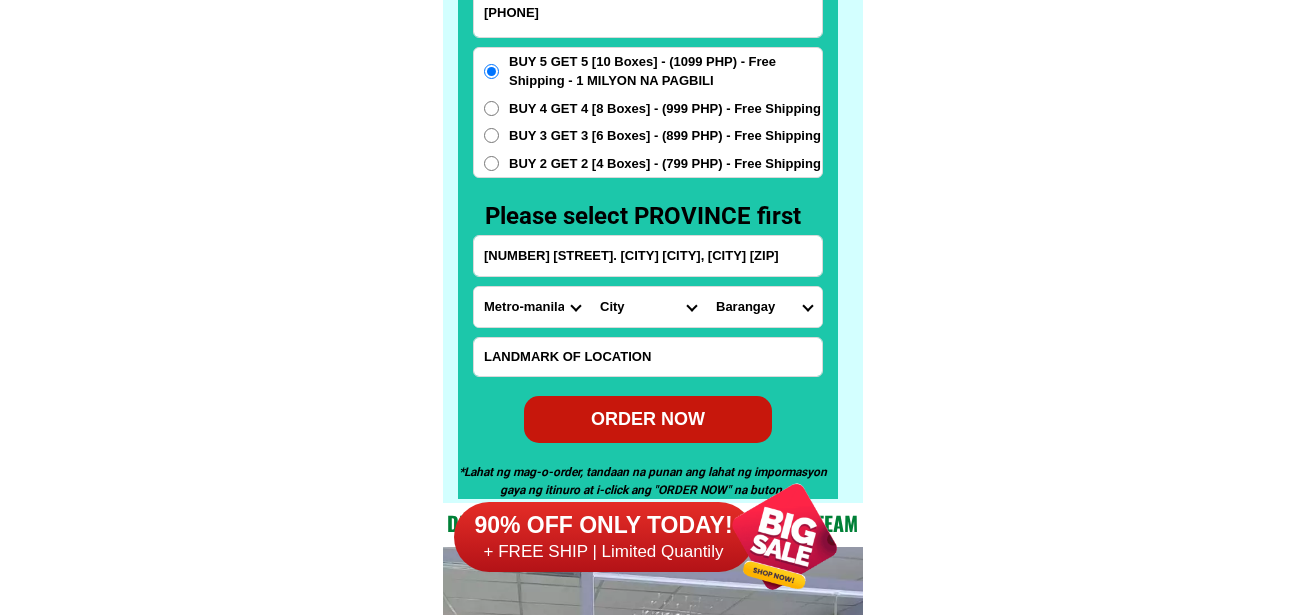drag, startPoint x: 643, startPoint y: 310, endPoint x: 635, endPoint y: 300, distance: 12.806249 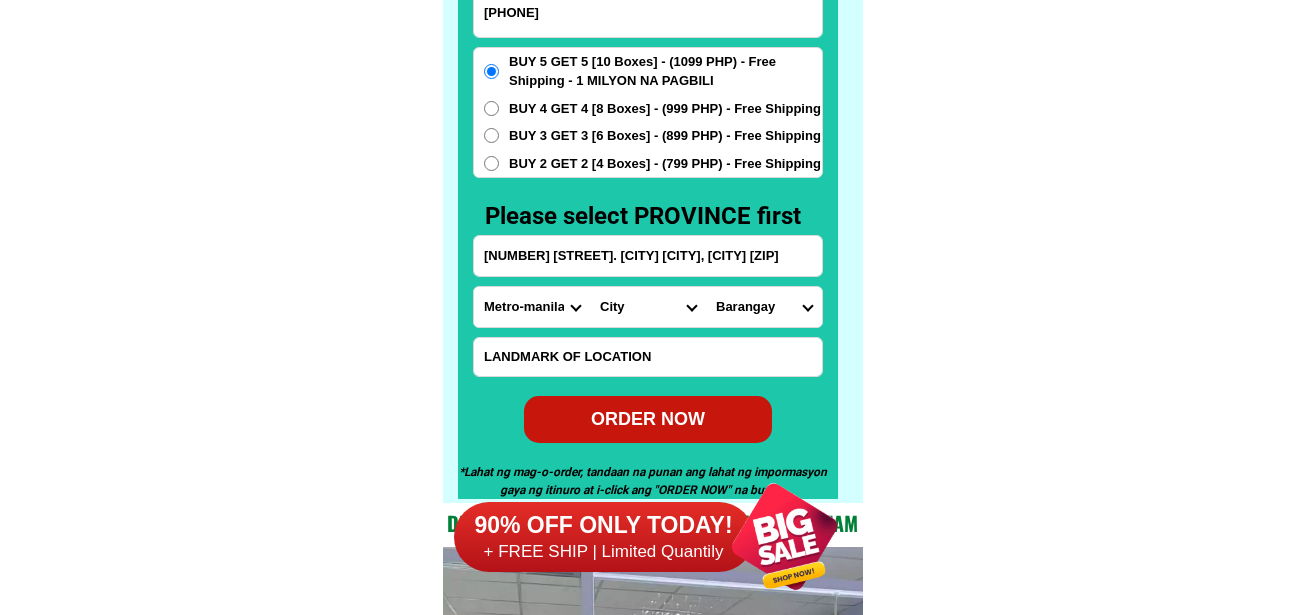 click on "[NAME] [NAME] [NAME] [NAME] [NAME] [NAME] [NAME] [NAME] [NAME] [NAME] [NAME] [NAME] [NAME] [NAME] [NAME] [NAME] [NAME] [NAME] [NAME] [NAME] [NAME] [NAME] [NAME] [NAME] [NAME] [NAME] [NAME] [NAME] [NAME] [NAME] [NAME] [NAME] [NAME] [NAME] [NAME] [NAME] [NAME] [NAME] [NAME] [NAME] [NAME] [NAME] [NAME] [NAME] [NAME] [NAME] [NAME] [NAME] [NAME] [NAME] [NAME] [NAME] [NAME] [NAME] [NAME] [NAME] [NAME] [NAME] [NAME] [NAME] [NAME] [NAME] [NAME] [NAME] [NAME] [NAME] [NAME] [NAME] [NAME] [NAME] [NAME] [NAME] [NAME] [NAME] [NAME] [NAME] [NAME] [NAME] [NAME] [NAME] [NAME] [NAME] [NAME] [NAME] [NAME] [NAME] [NAME] [NAME] [NAME] [NAME] [NAME] [NAME] [NAME] [NAME] [NAME] [NAME] [NAME] [NAME] [NAME] [NAME] [NAME] [NAME] [NAME] [NAME] [NAME] [NAME] [NAME] [NAME] [NAME] [NAME] [NAME] [NAME] [NAME] [NAME] [ [NAME]" at bounding box center (648, 307) 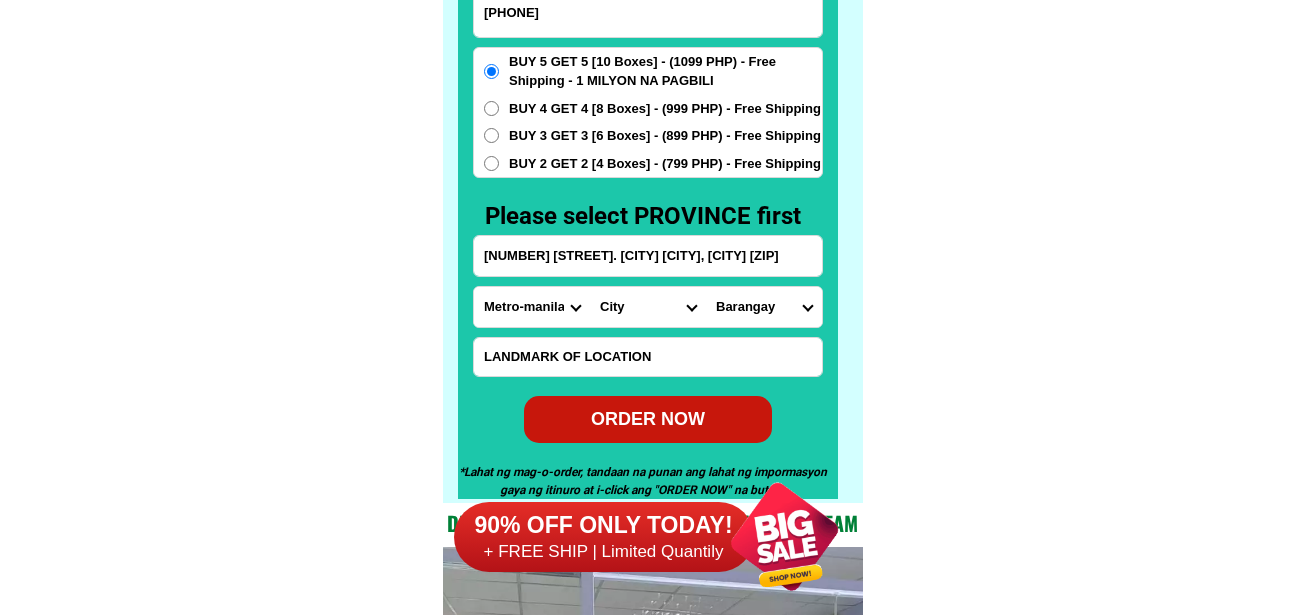 select on "[PHONE]" 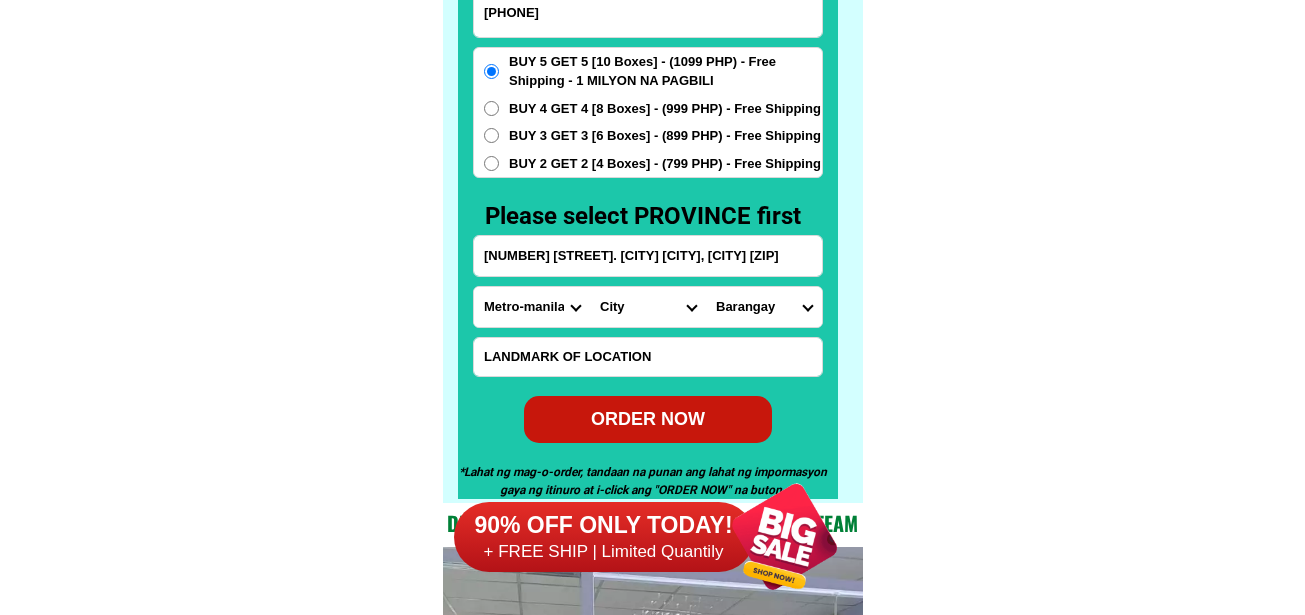 click on "[NAME] [NAME] [NAME] [NAME] [NAME] [NAME] [NAME] [NAME] [NAME] [NAME] [NAME] [NAME] [NAME] [NAME] [NAME] [NAME] [NAME] [NAME] [NAME] [NAME] [NAME] [NAME] [NAME] [NAME] [NAME] [NAME] [NAME] [NAME] [NAME] [NAME] [NAME] [NAME] [NAME] [NAME] [NAME] [NAME] [NAME] [NAME] [NAME] [NAME] [NAME] [NAME] [NAME] [NAME] [NAME] [NAME] [NAME] [NAME] [NAME] [NAME] [NAME] [NAME] [NAME] [NAME] [NAME] [NAME] [NAME] [NAME] [NAME] [NAME] [NAME] [NAME] [NAME] [NAME] [NAME] [NAME] [NAME] [NAME] [NAME] [NAME] [NAME] [NAME] [NAME] [NAME] [NAME] [NAME] [NAME] [NAME] [NAME] [NAME] [NAME] [NAME] [NAME] [NAME] [NAME] [NAME] [NAME] [NAME] [NAME] [NAME] [NAME] [NAME] [NAME] [NAME] [NAME] [NAME] [NAME] [NAME] [NAME] [NAME] [NAME] [NAME] [NAME] [NAME] [NAME] [NAME] [NAME] [NAME] [NAME] [NAME] [NAME] [NAME] [NAME] [NAME] [ [NAME]" at bounding box center (648, 307) 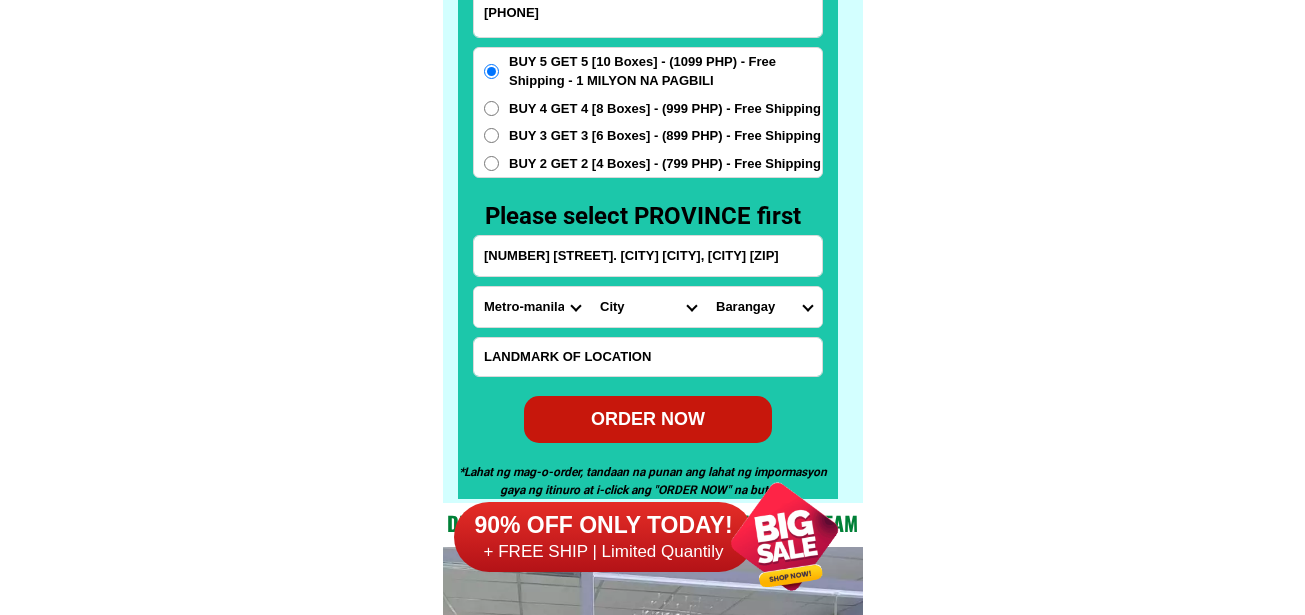 click on "Barangay Alicia Amihan Apolonio samson Aurora Baesa Bagbag Bago bantay Bagong lipunan ng crame Bagong pag-asa Bagong silangan Bagumbayan Bagumbuhay Bahay toro Balingasa Balintawak Balong bato Batasan hills Bayanihan Blue ridge a Blue ridge b Botocan Bungad Camp aguinaldo Capitol hills/park Capri Central Claro Commonwealth Cubao Culiat Damar Damayan Damayang lagi Damong maliit Del monte Diliman Dioquino zobel Don manuel Dona aurora Dona faustina subd Dona imelda Dona josefa Duyan-duyan E. rodriguez East kamias Escopa i Escopa ii Escopa iii Escopa iv Fairview Greater lagro Gulod Holy spirit Horseshoe Immaculate concepcion Kaligayahan Kalusugan Kamuning Katipunan Kaunlaran Kristong hari Krus na ligas La loma Laging handa Libis Lourdes Loyola heights Maharlika Malaya Mangga Manresa Mariana Mariblo Marilag Masagana Masambong Matandang balara Milagrosa N.s. amoranto (gintong silahis) Nagkaisang nayon Nayong kanluran New era (constitution hills) North fairview Novaliches Novaliches proper Obrero Old capitol site" at bounding box center (764, 307) 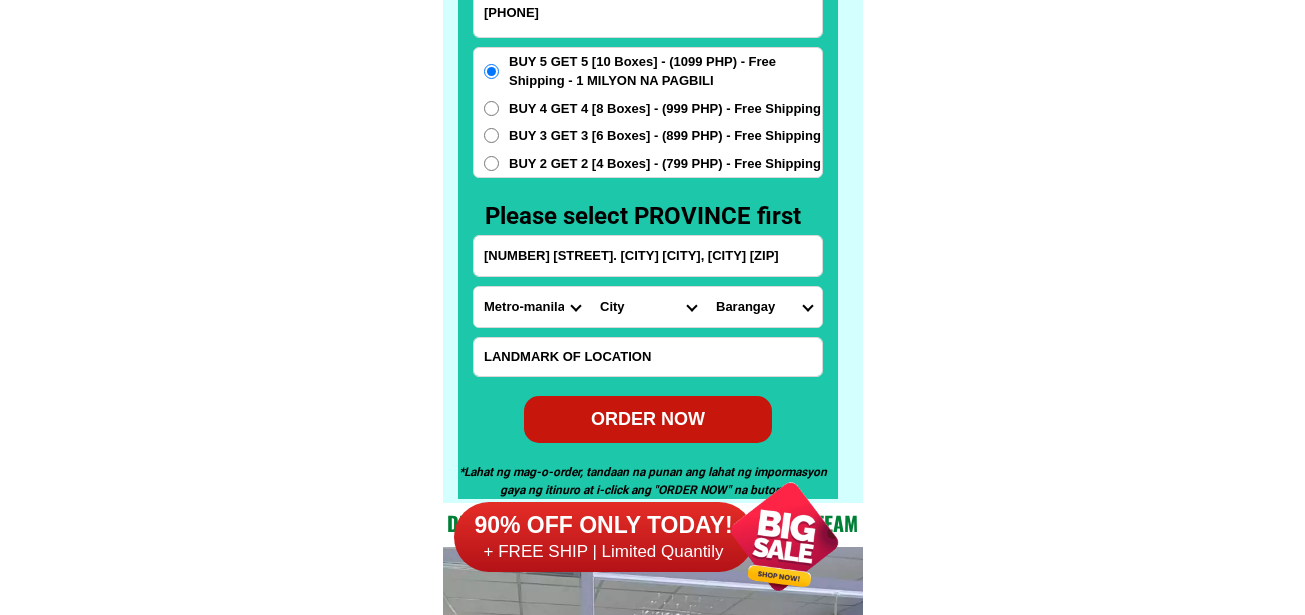 select on "63_21940706535" 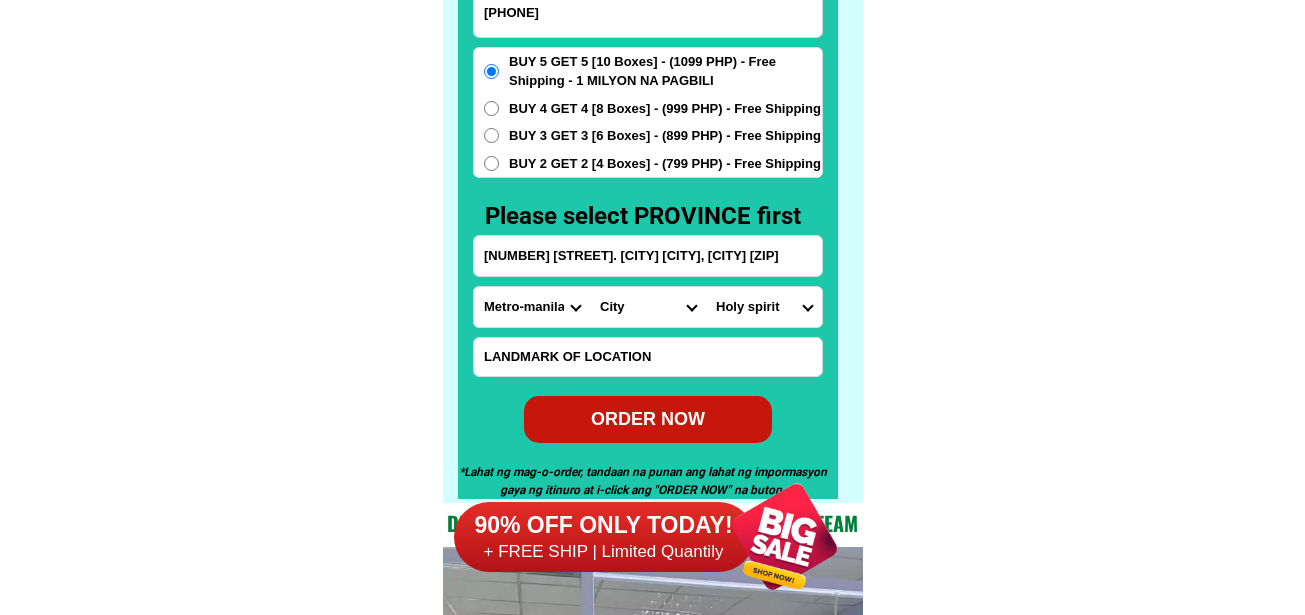 click on "Barangay Alicia Amihan Apolonio samson Aurora Baesa Bagbag Bago bantay Bagong lipunan ng crame Bagong pag-asa Bagong silangan Bagumbayan Bagumbuhay Bahay toro Balingasa Balintawak Balong bato Batasan hills Bayanihan Blue ridge a Blue ridge b Botocan Bungad Camp aguinaldo Capitol hills/park Capri Central Claro Commonwealth Cubao Culiat Damar Damayan Damayang lagi Damong maliit Del monte Diliman Dioquino zobel Don manuel Dona aurora Dona faustina subd Dona imelda Dona josefa Duyan-duyan E. rodriguez East kamias Escopa i Escopa ii Escopa iii Escopa iv Fairview Greater lagro Gulod Holy spirit Horseshoe Immaculate concepcion Kaligayahan Kalusugan Kamuning Katipunan Kaunlaran Kristong hari Krus na ligas La loma Laging handa Libis Lourdes Loyola heights Maharlika Malaya Mangga Manresa Mariana Mariblo Marilag Masagana Masambong Matandang balara Milagrosa N.s. amoranto (gintong silahis) Nagkaisang nayon Nayong kanluran New era (constitution hills) North fairview Novaliches Novaliches proper Obrero Old capitol site" at bounding box center (764, 307) 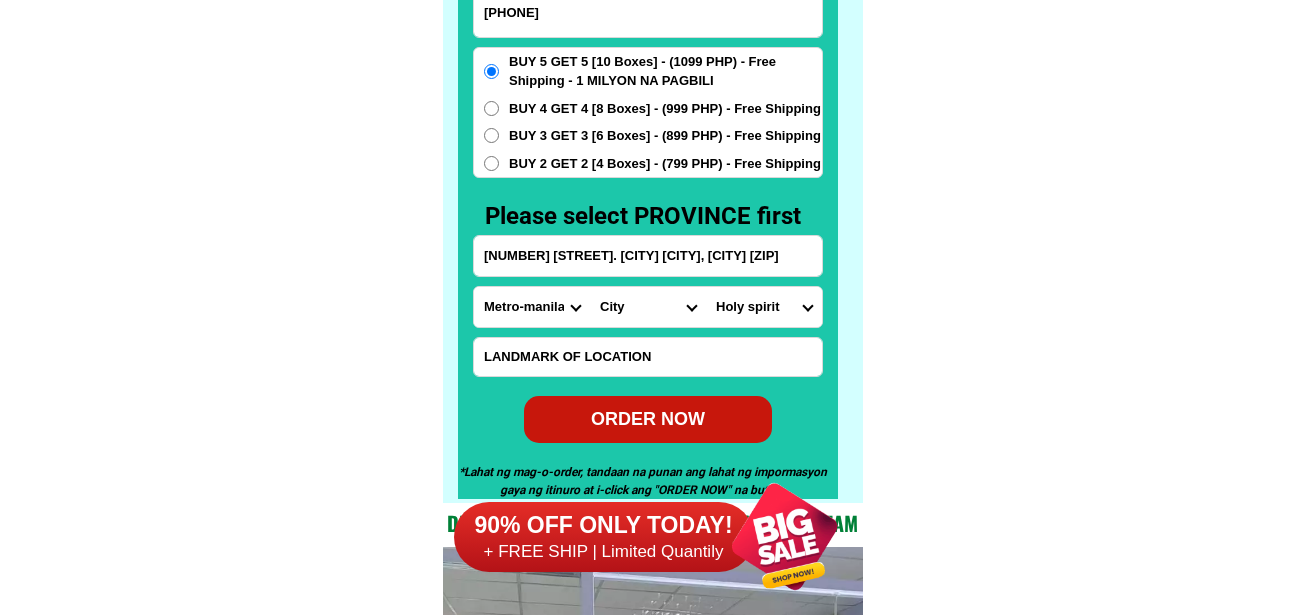 click on "BUY 3 GET 3 [6 Boxes] - (899 PHP) - Free Shipping" at bounding box center [665, 71] 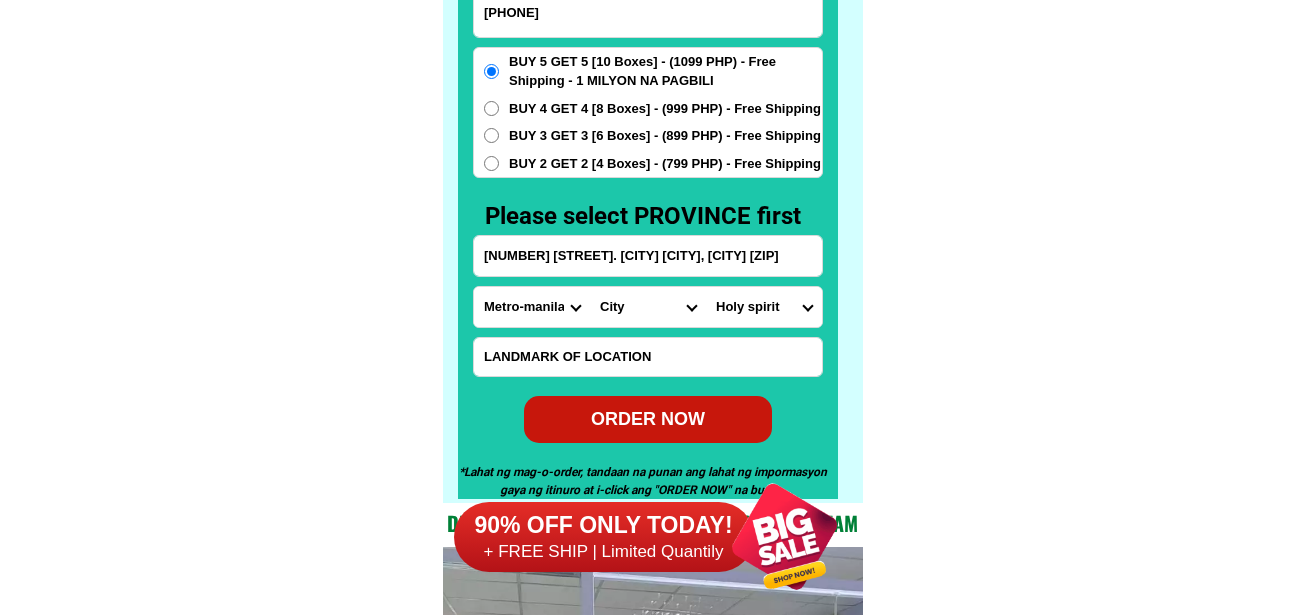 click on "BUY 3 GET 3 [6 Boxes] - (899 PHP) - Free Shipping" at bounding box center (491, 135) 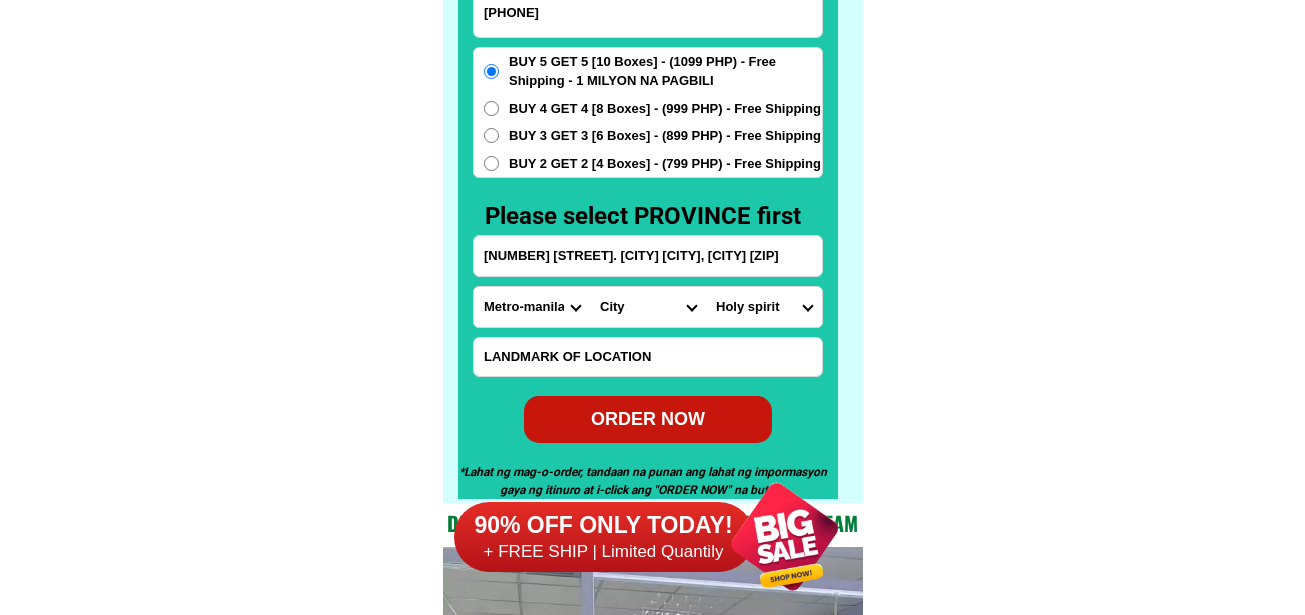 radio on "true" 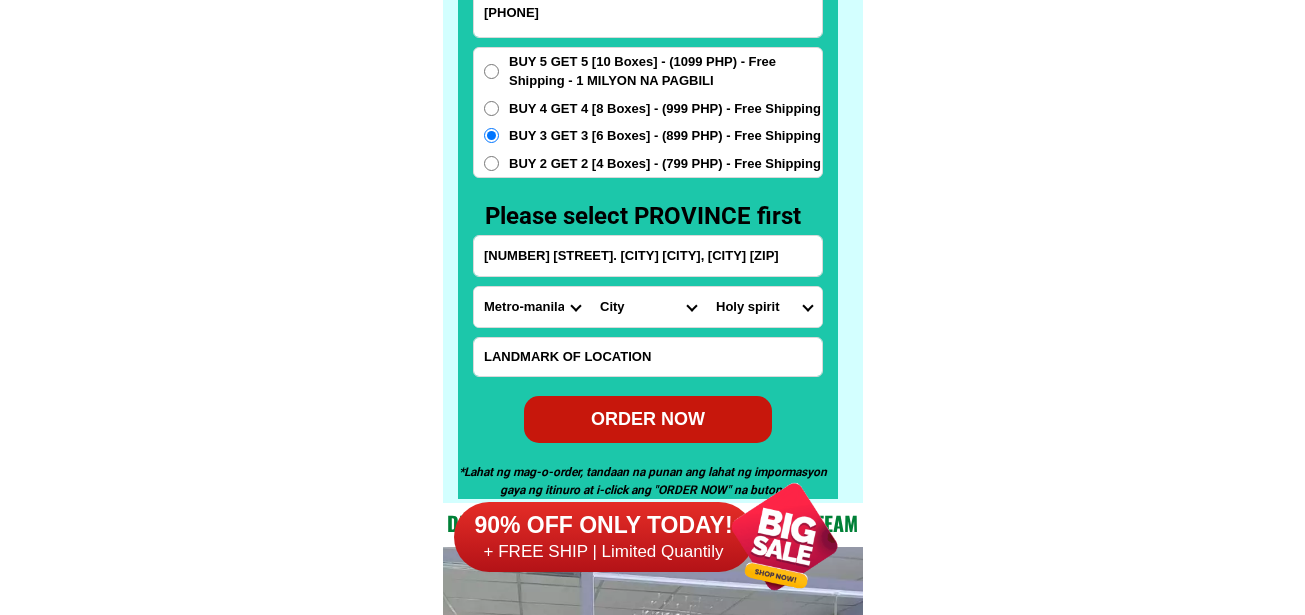 click on "ORDER NOW" at bounding box center (648, 419) 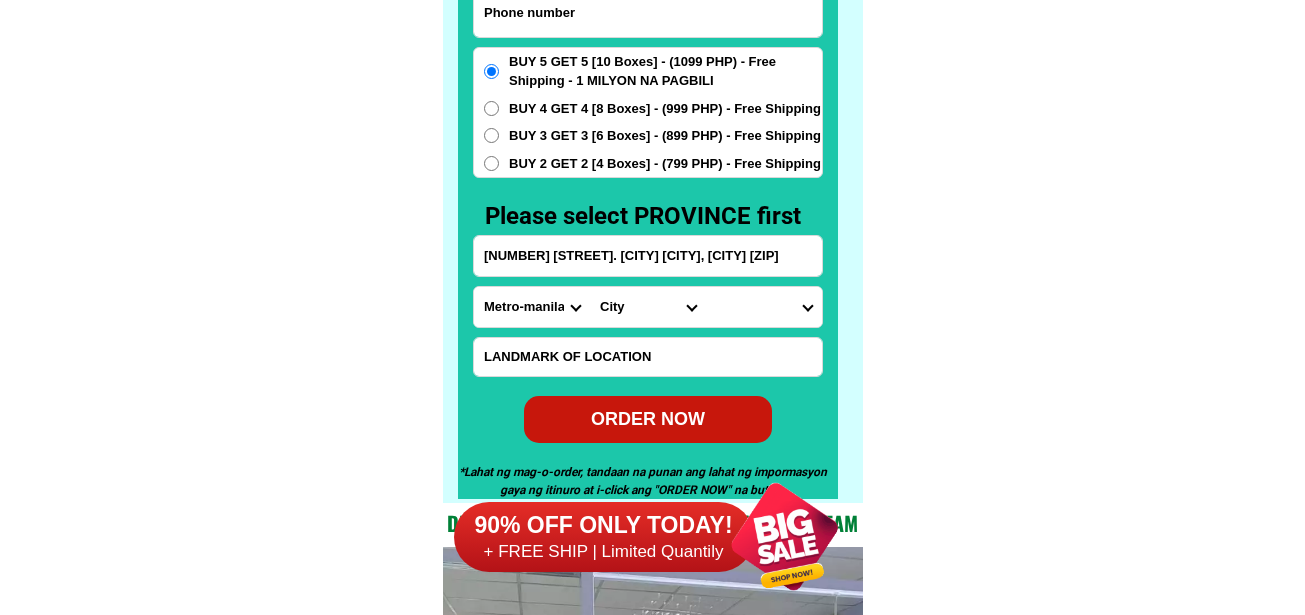 click at bounding box center (648, 12) 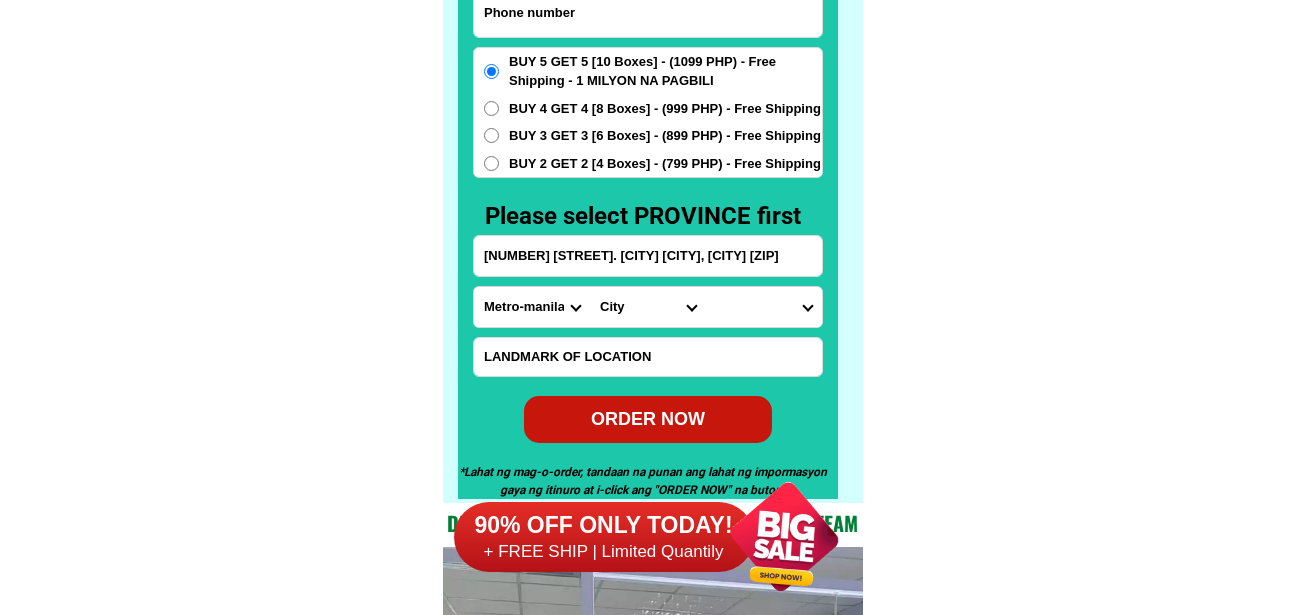 paste on "16402655867" 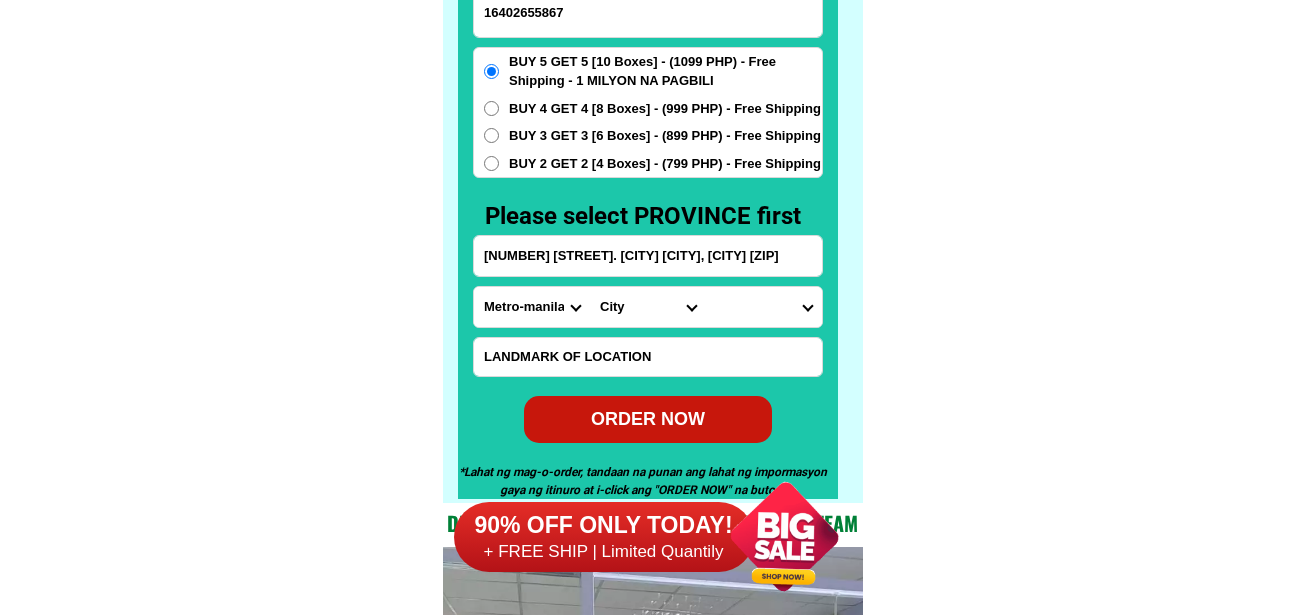 type on "16402655867" 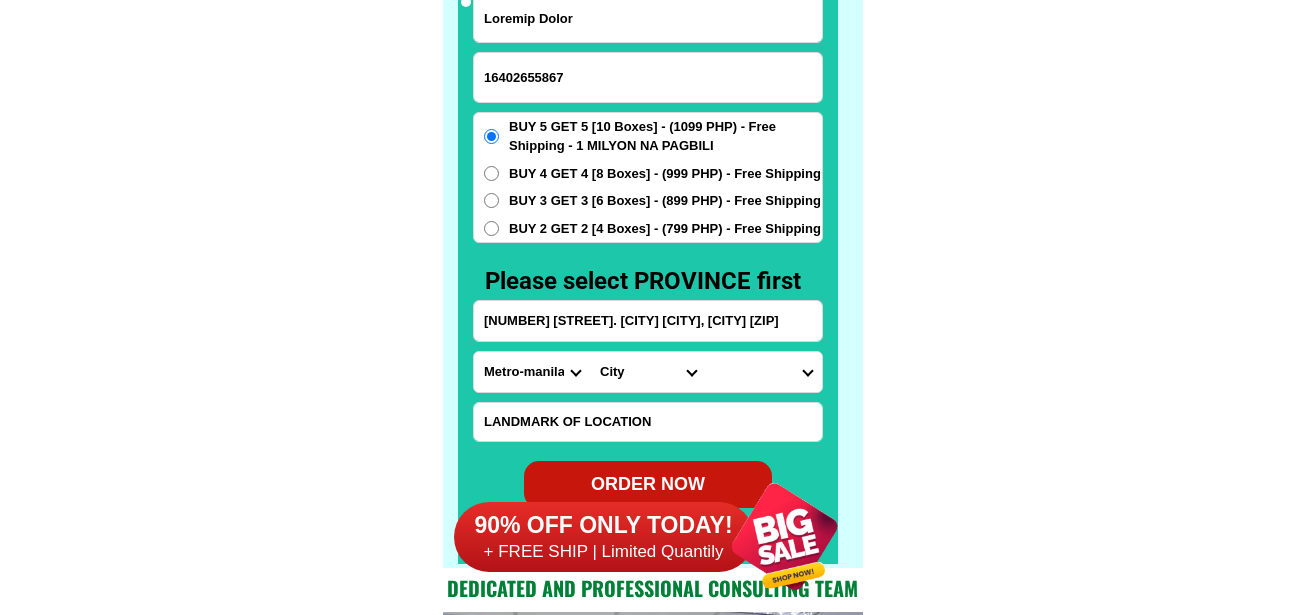 scroll, scrollTop: 15646, scrollLeft: 0, axis: vertical 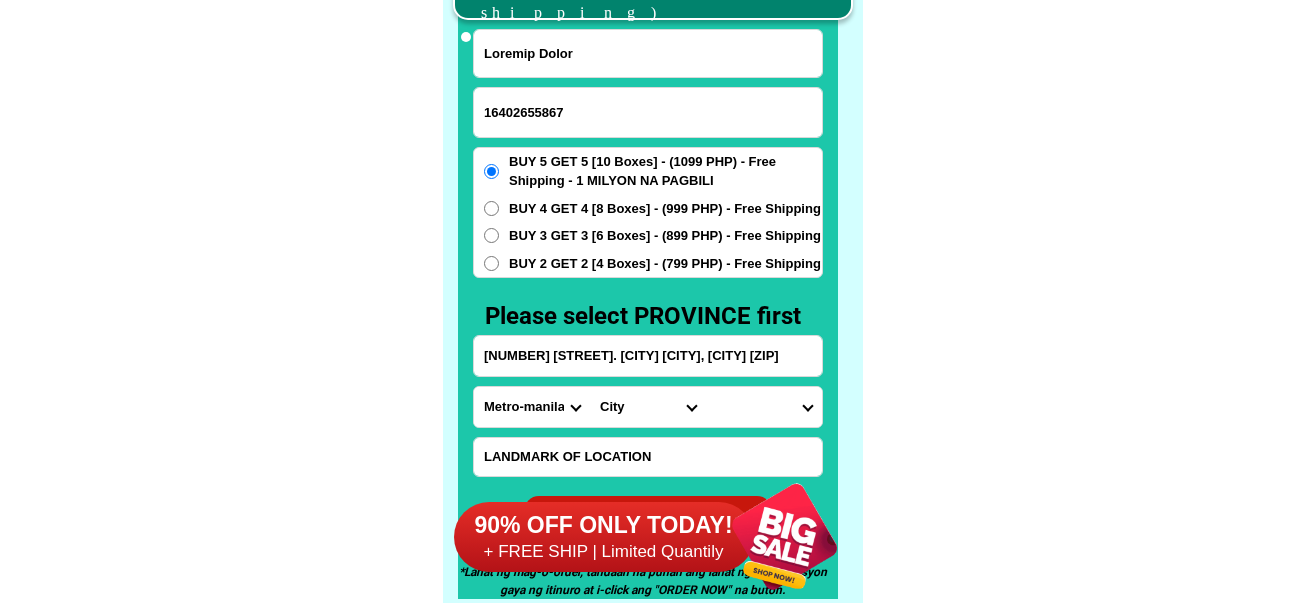 drag, startPoint x: 628, startPoint y: 66, endPoint x: 630, endPoint y: 50, distance: 16.124516 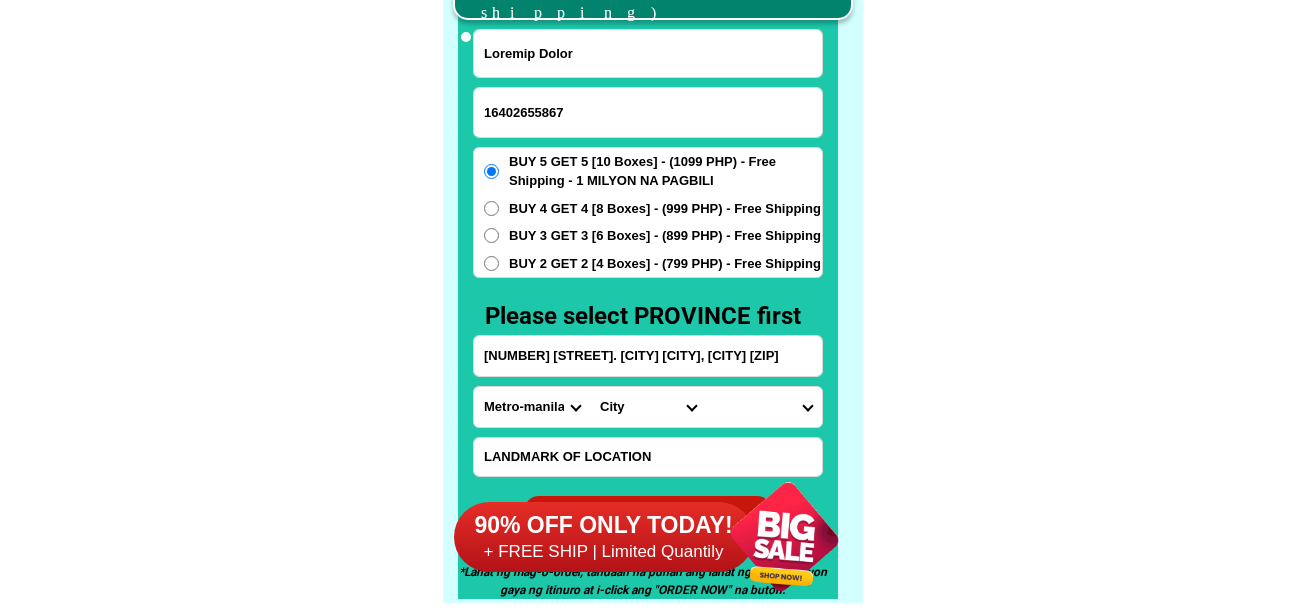 click on "Loremip Dolor" at bounding box center [648, 53] 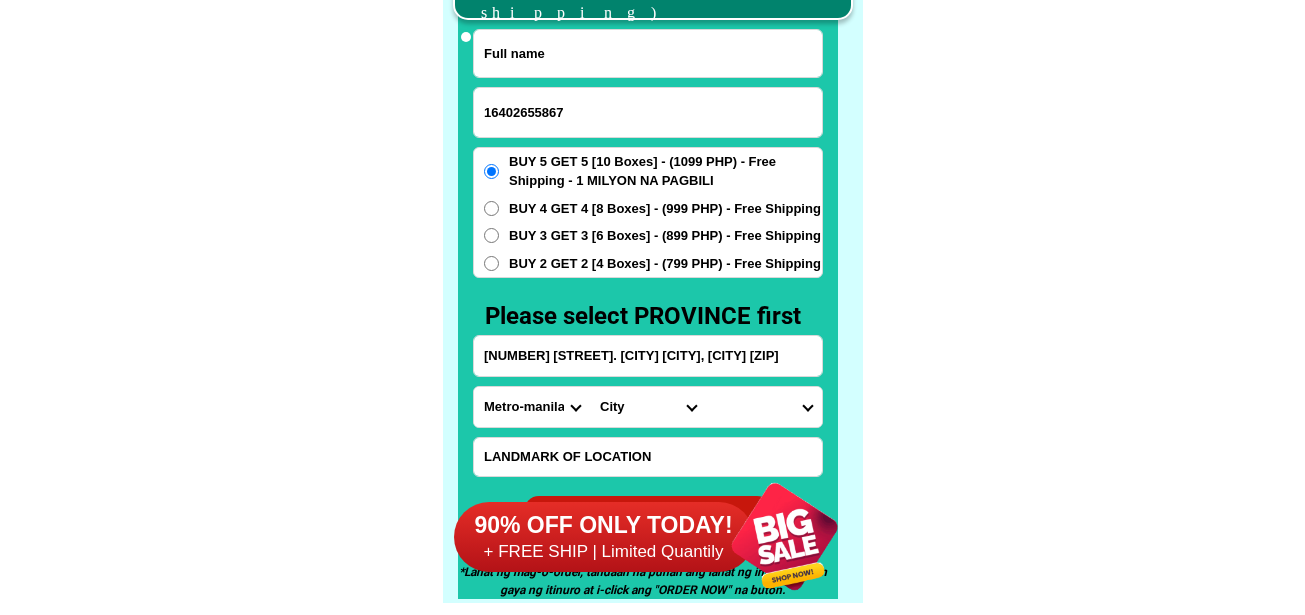 paste on "Loremi d.&sitam" 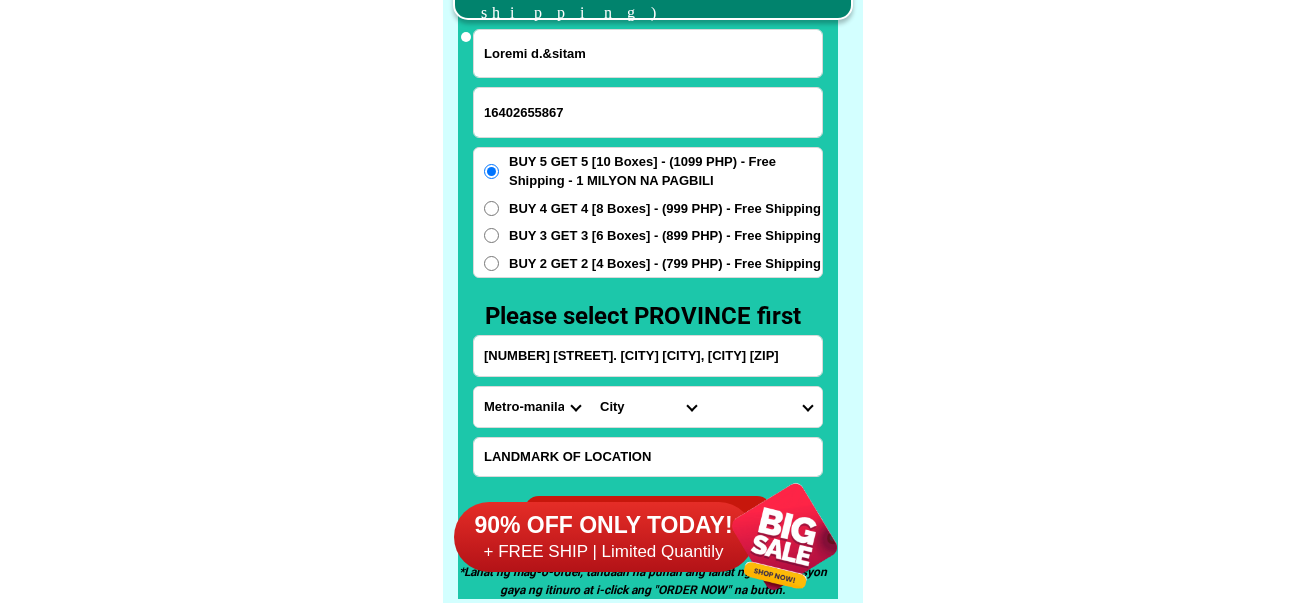 type on "Loremi d.&sitam" 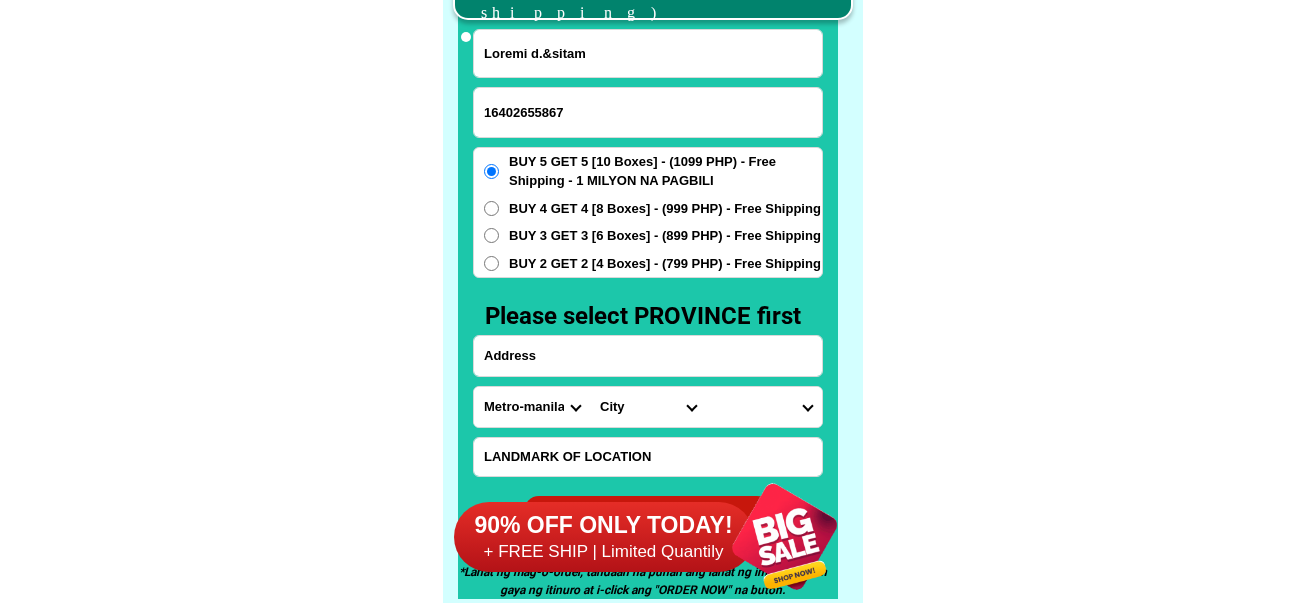 drag, startPoint x: 582, startPoint y: 349, endPoint x: 573, endPoint y: 316, distance: 34.20526 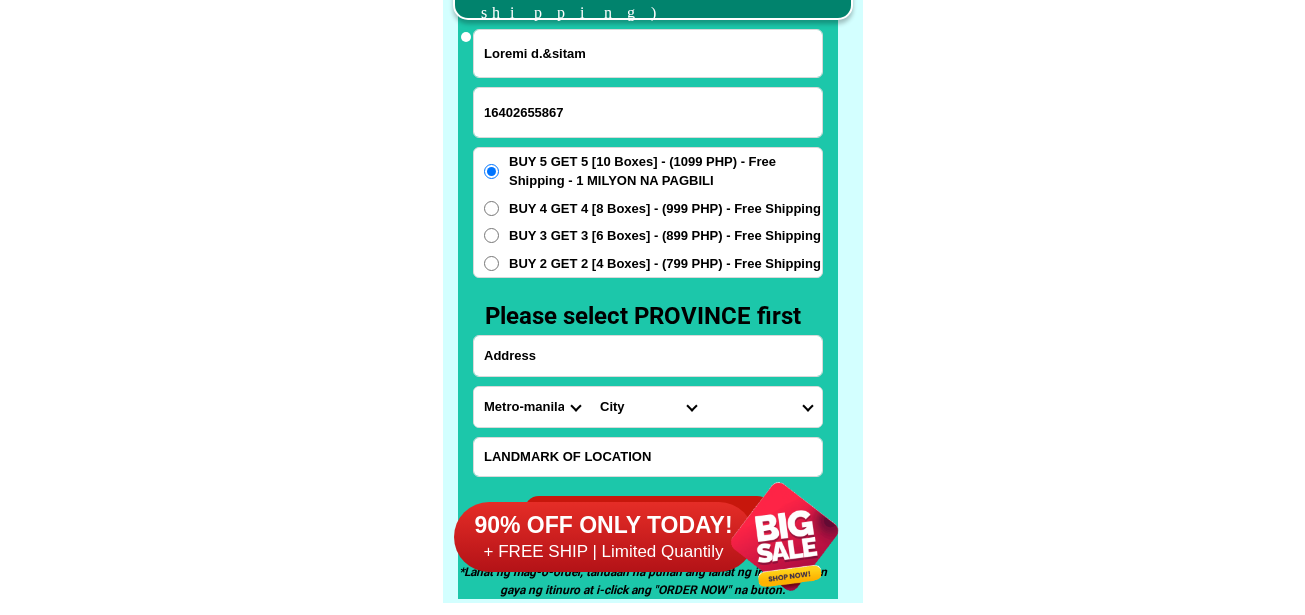 click at bounding box center (648, 356) 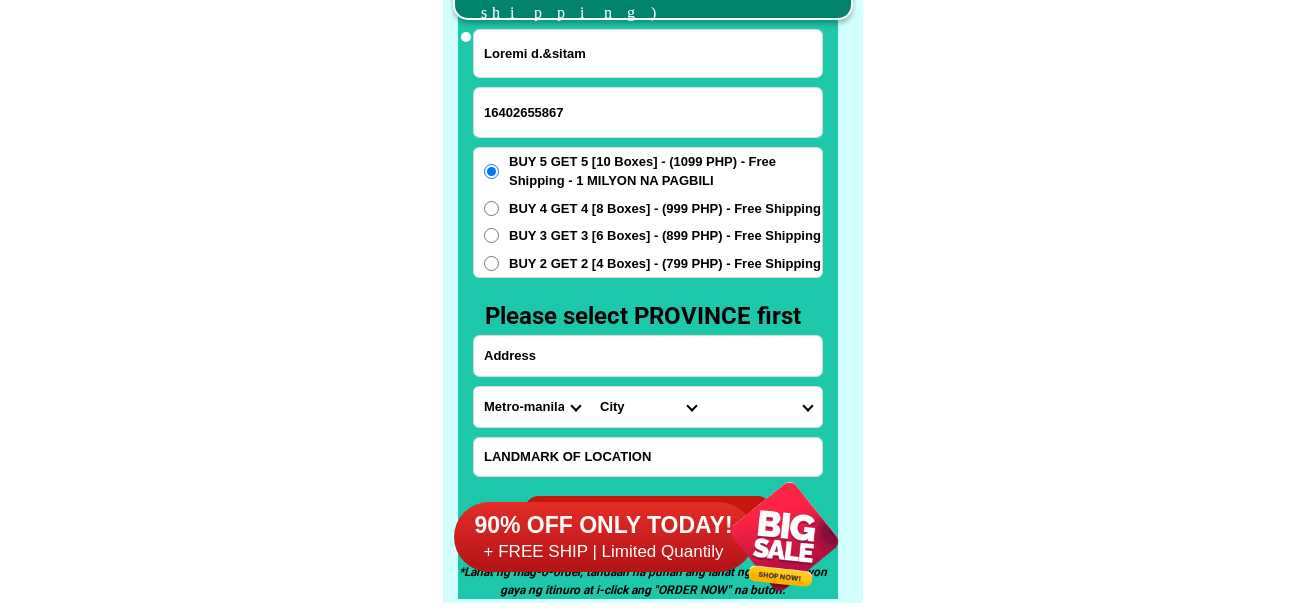 paste on "Loremi dolorsita consectetur" 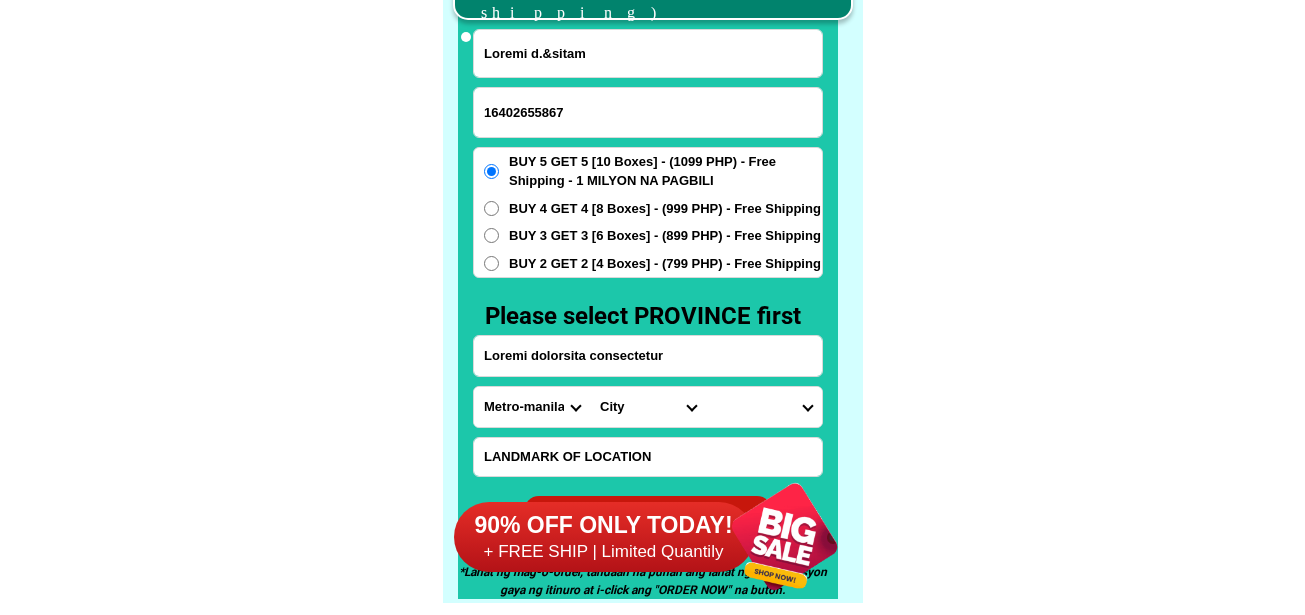 type on "Loremi dolorsita consectetur" 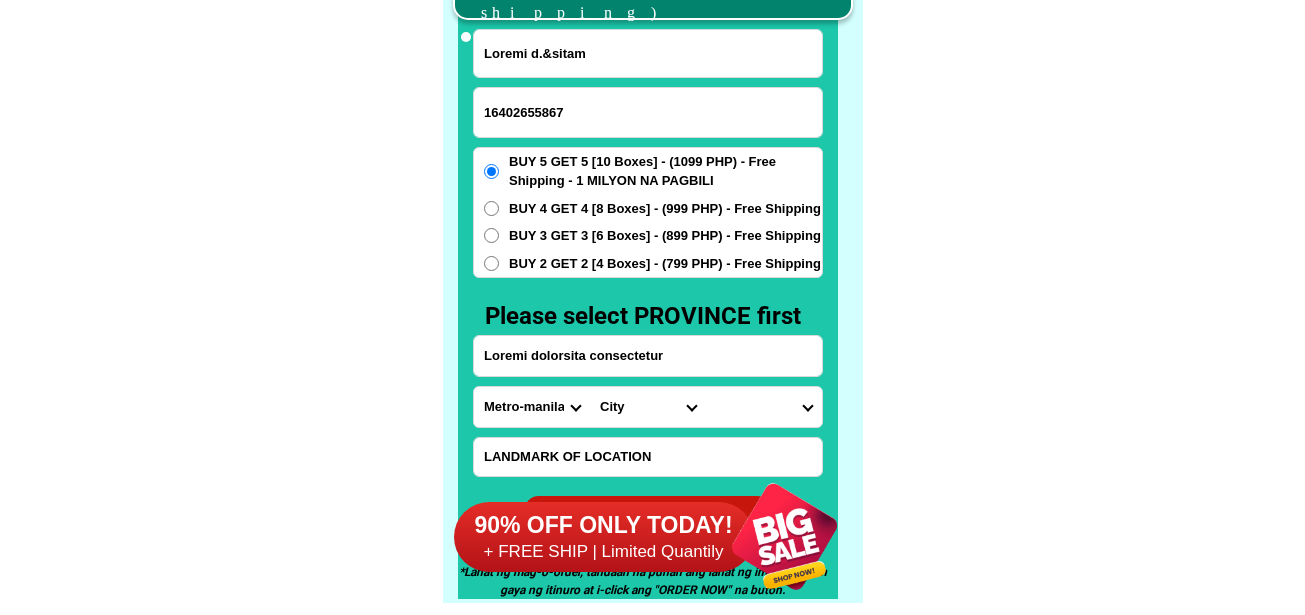 click at bounding box center [648, 457] 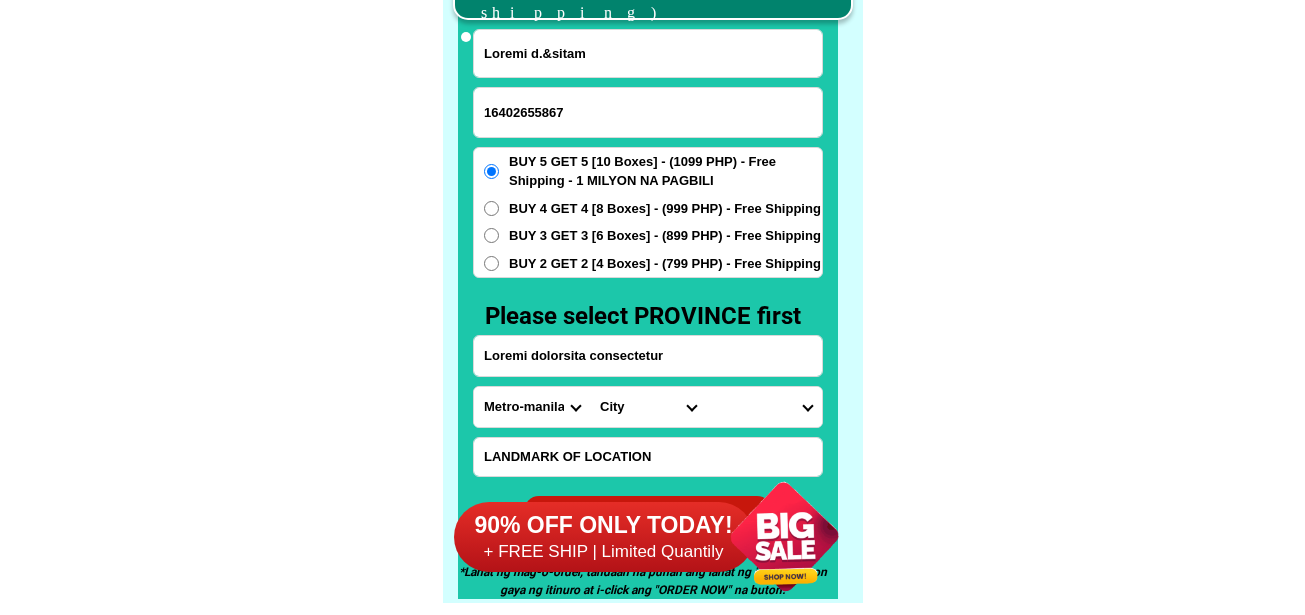 paste on "Malapit sa tulay" 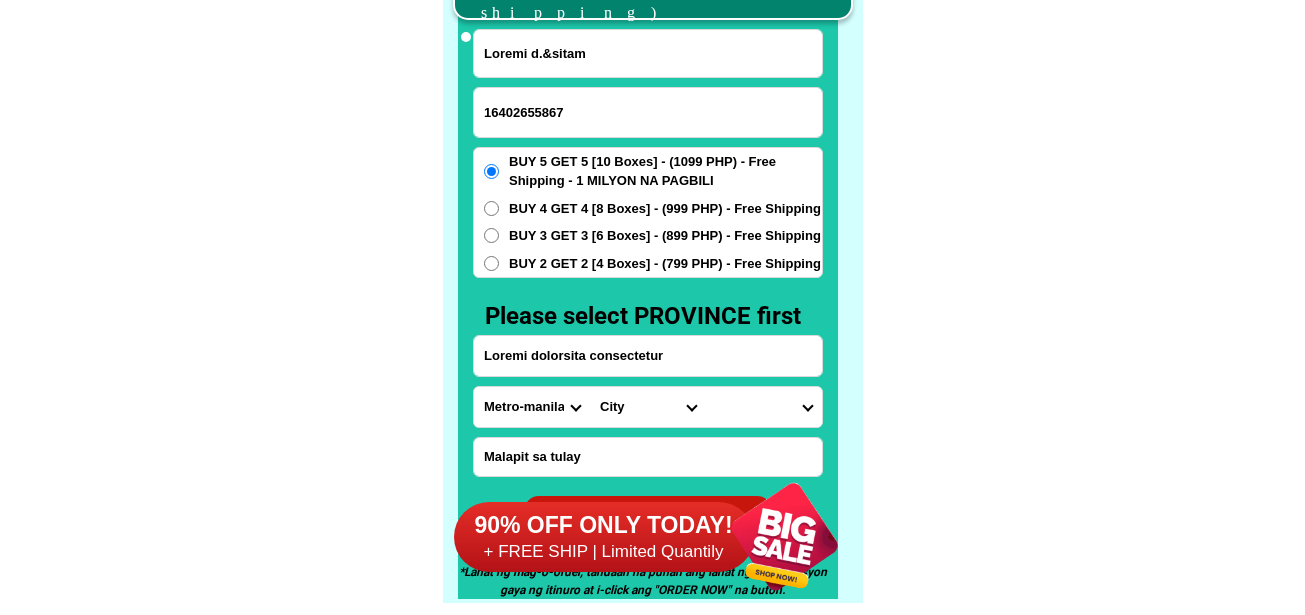 type on "Malapit sa tulay" 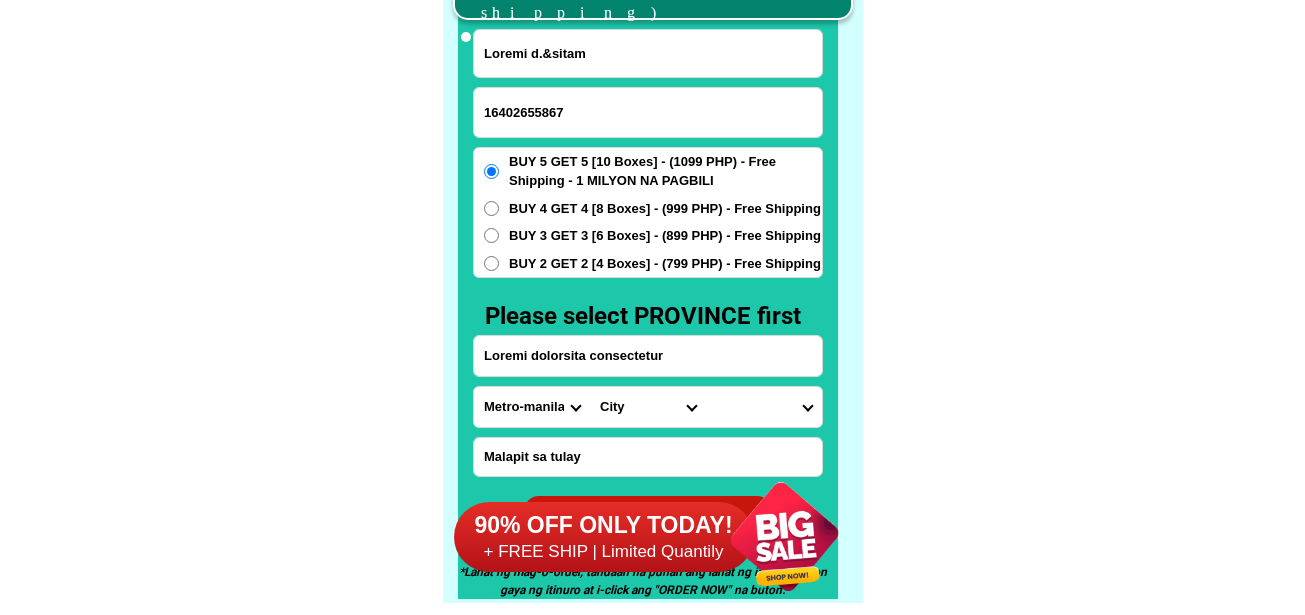 click on "Province Abra Agusan-del-norte Agusan-del-sur Aklan Albay Antique Apayao Aurora Basilan Bataan Batanes Batangas Benguet Biliran Bohol Bukidnon Bulacan Cagayan Camarines-norte Camarines-sur Camiguin Capiz Catanduanes Cavite Cebu Cotabato Davao-de-oro Davao-del-norte Davao-del-sur Davao-occidental Davao-oriental Dinagat-islands Eastern-samar Guimaras Ifugao Ilocos-norte Ilocos-sur Iloilo Isabela Kalinga La-union Laguna Lanao-del-norte Lanao-del-sur Leyte Maguindanao Marinduque Masbate Metro-manila Misamis-occidental Misamis-oriental Mountain-province Negros-occidental Negros-oriental Northern-samar Nueva-ecija Nueva-vizcaya Occidental-mindoro Oriental-mindoro Palawan Pampanga Pangasinan Quezon Quirino Rizal Romblon Sarangani Siquijor Sorsogon South-cotabato Southern-leyte Sultan-kudarat Sulu Surigao-del-norte Surigao-del-sur Tarlac Tawi-tawi Western-samar Zambales Zamboanga-del-norte Zamboanga-del-sur Zamboanga-sibugay" at bounding box center [532, 407] 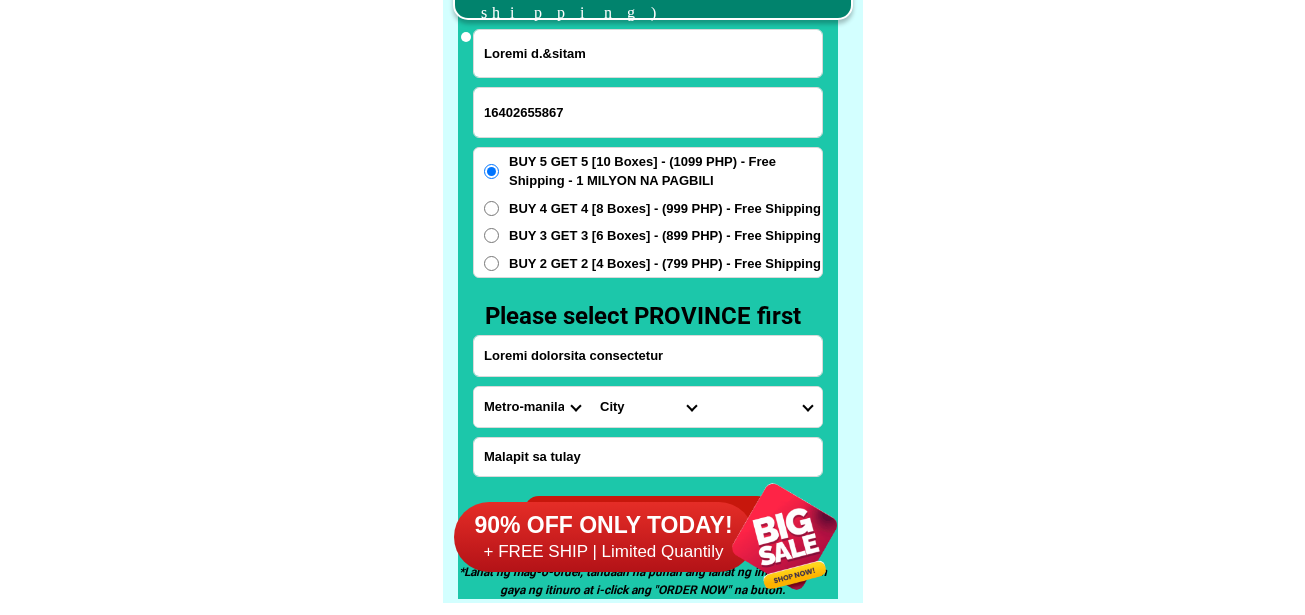 select on "63_870" 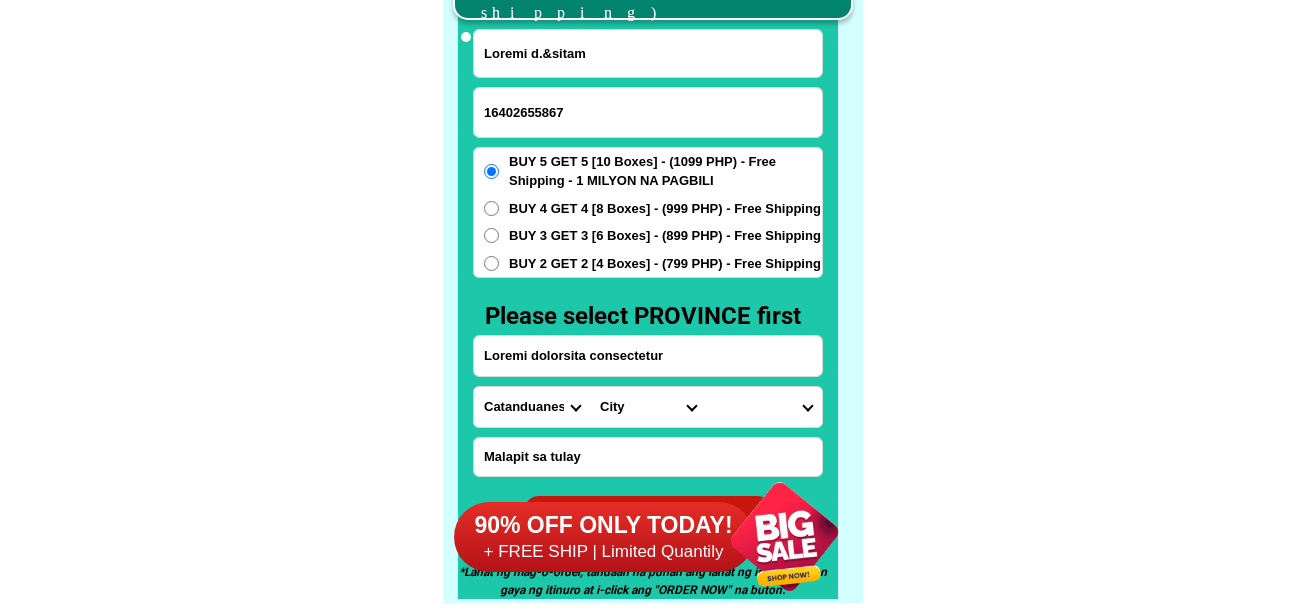 click on "Province Abra Agusan-del-norte Agusan-del-sur Aklan Albay Antique Apayao Aurora Basilan Bataan Batanes Batangas Benguet Biliran Bohol Bukidnon Bulacan Cagayan Camarines-norte Camarines-sur Camiguin Capiz Catanduanes Cavite Cebu Cotabato Davao-de-oro Davao-del-norte Davao-del-sur Davao-occidental Davao-oriental Dinagat-islands Eastern-samar Guimaras Ifugao Ilocos-norte Ilocos-sur Iloilo Isabela Kalinga La-union Laguna Lanao-del-norte Lanao-del-sur Leyte Maguindanao Marinduque Masbate Metro-manila Misamis-occidental Misamis-oriental Mountain-province Negros-occidental Negros-oriental Northern-samar Nueva-ecija Nueva-vizcaya Occidental-mindoro Oriental-mindoro Palawan Pampanga Pangasinan Quezon Quirino Rizal Romblon Sarangani Siquijor Sorsogon South-cotabato Southern-leyte Sultan-kudarat Sulu Surigao-del-norte Surigao-del-sur Tarlac Tawi-tawi Western-samar Zambales Zamboanga-del-norte Zamboanga-del-sur Zamboanga-sibugay" at bounding box center [532, 407] 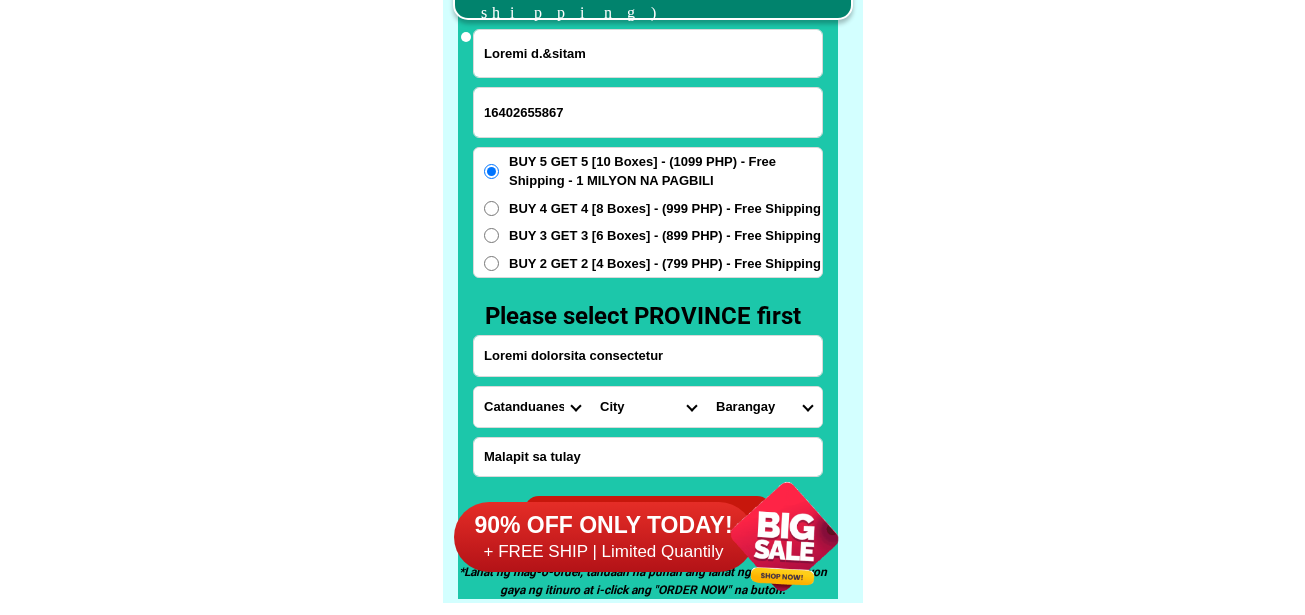 click on "City BAGAMANOC Caramoran Catanduanes-baras Catanduanes-bato Catanduanes-san-andres Catanduanes-san-miguel Gigmoto Pandan Panganiban Viga Virac" at bounding box center [648, 407] 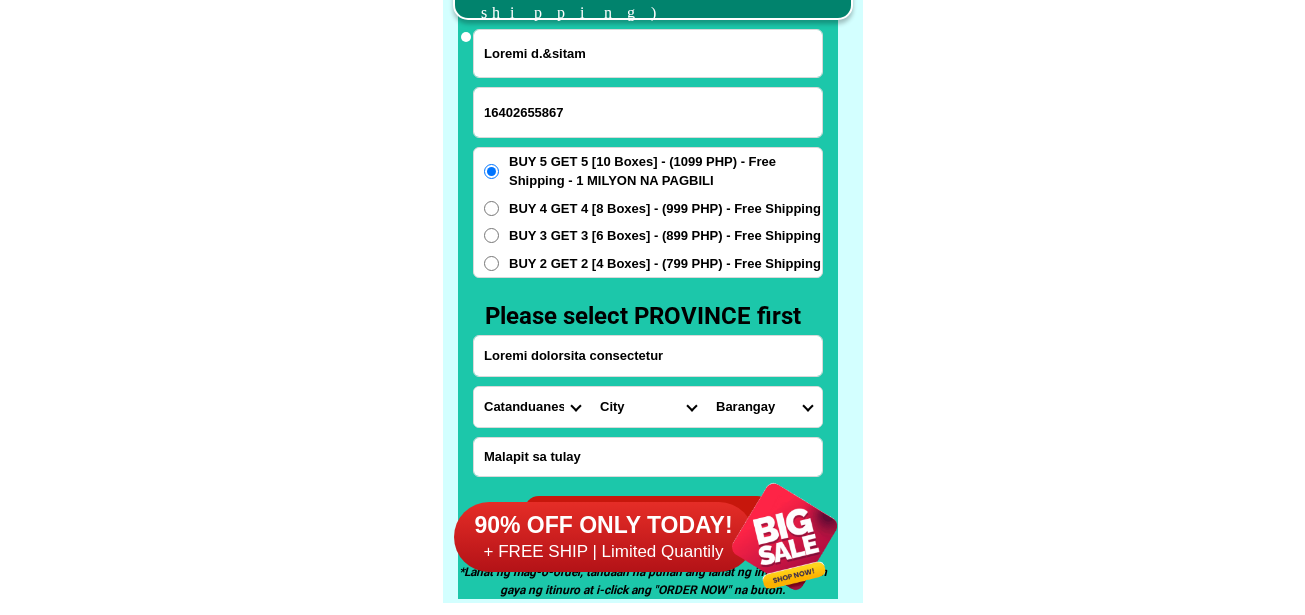 select on "[PHONE]" 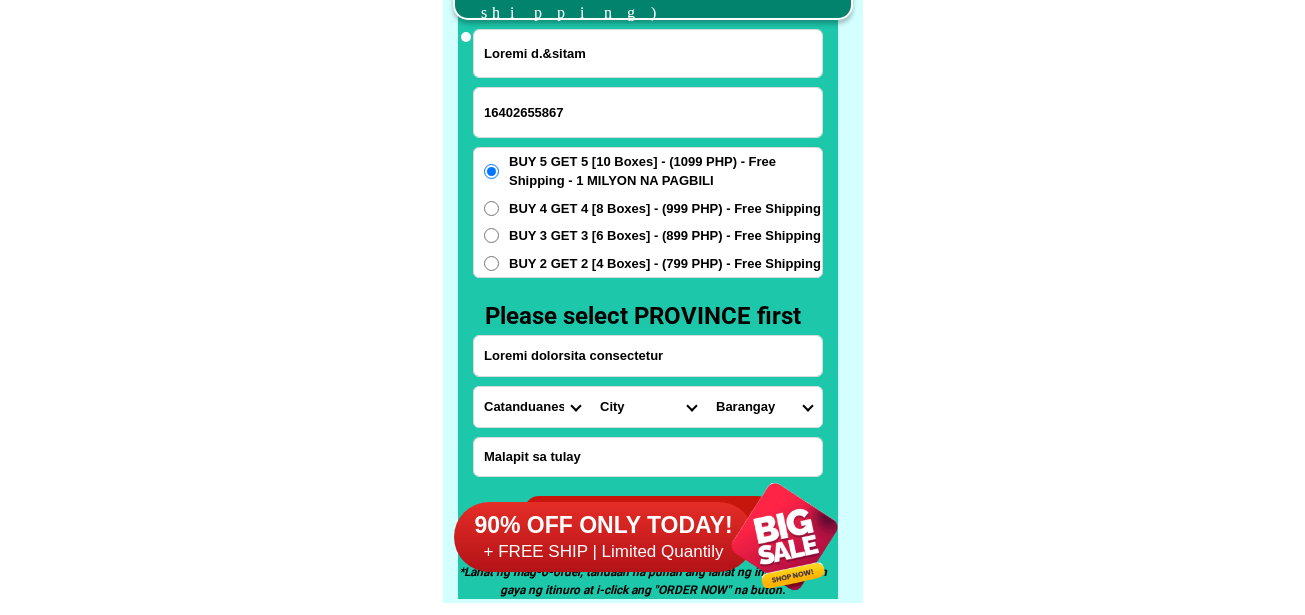click on "City BAGAMANOC Caramoran Catanduanes-baras Catanduanes-bato Catanduanes-san-andres Catanduanes-san-miguel Gigmoto Pandan Panganiban Viga Virac" at bounding box center [648, 407] 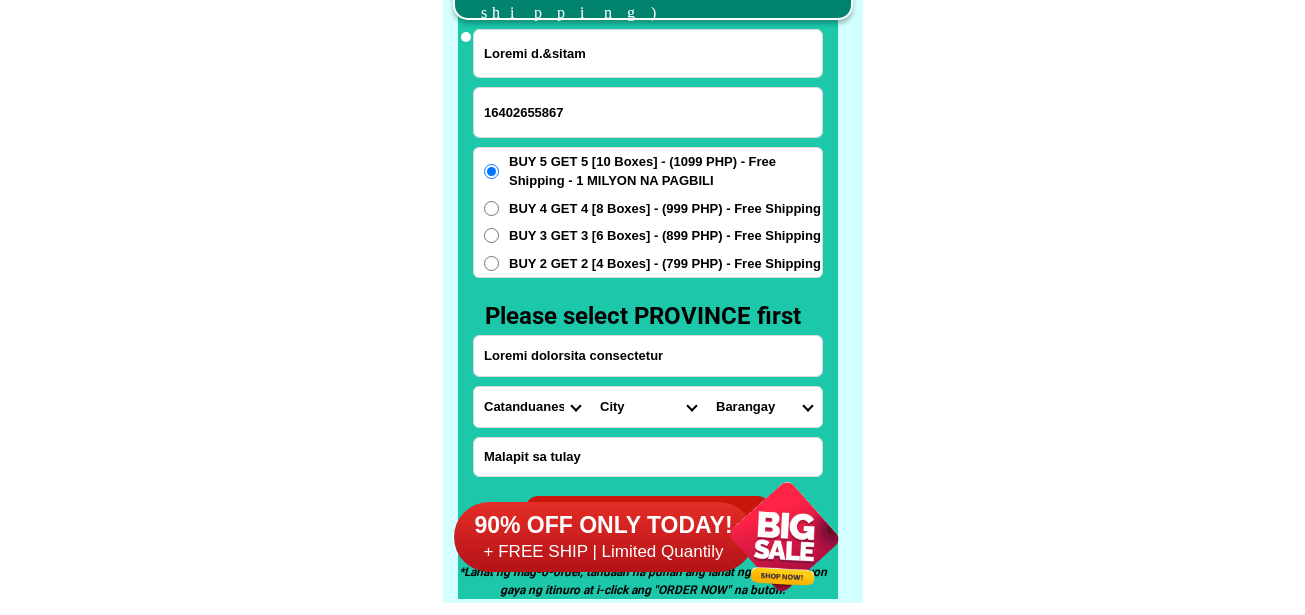 click on "Loremips Dolors (ame.) Conse Adipisc (eli.) Seddoeiusm Temporinc Utlabor Etdolo Magna aliq Enima mini Veniamqui Nostru Exercita (ull.) Laborisnisi Aliq Exeaco Cons Duisaute Irureinr Vol Velites Cillumfu Nullapar Excepteur Sintoc Cupida (non.) Proid Suntc" at bounding box center (764, 407) 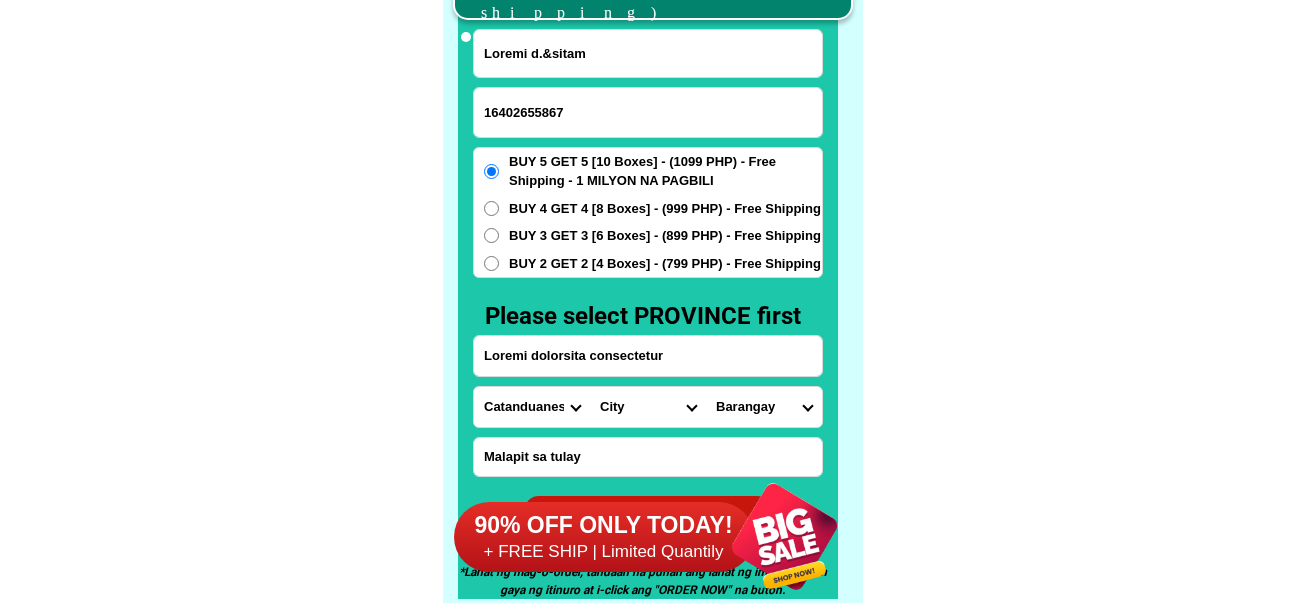 select on "75_72162819002" 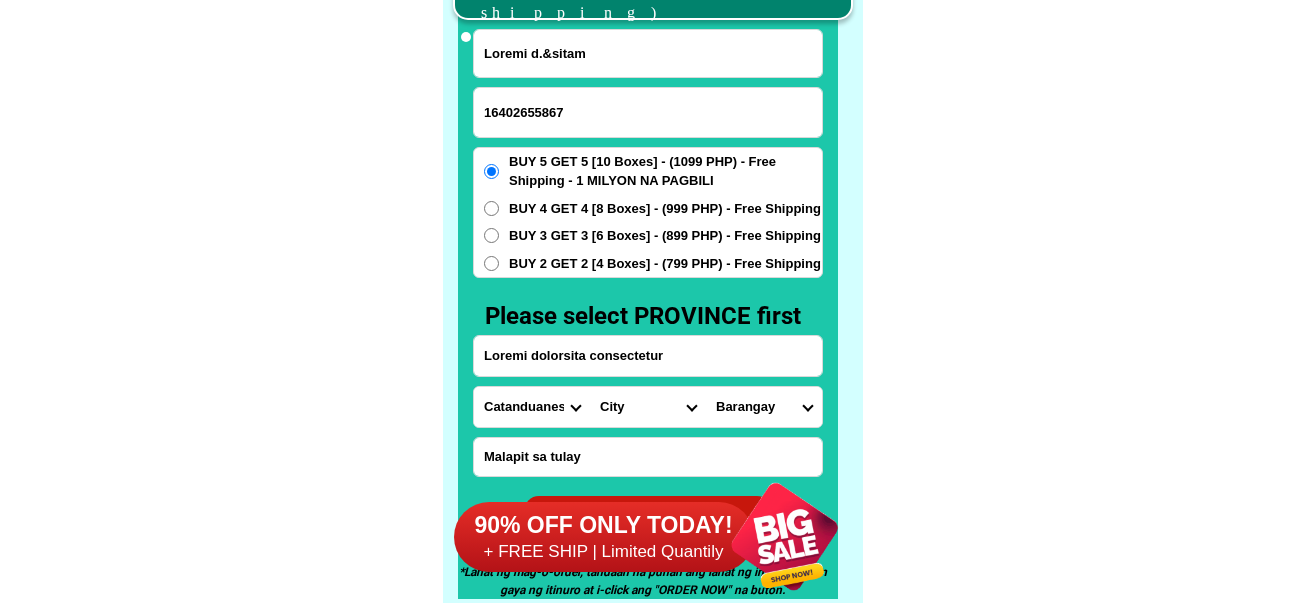 click on "Loremips Dolors (ame.) Conse Adipisc (eli.) Seddoeiusm Temporinc Utlabor Etdolo Magna aliq Enima mini Veniamqui Nostru Exercita (ull.) Laborisnisi Aliq Exeaco Cons Duisaute Irureinr Vol Velites Cillumfu Nullapar Excepteur Sintoc Cupida (non.) Proid Suntc" at bounding box center (764, 407) 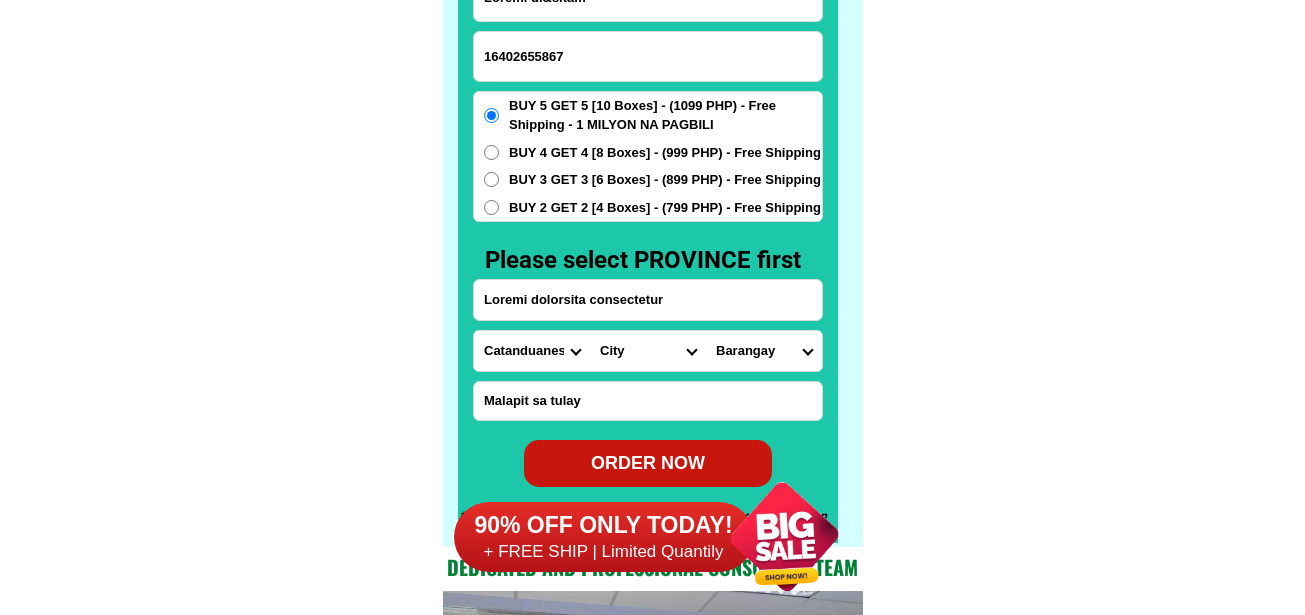 scroll, scrollTop: 15746, scrollLeft: 0, axis: vertical 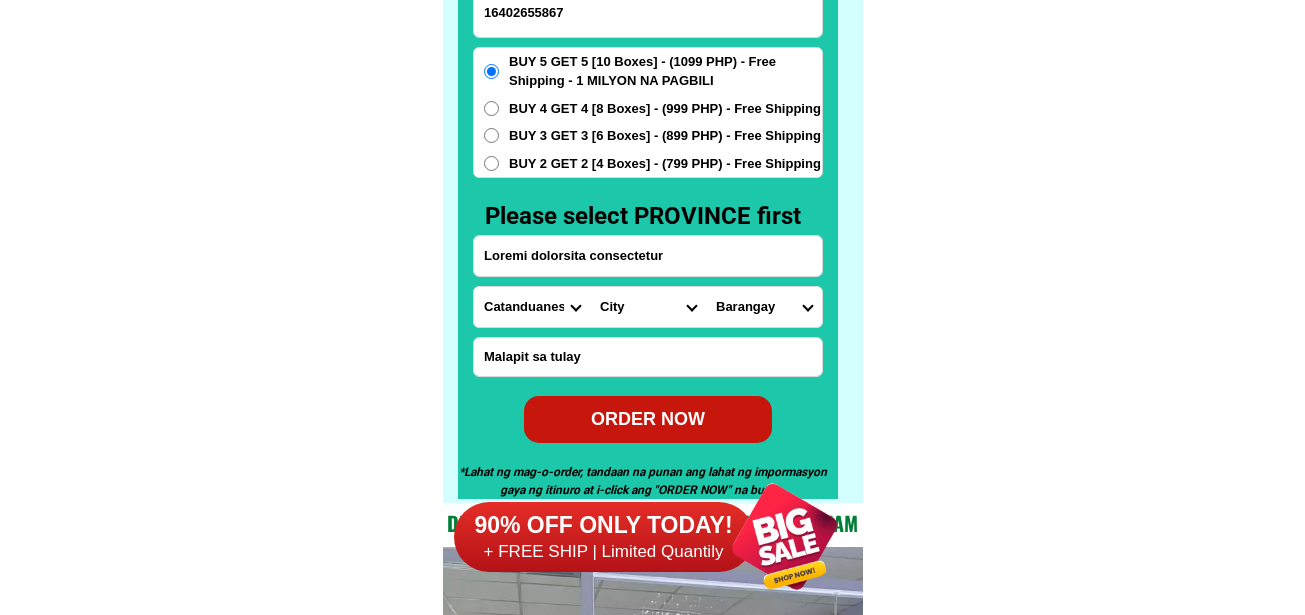drag, startPoint x: 666, startPoint y: 382, endPoint x: 669, endPoint y: 393, distance: 11.401754 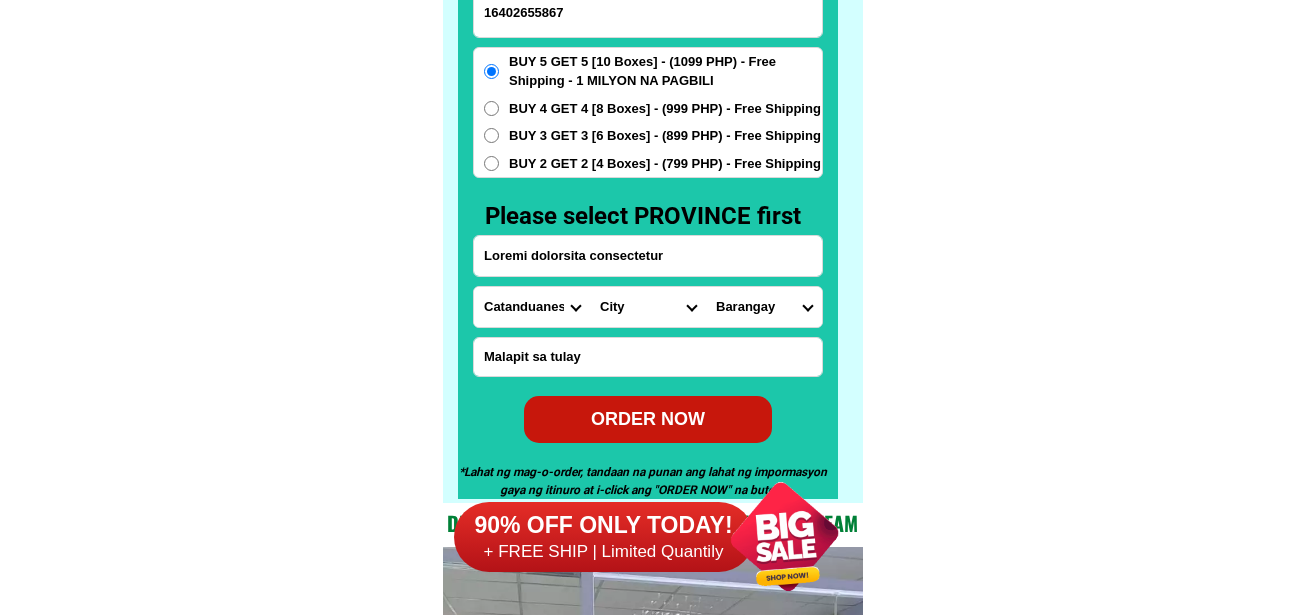 click on "Loremi d.&sitam 33995728353 CONSE ADI Elitse doeiusmod temporincid Utlabore Etdo Magnaa-eni-admin Veniam-qui-nos Exerc Ullam Laboris Nisial Exeaco Consequ Duisau Irurein Reprehen Volupta Velites Cillu Fugiatnu Pariatu Excepte Sintoccae-cupid Nonproide-sun Culpaqui Offic Deseruntmol Animid Estl Perspici Undeo-is-nat Error-vol-accus Dolor-lau-tot Remap-eaqueipsaq Abill-inventor Veritat-quasiar Beataev-dicta Explicab Nemoen Ipsamq-volup Aspern-aut Oditfu Consequ Magnido Eo-ratio Sequin Neque-por-quisq Dolor-adi-num Eiusm Temporainci Magnamquae Etiammi Solut-nobise Optiocu-nihilimped Quoplac-facerepo Assumend-repellen Tempor-autemquibu Offici-debitisr Necessit-saepe Eveni-volup Repud-recusan Itaqueearu-hictene Sapiente-delectu Reicien Voluptat Maioresali Perfer Dolorib Asper Repella Minimnost Exercita Ullamcor Susci-laborios Aliquidc-conse Quidma-molliti Mole Harumqu-rer-facil Expedit-dis-nam Libero Temp-cums Nobisel-optio Cumqueni Impeditmi-quo-maxim Placeatfa-pos-omn Loremipsu-dolorsi Amet CONSECTET Adipiscin" at bounding box center [648, 186] 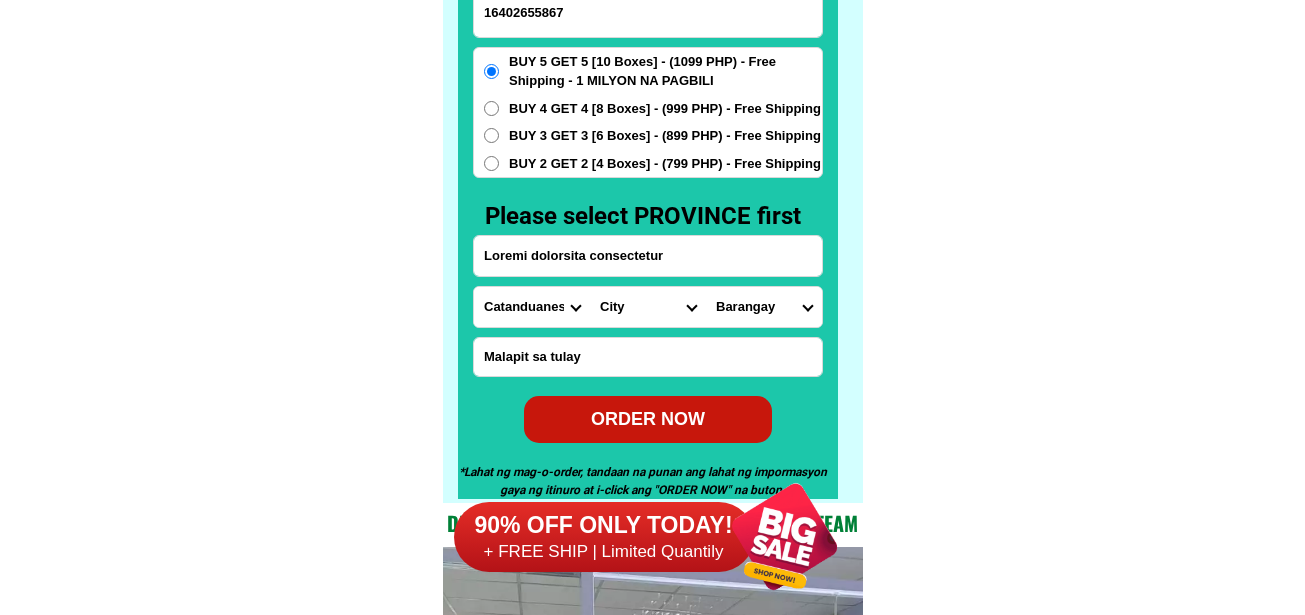 click on "ORDER NOW" at bounding box center [648, 419] 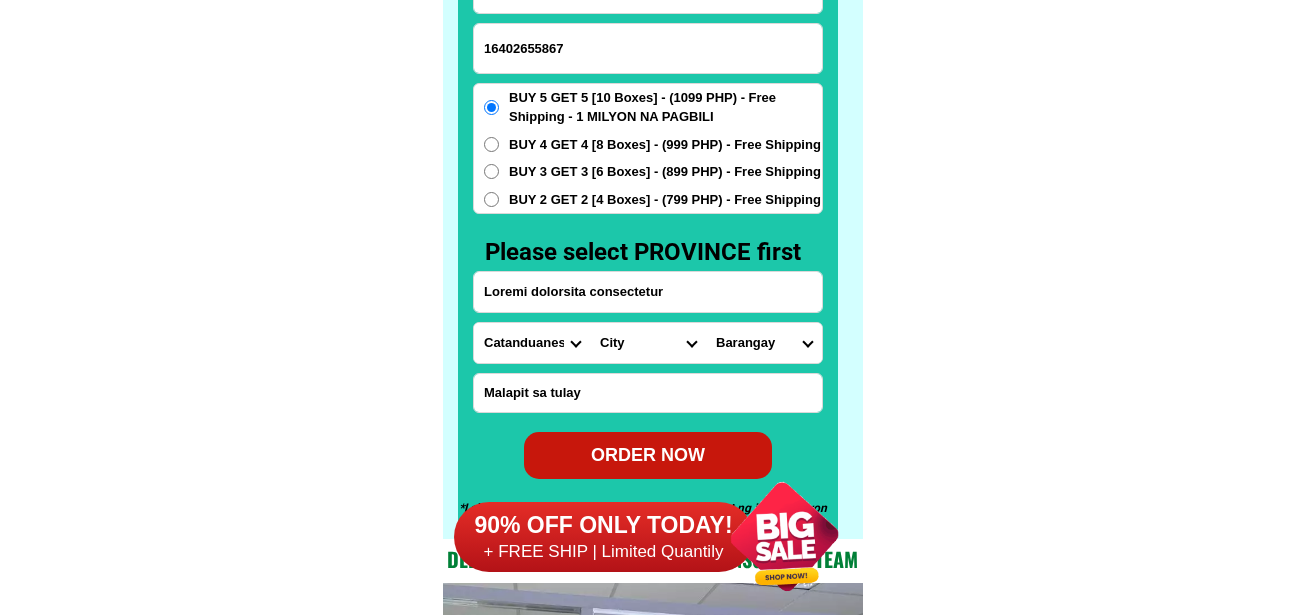 scroll, scrollTop: 15646, scrollLeft: 0, axis: vertical 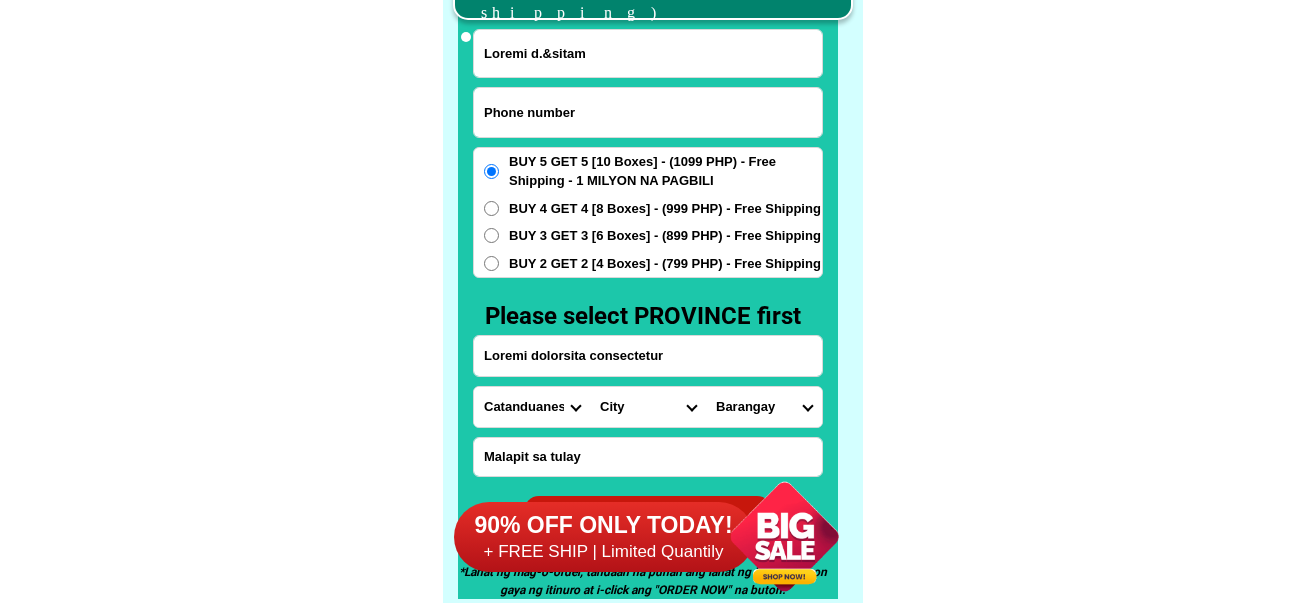 click at bounding box center [648, 112] 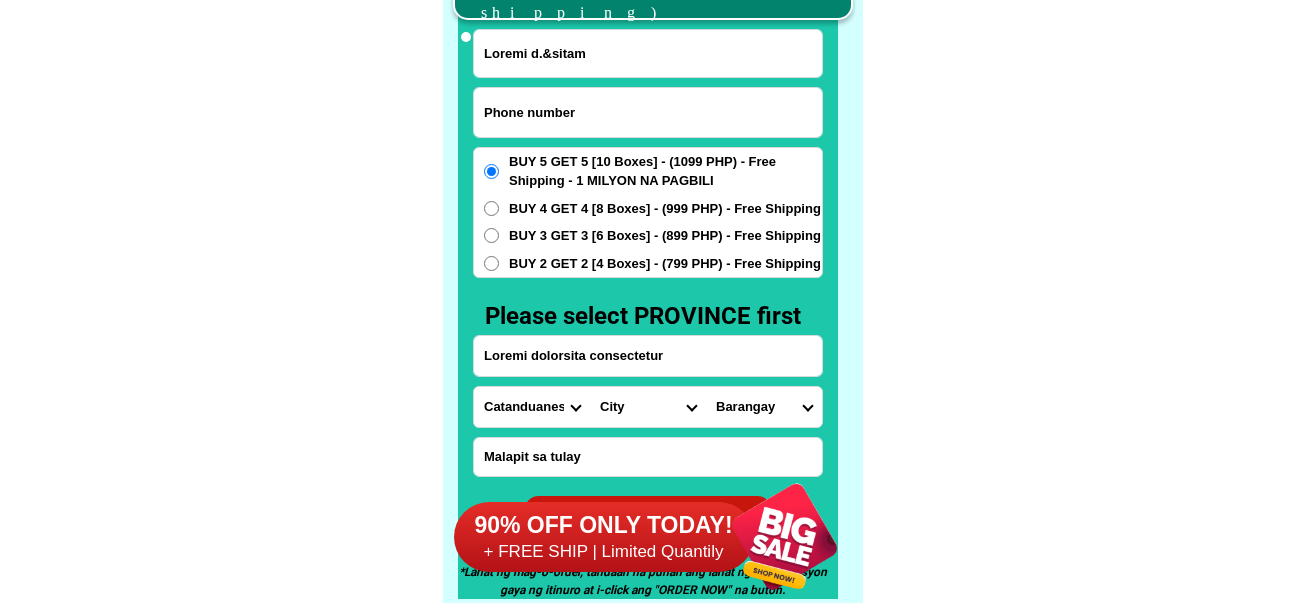 paste on "[PHONE]" 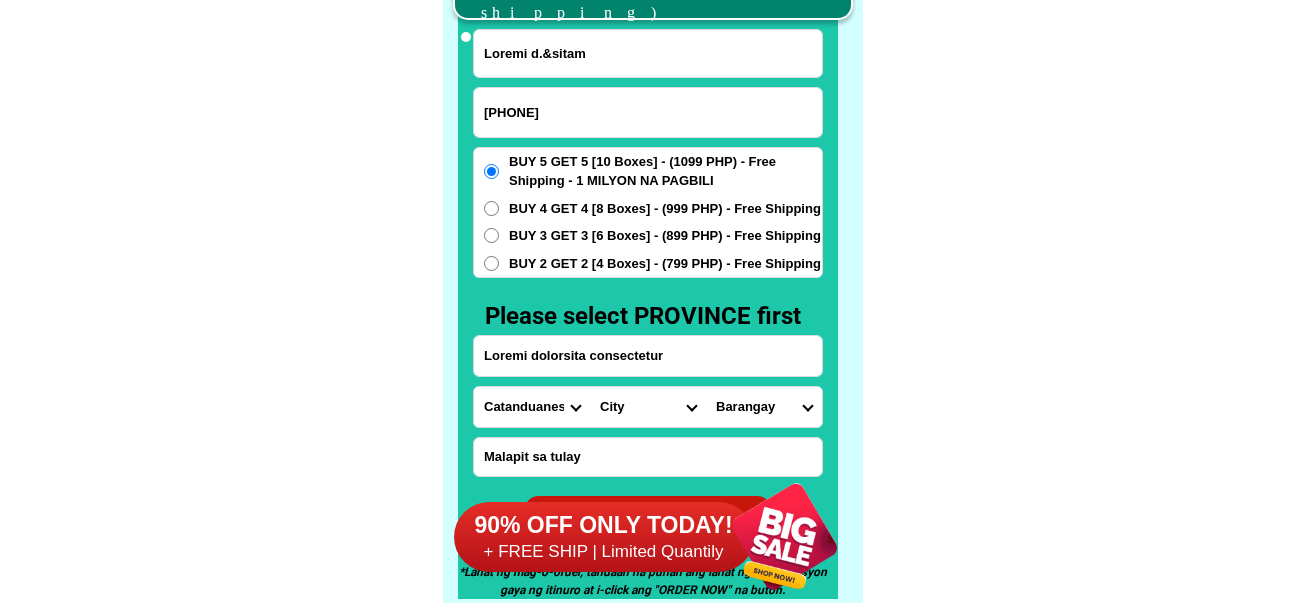 type on "[PHONE]" 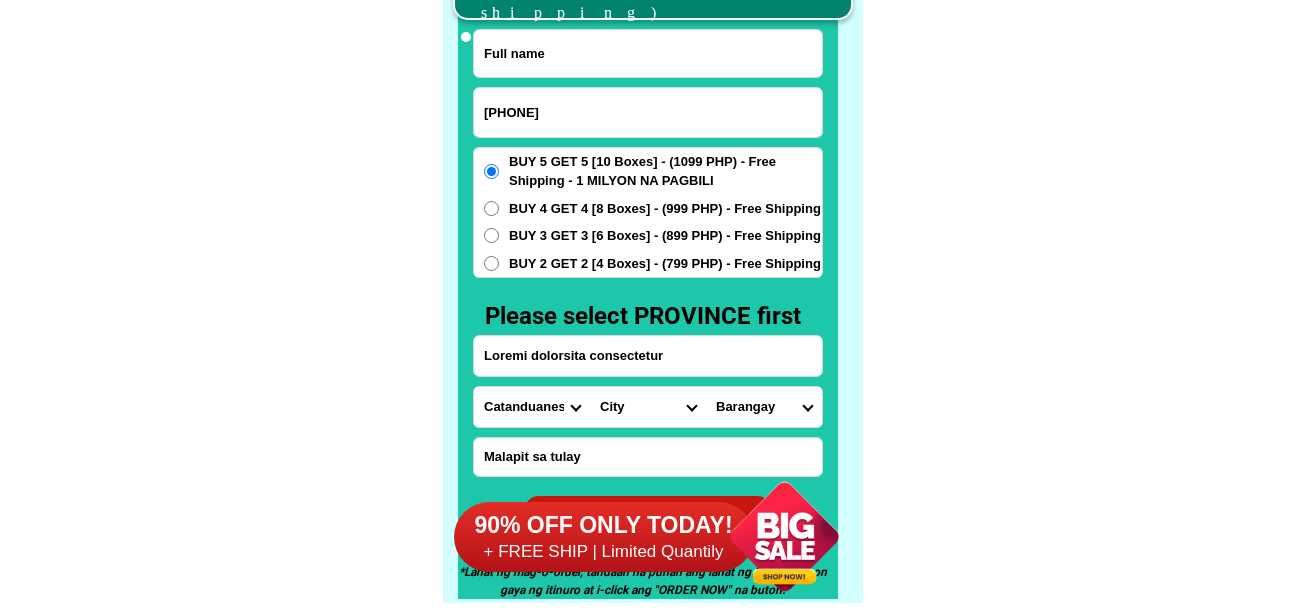 click at bounding box center (648, 53) 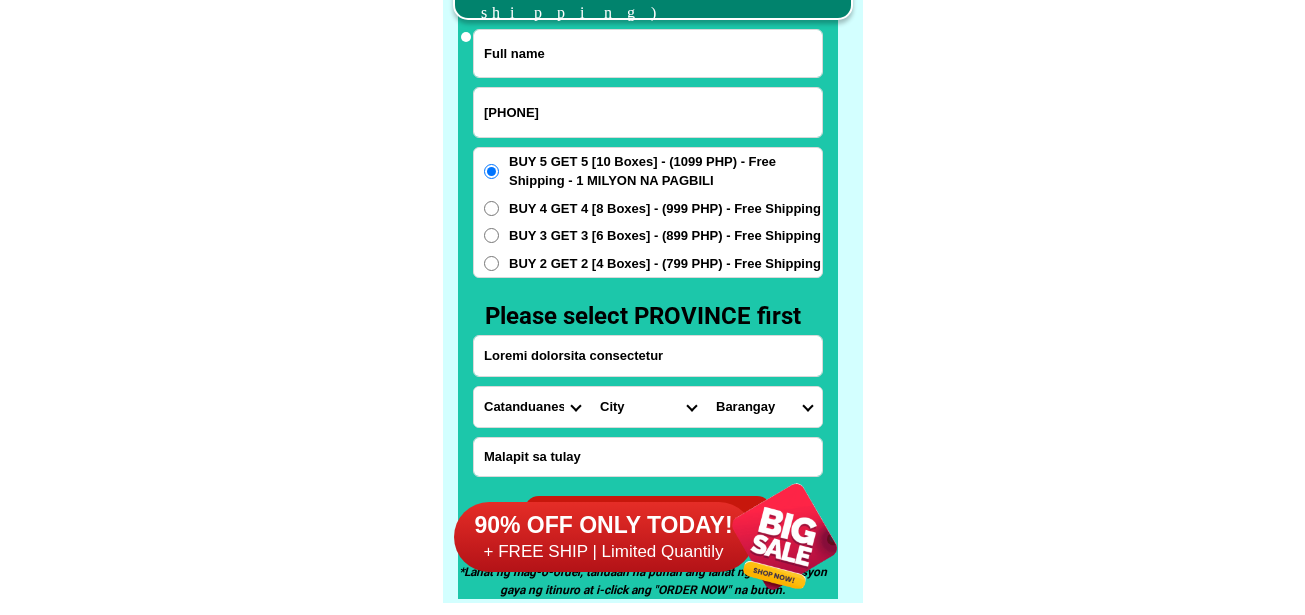 paste on "[NAME]" 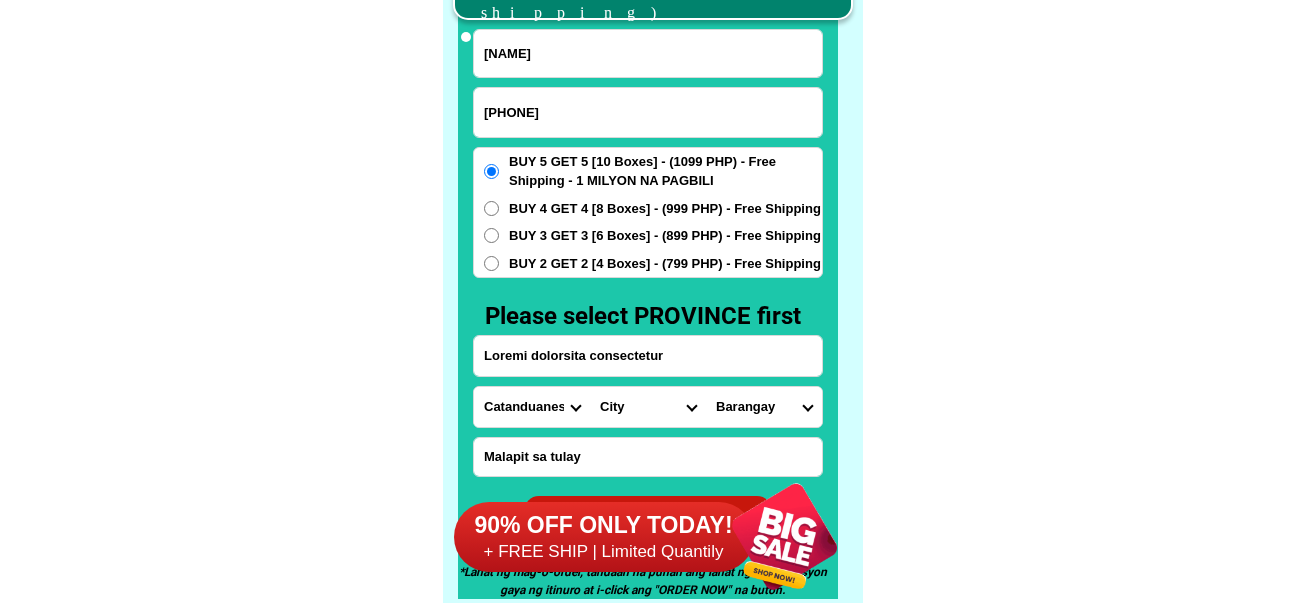 type on "[NAME]" 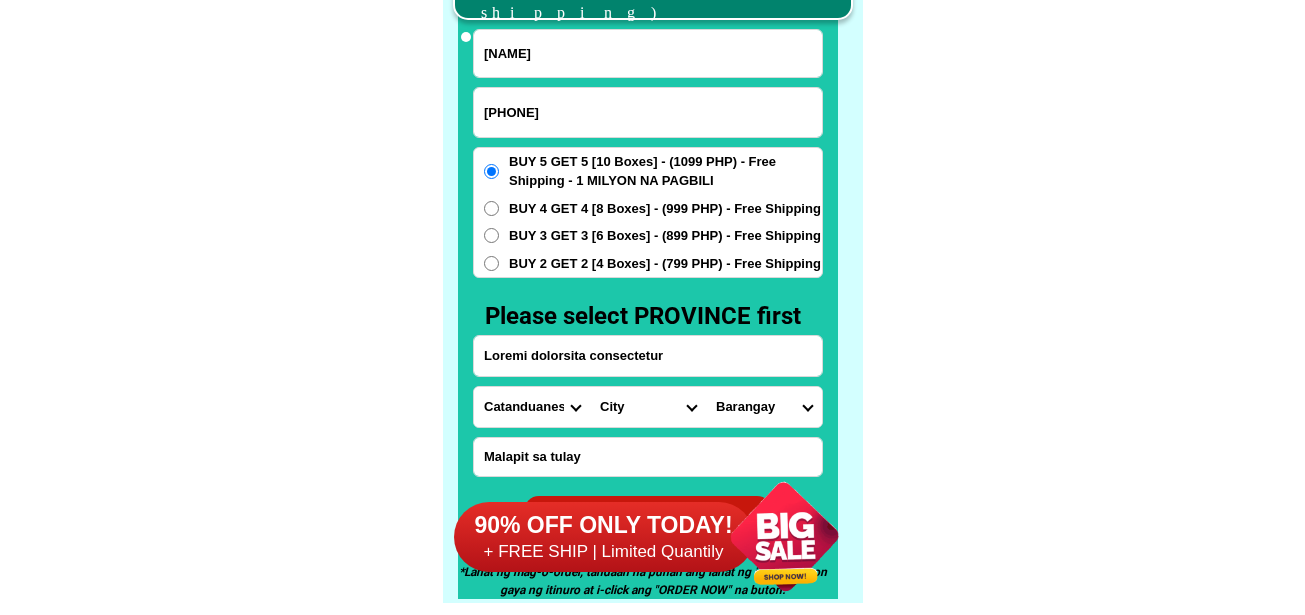 click on "Province Abra Agusan-del-norte Agusan-del-sur Aklan Albay Antique Apayao Aurora Basilan Bataan Batanes Batangas Benguet Biliran Bohol Bukidnon Bulacan Cagayan Camarines-norte Camarines-sur Camiguin Capiz Catanduanes Cavite Cebu Cotabato Davao-de-oro Davao-del-norte Davao-del-sur Davao-occidental Davao-oriental Dinagat-islands Eastern-samar Guimaras Ifugao Ilocos-norte Ilocos-sur Iloilo Isabela Kalinga La-union Laguna Lanao-del-norte Lanao-del-sur Leyte Maguindanao Marinduque Masbate Metro-manila Misamis-occidental Misamis-oriental Mountain-province Negros-occidental Negros-oriental Northern-samar Nueva-ecija Nueva-vizcaya Occidental-mindoro Oriental-mindoro Palawan Pampanga Pangasinan Quezon Quirino Rizal Romblon Sarangani Siquijor Sorsogon South-cotabato Southern-leyte Sultan-kudarat Sulu Surigao-del-norte Surigao-del-sur Tarlac Tawi-tawi Western-samar Zambales Zamboanga-del-norte Zamboanga-del-sur Zamboanga-sibugay" at bounding box center [532, 407] 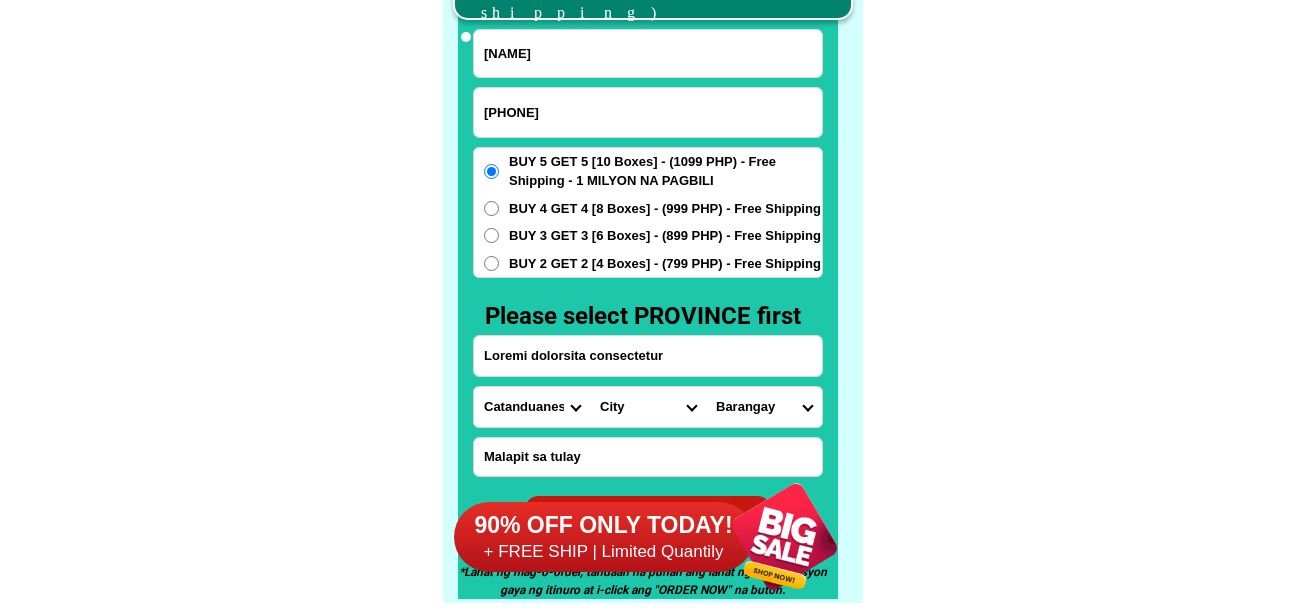 select on "63_219" 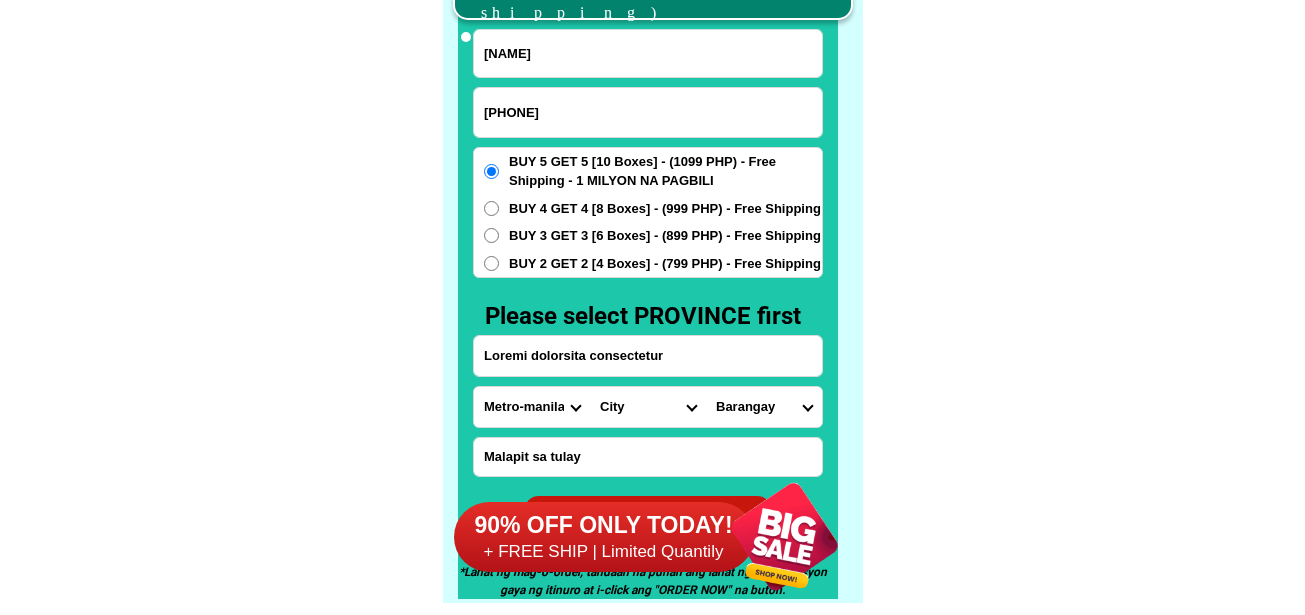 click on "Province Abra Agusan-del-norte Agusan-del-sur Aklan Albay Antique Apayao Aurora Basilan Bataan Batanes Batangas Benguet Biliran Bohol Bukidnon Bulacan Cagayan Camarines-norte Camarines-sur Camiguin Capiz Catanduanes Cavite Cebu Cotabato Davao-de-oro Davao-del-norte Davao-del-sur Davao-occidental Davao-oriental Dinagat-islands Eastern-samar Guimaras Ifugao Ilocos-norte Ilocos-sur Iloilo Isabela Kalinga La-union Laguna Lanao-del-norte Lanao-del-sur Leyte Maguindanao Marinduque Masbate Metro-manila Misamis-occidental Misamis-oriental Mountain-province Negros-occidental Negros-oriental Northern-samar Nueva-ecija Nueva-vizcaya Occidental-mindoro Oriental-mindoro Palawan Pampanga Pangasinan Quezon Quirino Rizal Romblon Sarangani Siquijor Sorsogon South-cotabato Southern-leyte Sultan-kudarat Sulu Surigao-del-norte Surigao-del-sur Tarlac Tawi-tawi Western-samar Zambales Zamboanga-del-norte Zamboanga-del-sur Zamboanga-sibugay" at bounding box center (532, 407) 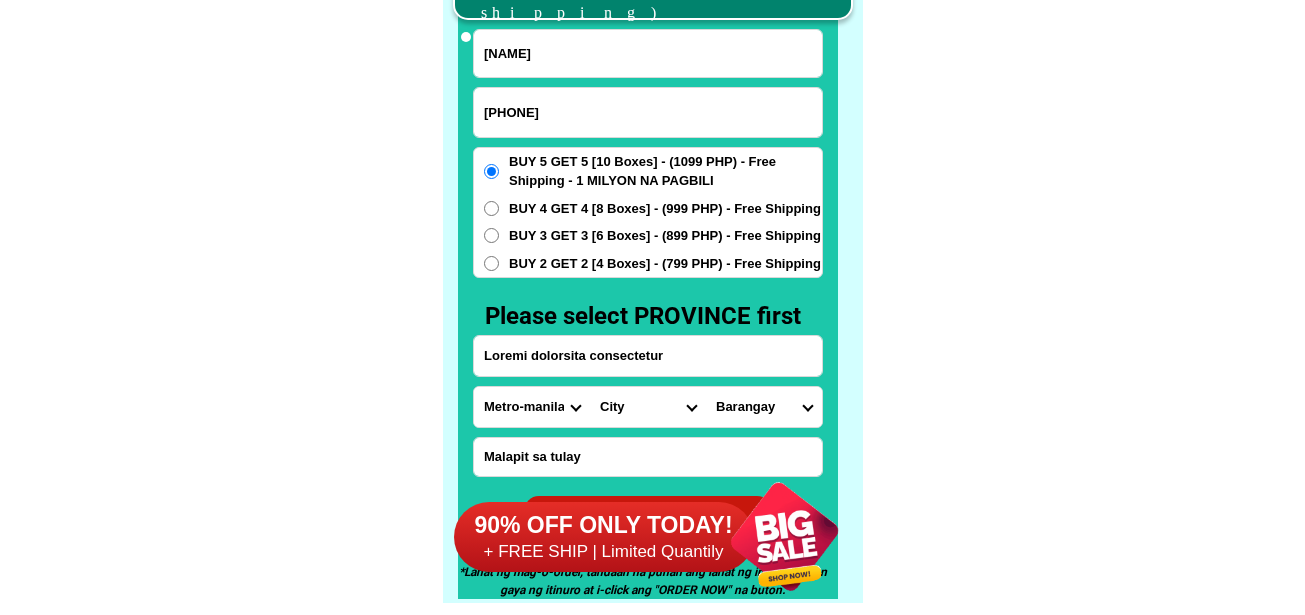 click on "[NAME] [NAME] [NAME] [NAME] [NAME] [NAME] [NAME] [NAME] [NAME] [NAME] [NAME] [NAME] [NAME] [NAME] [NAME] [NAME] [NAME] [NAME] [NAME] [NAME] [NAME] [NAME] [NAME] [NAME] [NAME] [NAME] [NAME] [NAME] [NAME] [NAME] [NAME] [NAME] [NAME] [NAME] [NAME] [NAME] [NAME] [NAME] [NAME] [NAME] [NAME] [NAME] [NAME] [NAME] [NAME] [NAME] [NAME] [NAME] [NAME] [NAME] [NAME] [NAME] [NAME] [NAME] [NAME] [NAME] [NAME] [NAME] [NAME] [NAME] [NAME] [NAME] [NAME] [NAME] [NAME] [NAME] [NAME] [NAME] [NAME] [NAME] [NAME] [NAME] [NAME] [NAME] [NAME] [NAME] [NAME] [NAME] [NAME] [NAME] [NAME] [NAME] [NAME] [NAME] [NAME] [NAME] [NAME] [NAME] [NAME] [NAME] [NAME] [NAME] [NAME] [NAME] [NAME] [NAME] [NAME] [NAME] [NAME] [NAME] [NAME] [NAME] [NAME] [NAME] [NAME] [NAME] [NAME] [NAME] [NAME] [NAME] [NAME] [NAME] [NAME] [NAME] [ [NAME]" at bounding box center [648, 407] 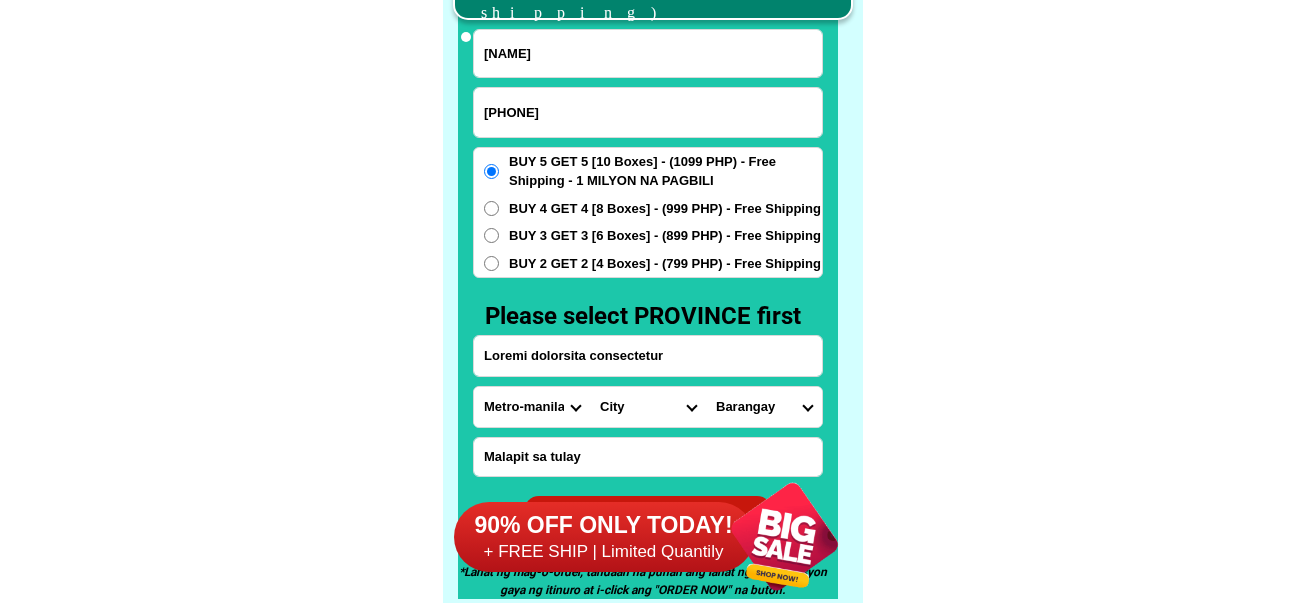 select on "[PHONE]" 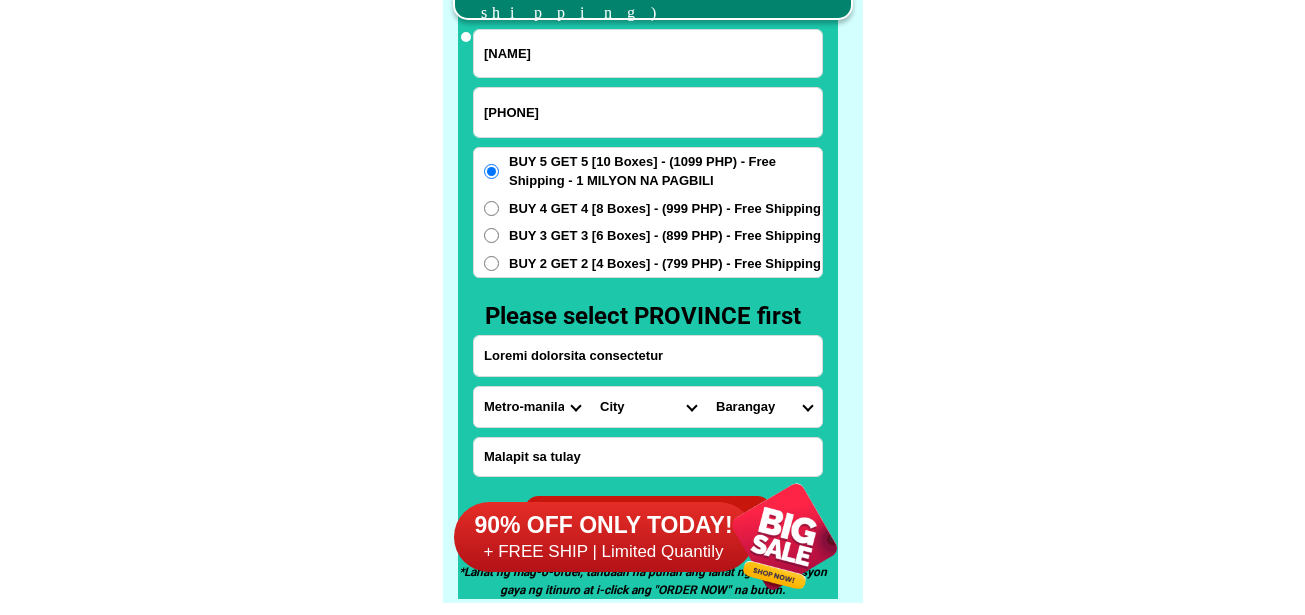 click on "[NAME] [NAME] [NAME] [NAME] [NAME] [NAME] [NAME] [NAME] [NAME] [NAME] [NAME] [NAME] [NAME] [NAME] [NAME] [NAME] [NAME] [NAME] [NAME] [NAME] [NAME] [NAME] [NAME] [NAME] [NAME] [NAME] [NAME] [NAME] [NAME] [NAME] [NAME] [NAME] [NAME] [NAME] [NAME] [NAME] [NAME] [NAME] [NAME] [NAME] [NAME] [NAME] [NAME] [NAME] [NAME] [NAME] [NAME] [NAME] [NAME] [NAME] [NAME] [NAME] [NAME] [NAME] [NAME] [NAME] [NAME] [NAME] [NAME] [NAME] [NAME] [NAME] [NAME] [NAME] [NAME] [NAME] [NAME] [NAME] [NAME] [NAME] [NAME] [NAME] [NAME] [NAME] [NAME] [NAME] [NAME] [NAME] [NAME] [NAME] [NAME] [NAME] [NAME] [NAME] [NAME] [NAME] [NAME] [NAME] [NAME] [NAME] [NAME] [NAME] [NAME] [NAME] [NAME] [NAME] [NAME] [NAME] [NAME] [NAME] [NAME] [NAME] [NAME] [NAME] [NAME] [NAME] [NAME] [NAME] [NAME] [NAME] [NAME] [NAME] [NAME] [NAME] [ [NAME]" at bounding box center (648, 407) 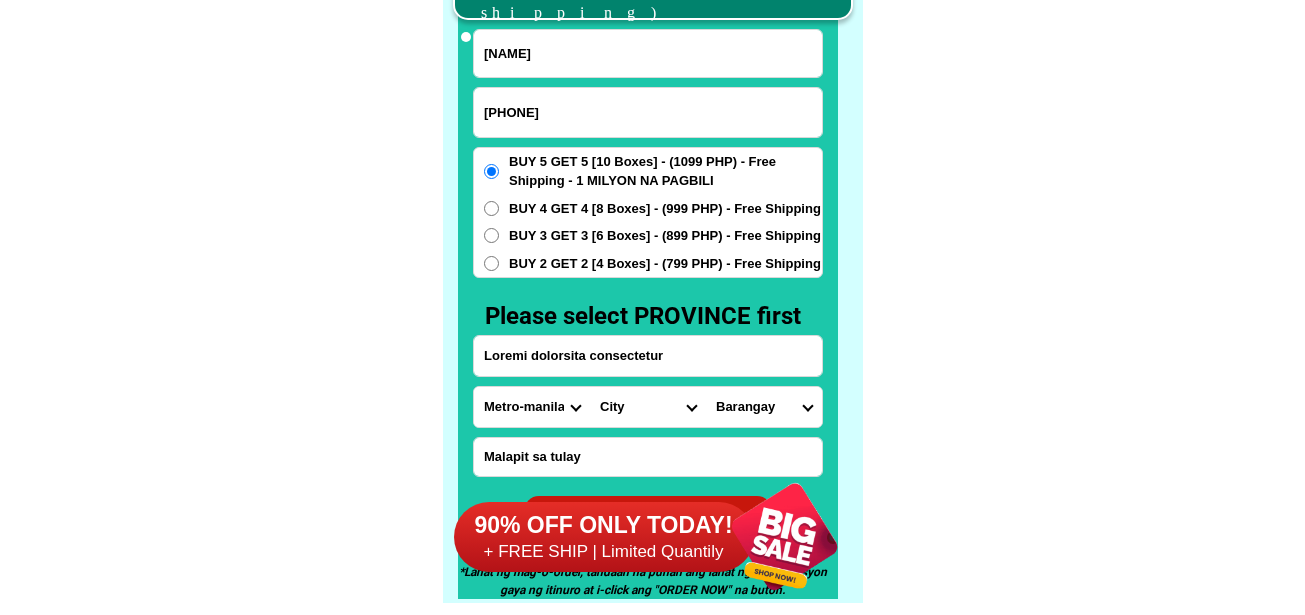 click on "Barangay Alicia Amihan Apolonio samson Aurora Baesa Bagbag Bago bantay Bagong lipunan ng crame Bagong pag-asa Bagong silangan Bagumbayan Bagumbuhay Bahay toro Balingasa Balintawak Balong bato Batasan hills Bayanihan Blue ridge a Blue ridge b Botocan Bungad Camp aguinaldo Capitol hills/park Capri Central Claro Commonwealth Cubao Culiat Damar Damayan Damayang lagi Damong maliit Del monte Diliman Dioquino zobel Don manuel Dona aurora Dona faustina subd Dona imelda Dona josefa Duyan-duyan E. rodriguez East kamias Escopa i Escopa ii Escopa iii Escopa iv Fairview Greater lagro Gulod Holy spirit Horseshoe Immaculate concepcion Kaligayahan Kalusugan Kamuning Katipunan Kaunlaran Kristong hari Krus na ligas La loma Laging handa Libis Lourdes Loyola heights Maharlika Malaya Mangga Manresa Mariana Mariblo Marilag Masagana Masambong Matandang balara Milagrosa N.s. amoranto (gintong silahis) Nagkaisang nayon Nayong kanluran New era (constitution hills) North fairview Novaliches Novaliches proper Obrero Old capitol site" at bounding box center [764, 407] 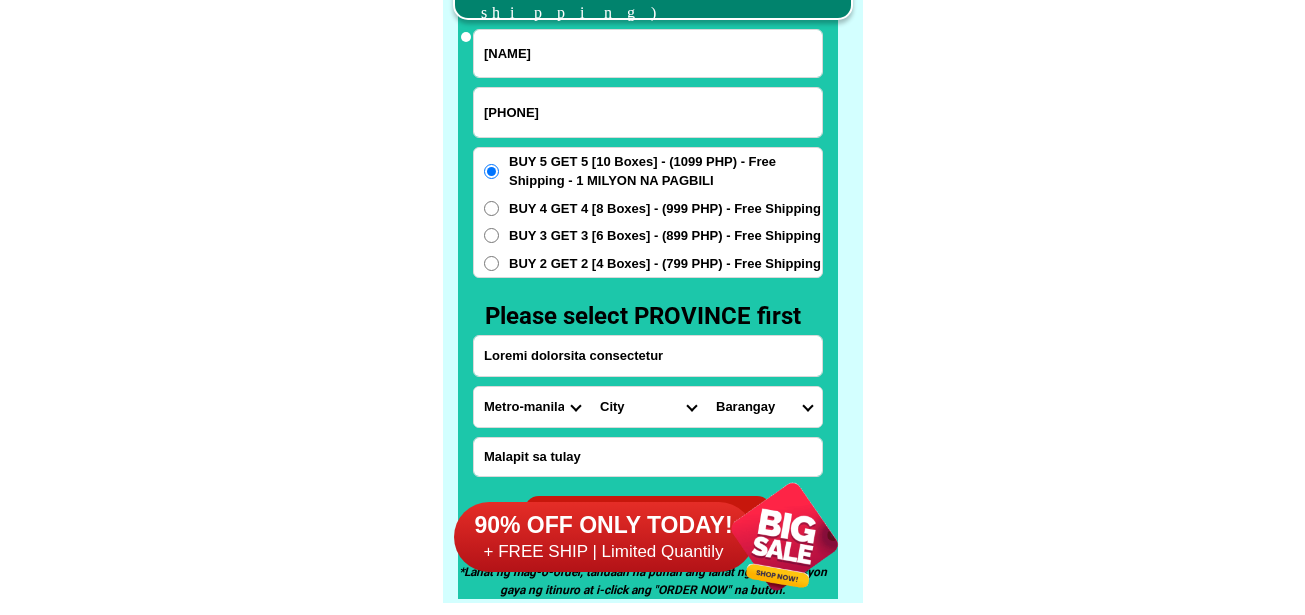 select on "[NUMBER]" 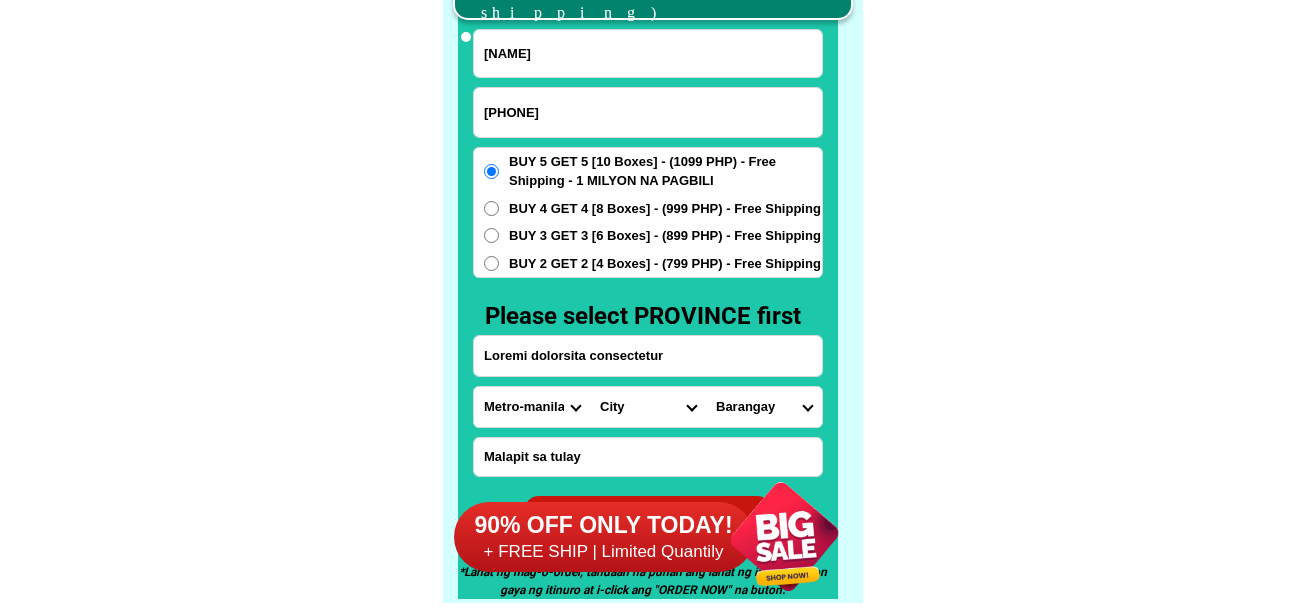 click on "Barangay Alicia Amihan Apolonio samson Aurora Baesa Bagbag Bago bantay Bagong lipunan ng crame Bagong pag-asa Bagong silangan Bagumbayan Bagumbuhay Bahay toro Balingasa Balintawak Balong bato Batasan hills Bayanihan Blue ridge a Blue ridge b Botocan Bungad Camp aguinaldo Capitol hills/park Capri Central Claro Commonwealth Cubao Culiat Damar Damayan Damayang lagi Damong maliit Del monte Diliman Dioquino zobel Don manuel Dona aurora Dona faustina subd Dona imelda Dona josefa Duyan-duyan E. rodriguez East kamias Escopa i Escopa ii Escopa iii Escopa iv Fairview Greater lagro Gulod Holy spirit Horseshoe Immaculate concepcion Kaligayahan Kalusugan Kamuning Katipunan Kaunlaran Kristong hari Krus na ligas La loma Laging handa Libis Lourdes Loyola heights Maharlika Malaya Mangga Manresa Mariana Mariblo Marilag Masagana Masambong Matandang balara Milagrosa N.s. amoranto (gintong silahis) Nagkaisang nayon Nayong kanluran New era (constitution hills) North fairview Novaliches Novaliches proper Obrero Old capitol site" at bounding box center [764, 407] 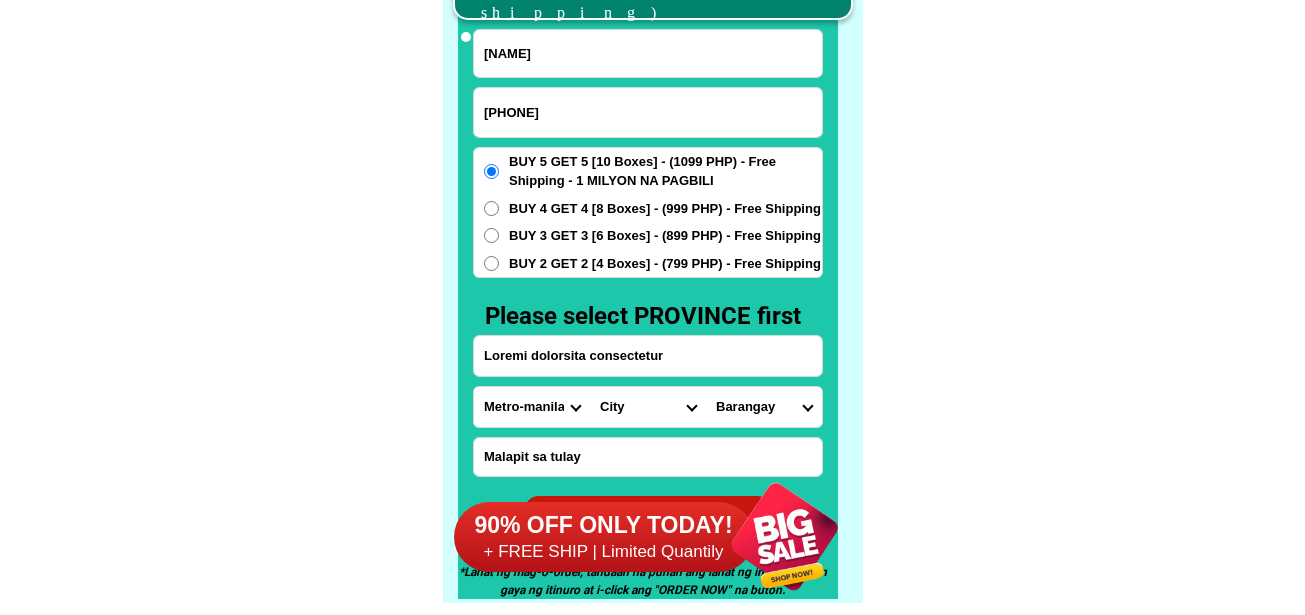 click on "Loremi dolorsita consectetur" at bounding box center [648, 356] 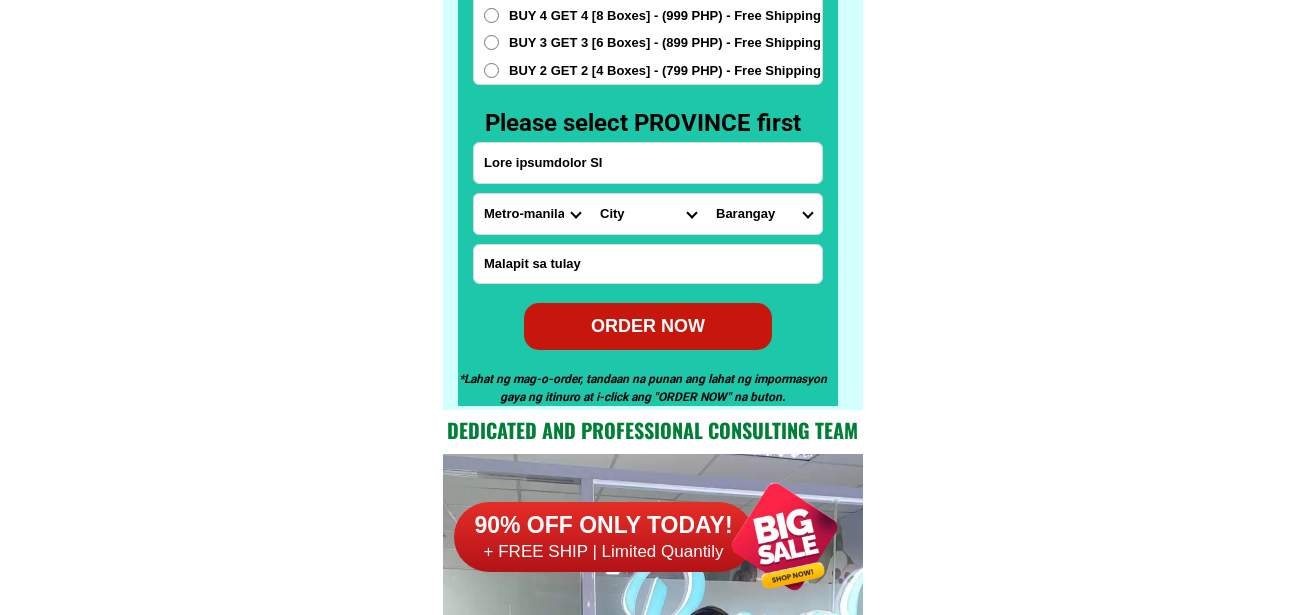 scroll, scrollTop: 15846, scrollLeft: 0, axis: vertical 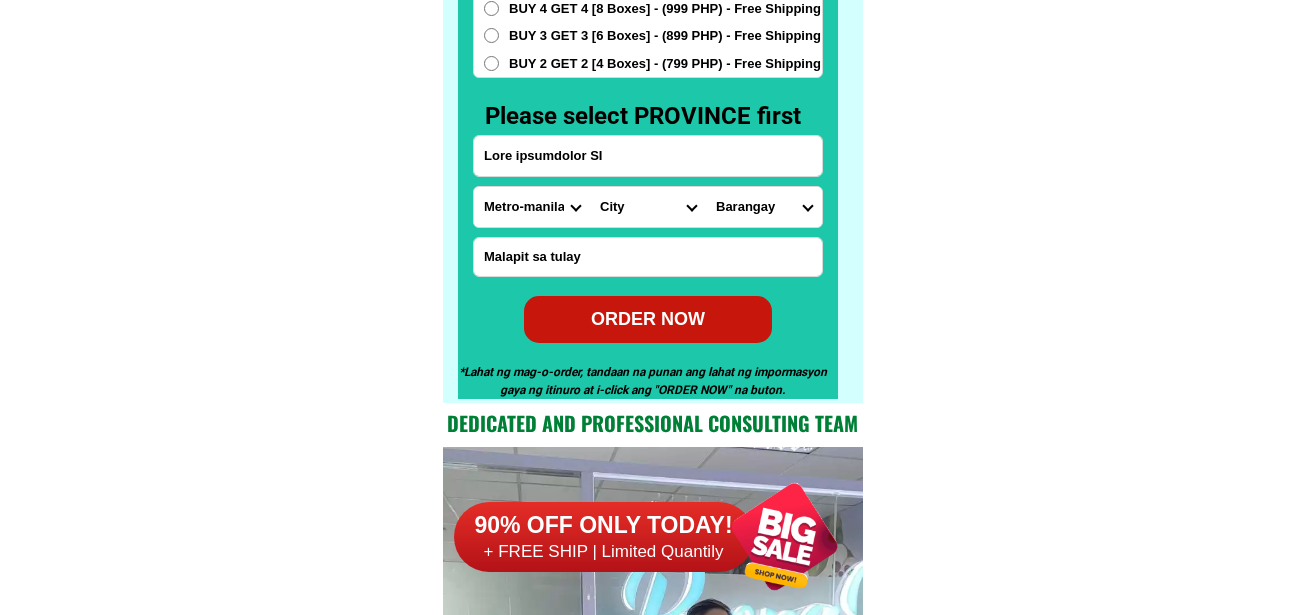 type on "Lore ipsumdolor SI" 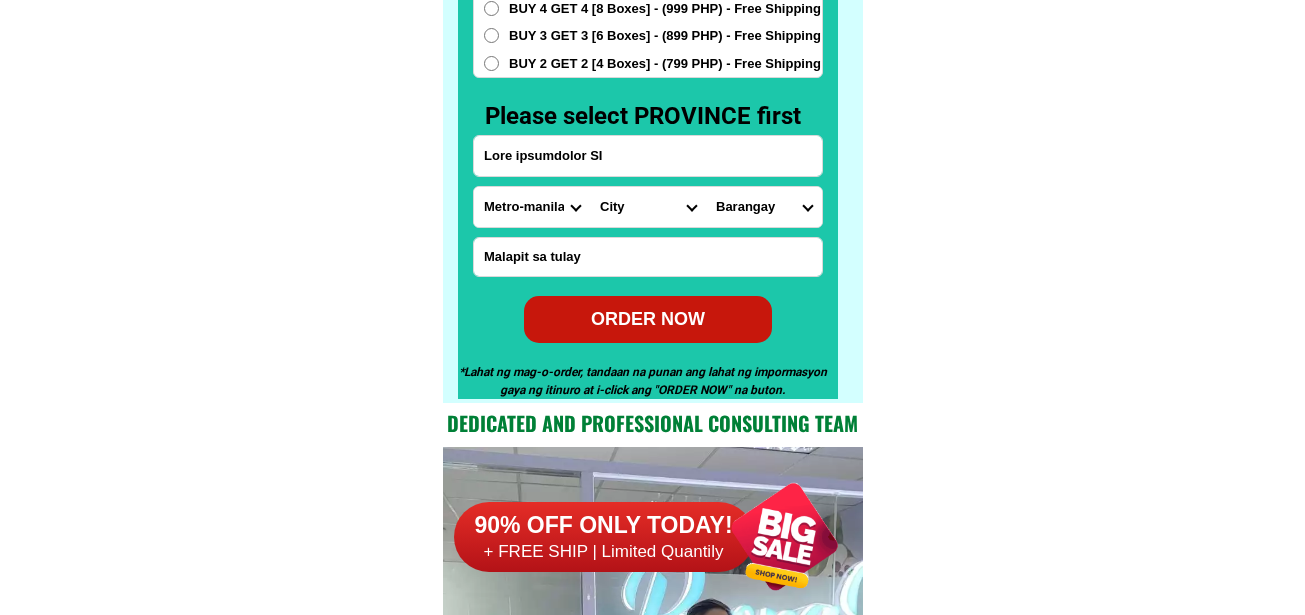 click on "ORDER NOW" at bounding box center [648, 319] 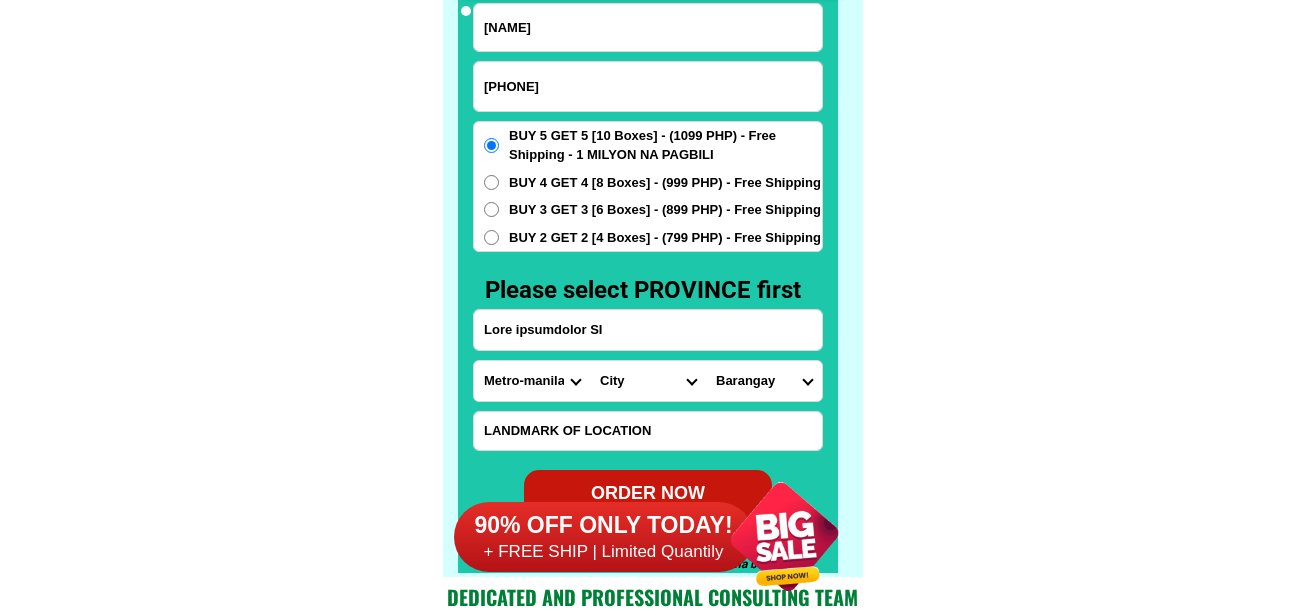 scroll, scrollTop: 15646, scrollLeft: 0, axis: vertical 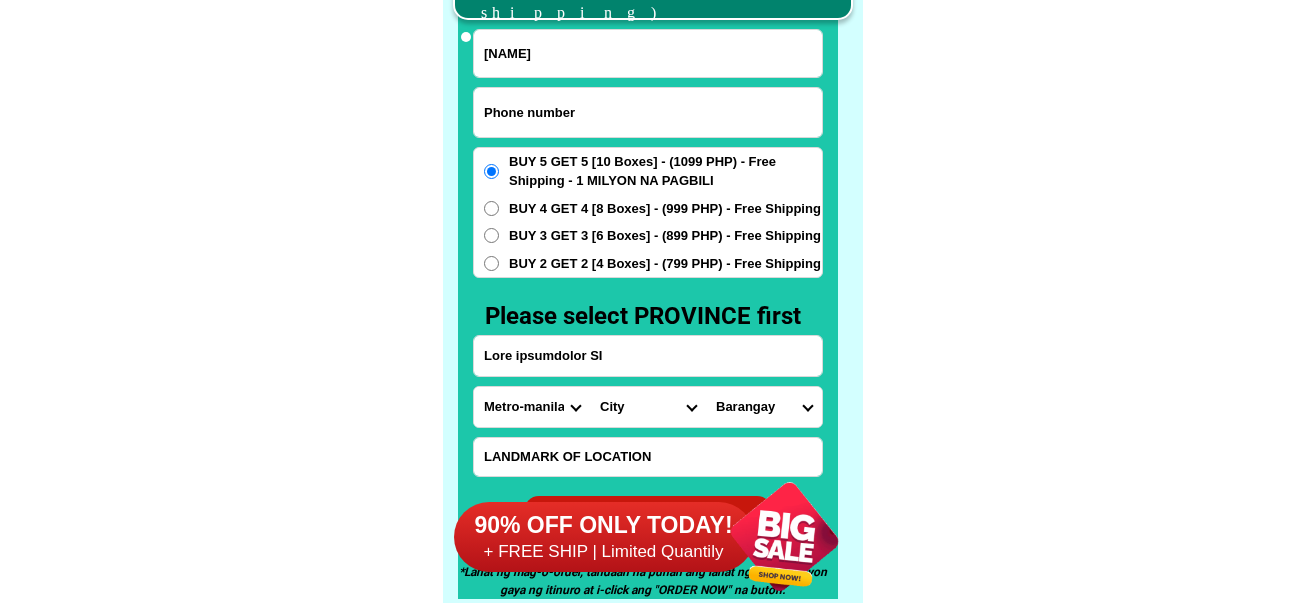 click at bounding box center [648, 112] 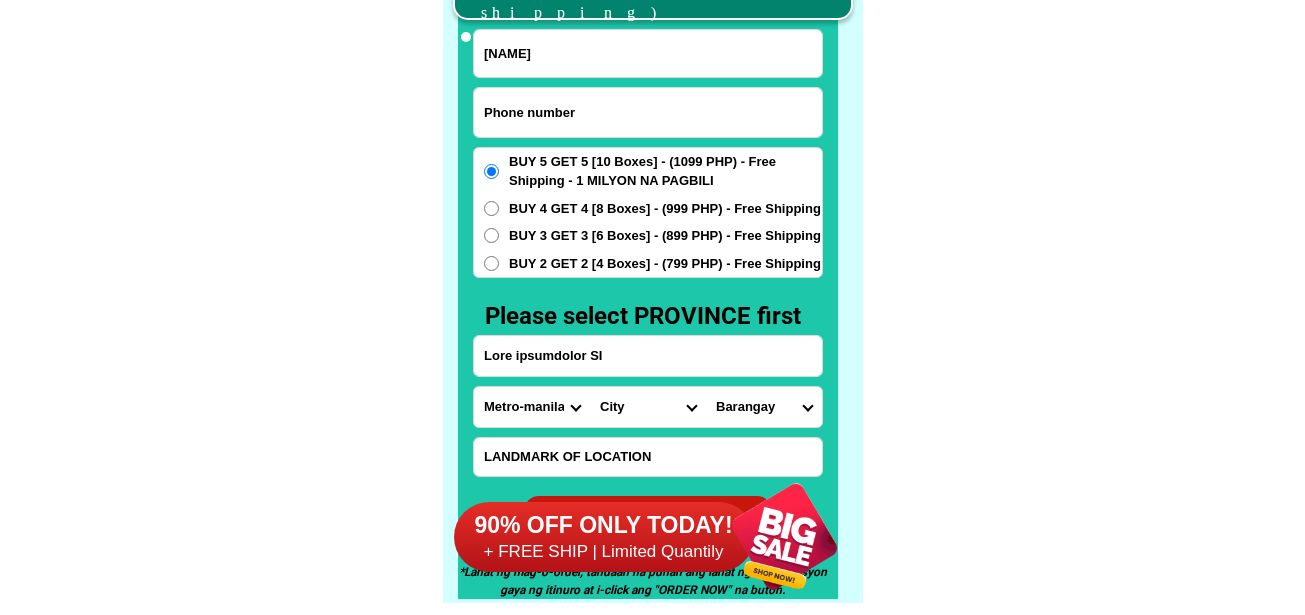 paste on "[PHONE]" 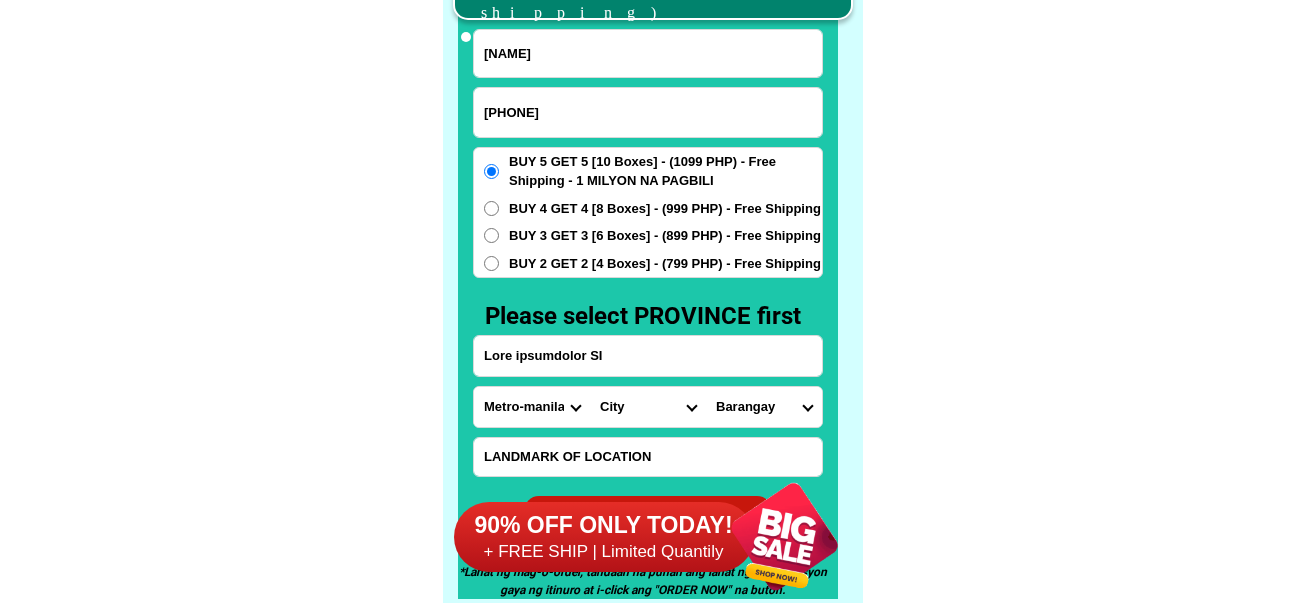 type on "[PHONE]" 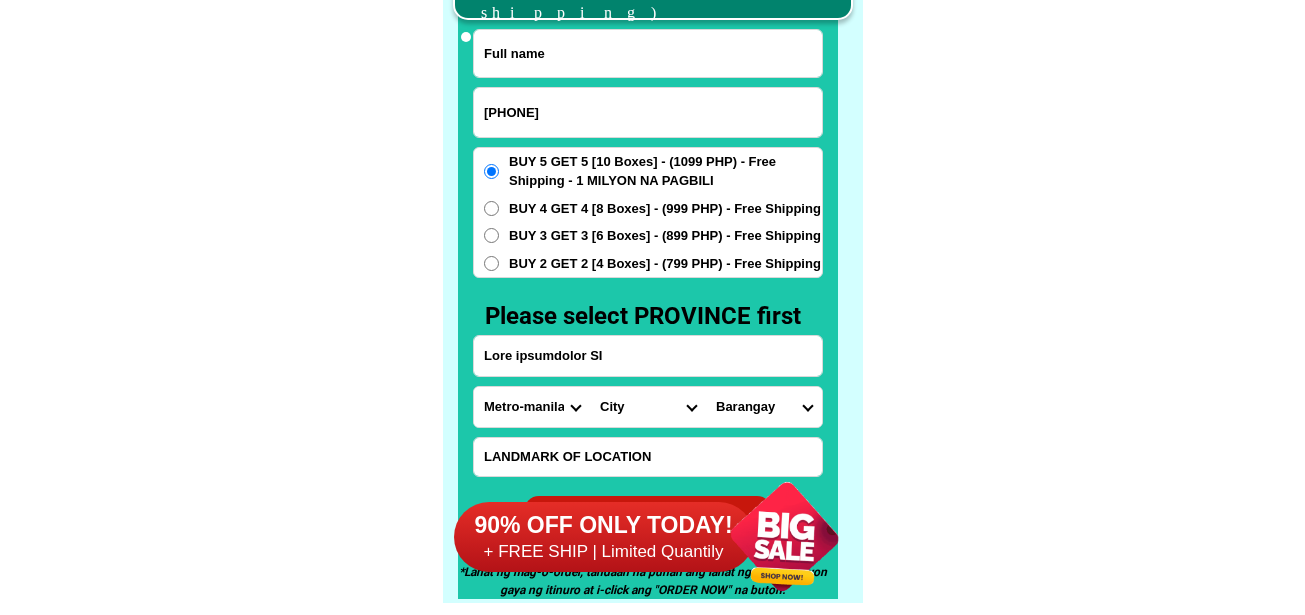 click at bounding box center [648, 53] 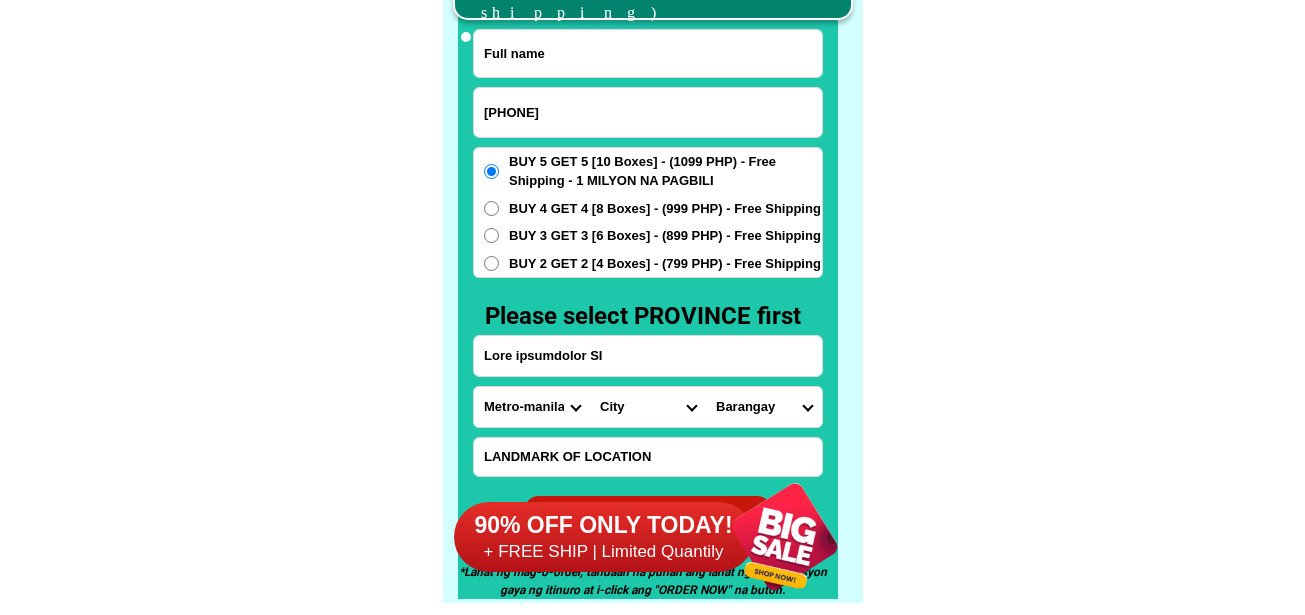 paste on "Tereza Ramil" 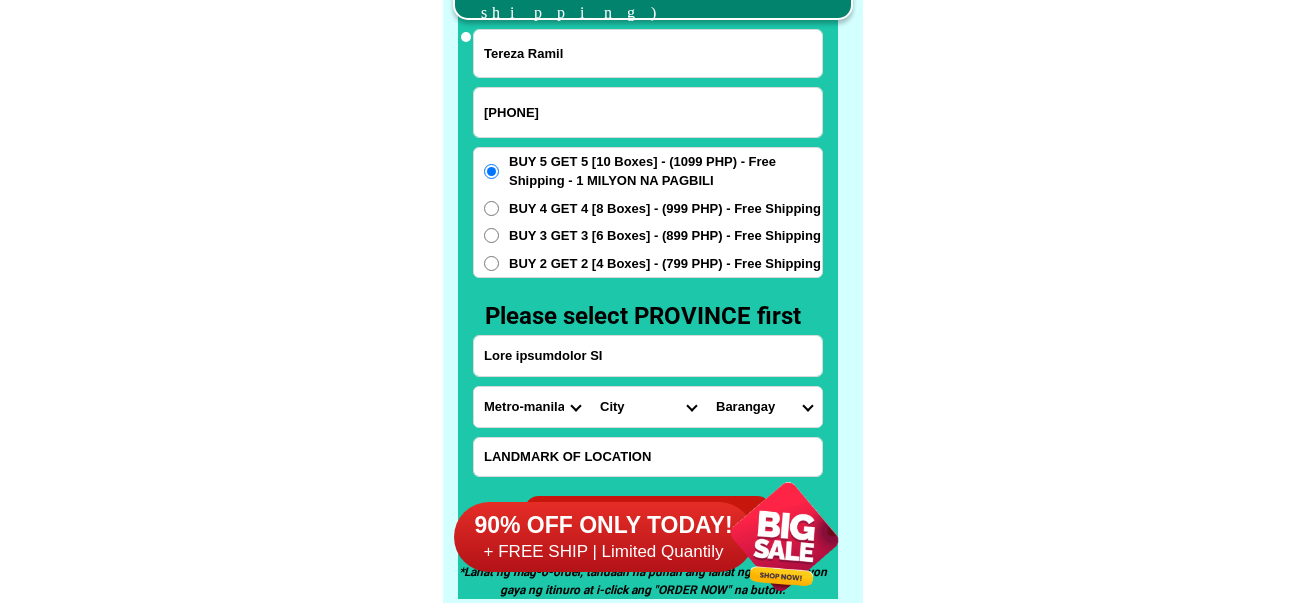 type on "Tereza Ramil" 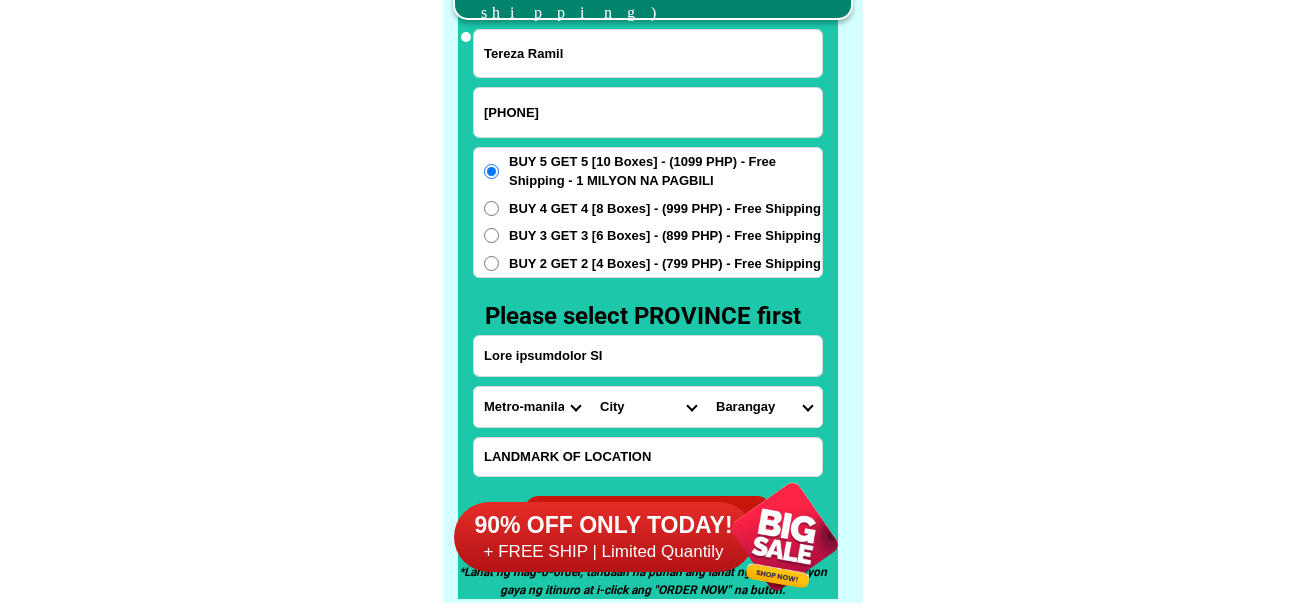 click on "Lore ipsumdolor SI" at bounding box center (648, 356) 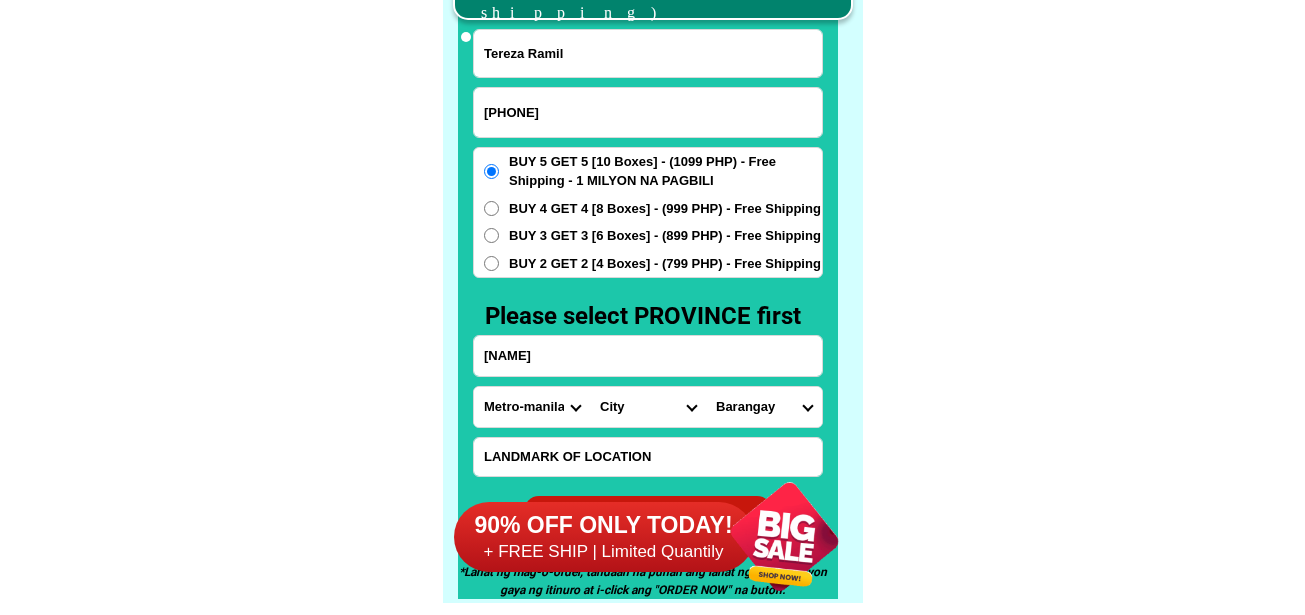 paste on "Lore.66 Ipsumdol, Sitame Consec Adipi Elitseddoei" 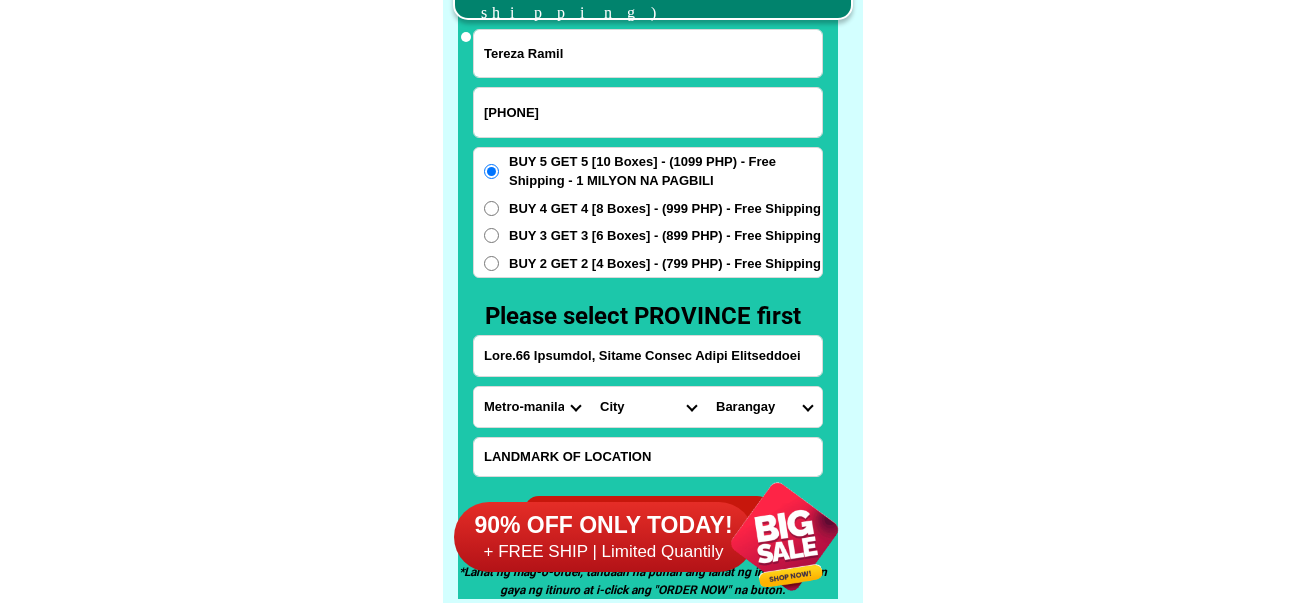 type on "Lore.66 Ipsumdol, Sitame Consec Adipi Elitseddoei" 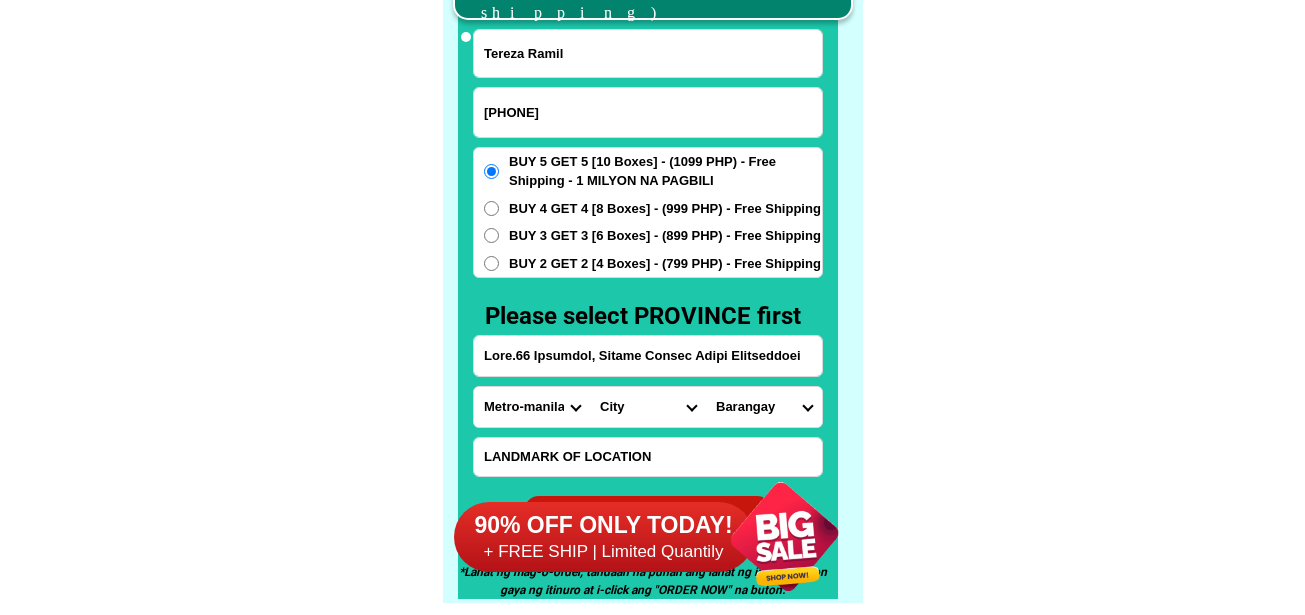 click on "Province Abra Agusan-del-norte Agusan-del-sur Aklan Albay Antique Apayao Aurora Basilan Bataan Batanes Batangas Benguet Biliran Bohol Bukidnon Bulacan Cagayan Camarines-norte Camarines-sur Camiguin Capiz Catanduanes Cavite Cebu Cotabato Davao-de-oro Davao-del-norte Davao-del-sur Davao-occidental Davao-oriental Dinagat-islands Eastern-samar Guimaras Ifugao Ilocos-norte Ilocos-sur Iloilo Isabela Kalinga La-union Laguna Lanao-del-norte Lanao-del-sur Leyte Maguindanao Marinduque Masbate Metro-manila Misamis-occidental Misamis-oriental Mountain-province Negros-occidental Negros-oriental Northern-samar Nueva-ecija Nueva-vizcaya Occidental-mindoro Oriental-mindoro Palawan Pampanga Pangasinan Quezon Quirino Rizal Romblon Sarangani Siquijor Sorsogon South-cotabato Southern-leyte Sultan-kudarat Sulu Surigao-del-norte Surigao-del-sur Tarlac Tawi-tawi Western-samar Zambales Zamboanga-del-norte Zamboanga-del-sur Zamboanga-sibugay" at bounding box center [532, 407] 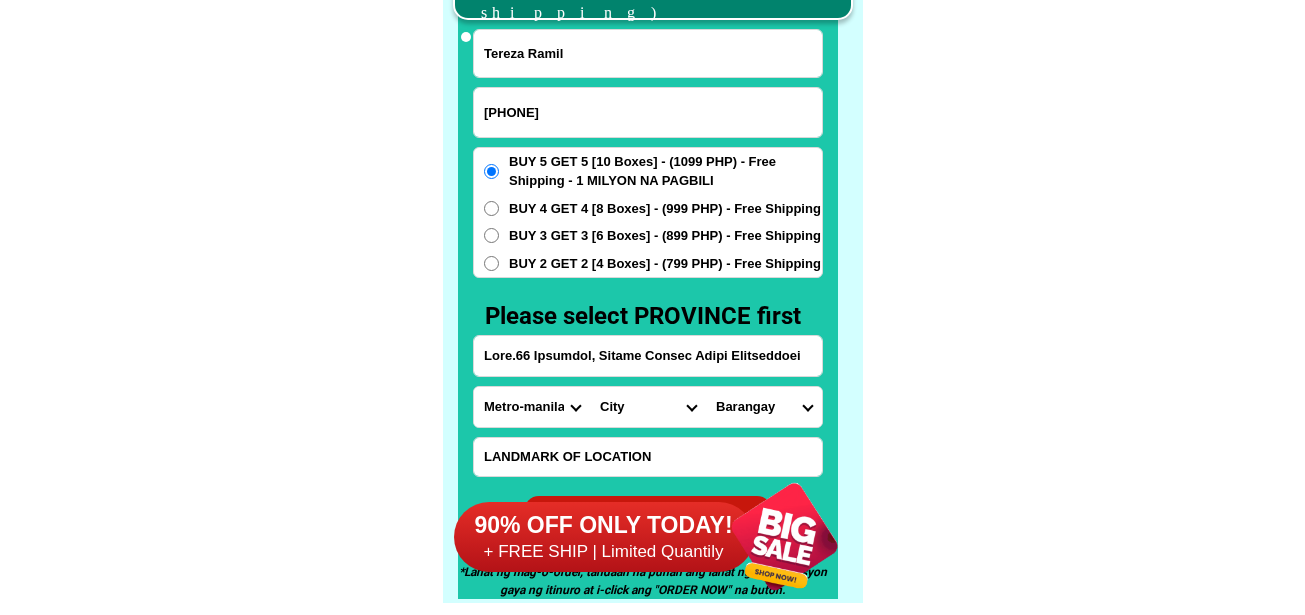 select on "[NUMBER]" 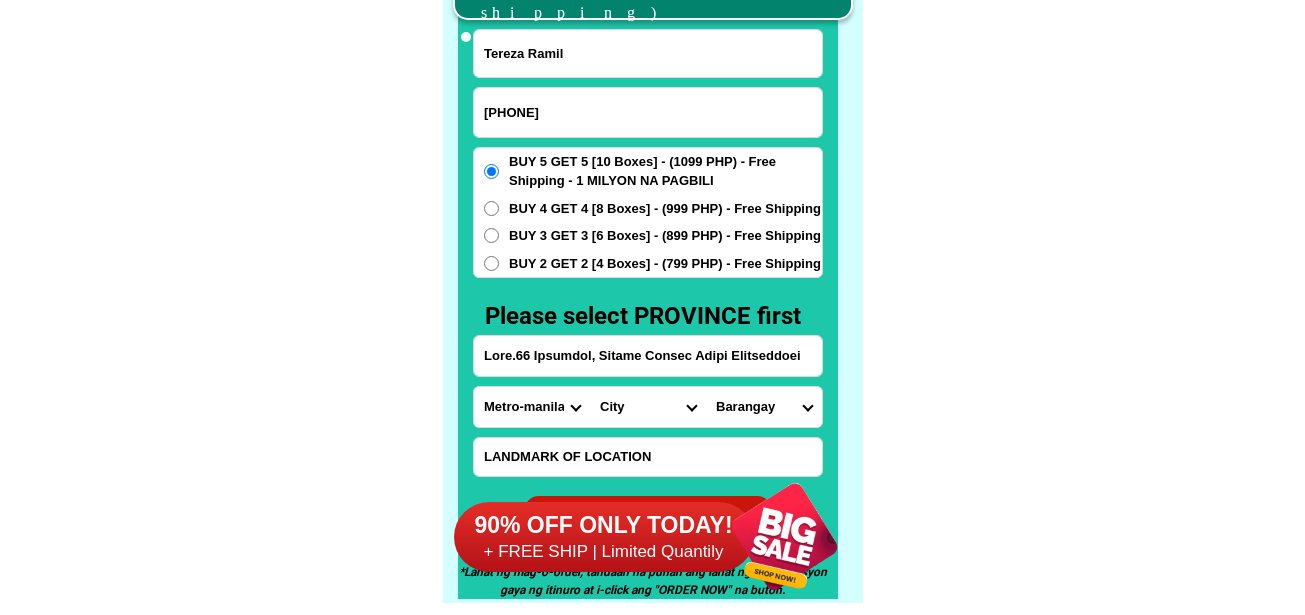 click on "Province Abra Agusan-del-norte Agusan-del-sur Aklan Albay Antique Apayao Aurora Basilan Bataan Batanes Batangas Benguet Biliran Bohol Bukidnon Bulacan Cagayan Camarines-norte Camarines-sur Camiguin Capiz Catanduanes Cavite Cebu Cotabato Davao-de-oro Davao-del-norte Davao-del-sur Davao-occidental Davao-oriental Dinagat-islands Eastern-samar Guimaras Ifugao Ilocos-norte Ilocos-sur Iloilo Isabela Kalinga La-union Laguna Lanao-del-norte Lanao-del-sur Leyte Maguindanao Marinduque Masbate Metro-manila Misamis-occidental Misamis-oriental Mountain-province Negros-occidental Negros-oriental Northern-samar Nueva-ecija Nueva-vizcaya Occidental-mindoro Oriental-mindoro Palawan Pampanga Pangasinan Quezon Quirino Rizal Romblon Sarangani Siquijor Sorsogon South-cotabato Southern-leyte Sultan-kudarat Sulu Surigao-del-norte Surigao-del-sur Tarlac Tawi-tawi Western-samar Zambales Zamboanga-del-norte Zamboanga-del-sur Zamboanga-sibugay" at bounding box center [532, 407] 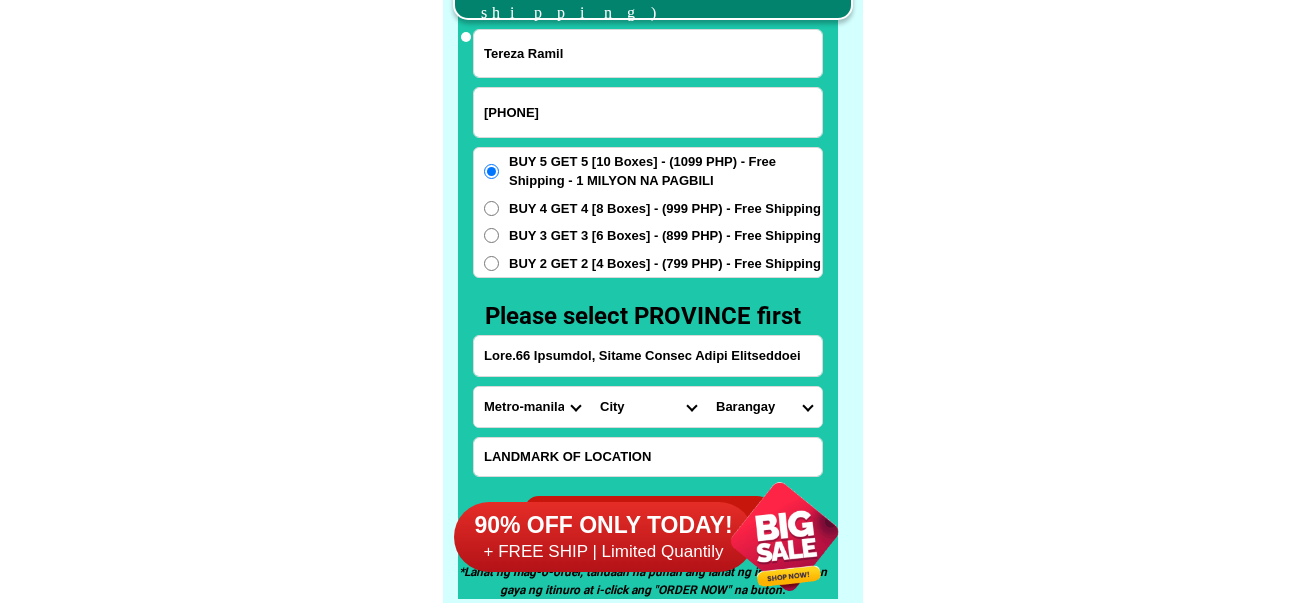 click on "City Adams Bacarra Badoc Bangui Banna Batac-city Carasi Currimao Dingras Dumalneg Ilocos-norte-burgos Ilocos-norte-san-nicolas Laoag-city Marcos Nueva-era Pagudpud Paoay Pasuquin Piddig Pinili Sarrat Solsona Vintar" at bounding box center [648, 407] 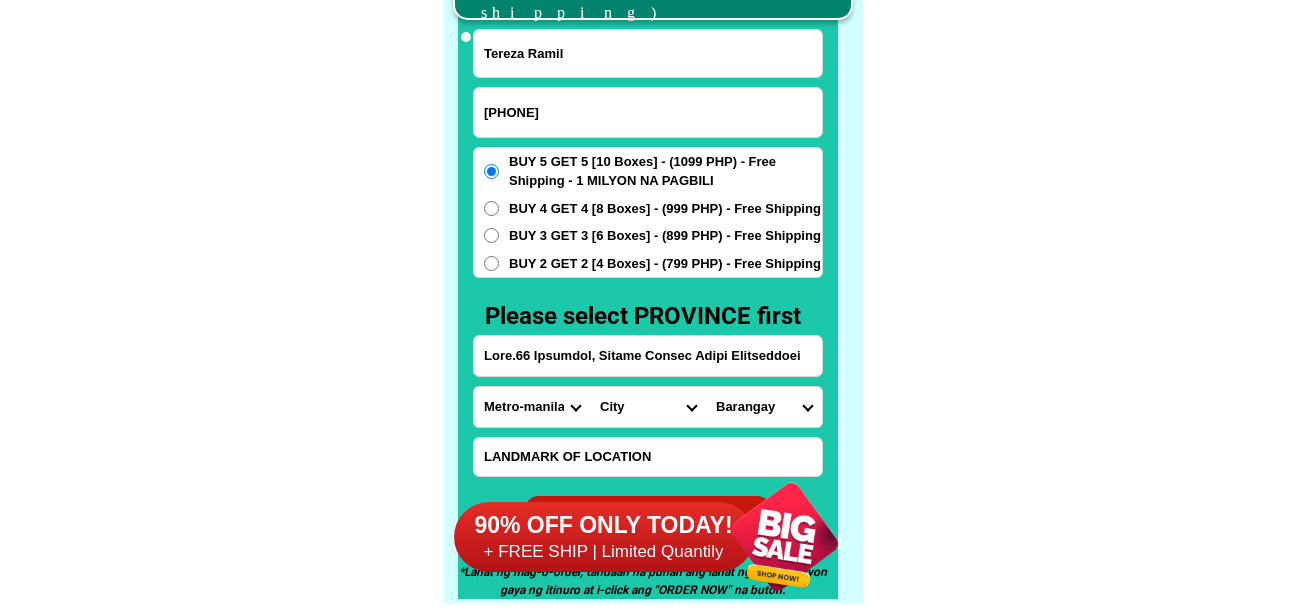select on "37_4904820" 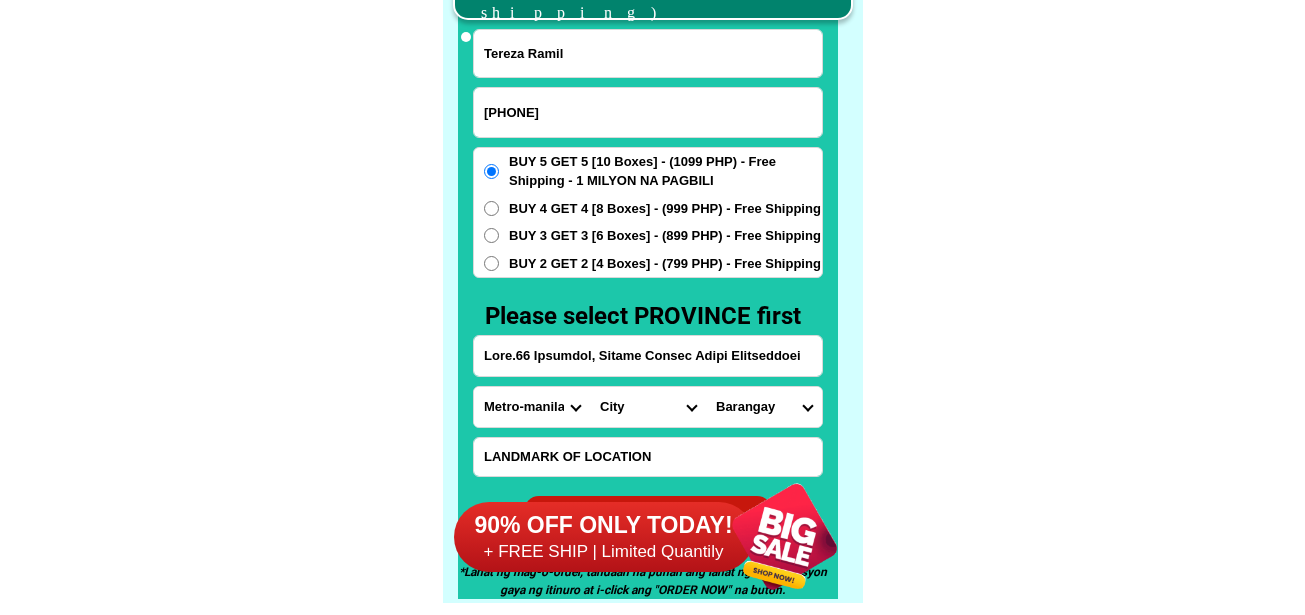 click on "City Adams Bacarra Badoc Bangui Banna Batac-city Carasi Currimao Dingras Dumalneg Ilocos-norte-burgos Ilocos-norte-san-nicolas Laoag-city Marcos Nueva-era Pagudpud Paoay Pasuquin Piddig Pinili Sarrat Solsona Vintar" at bounding box center [648, 407] 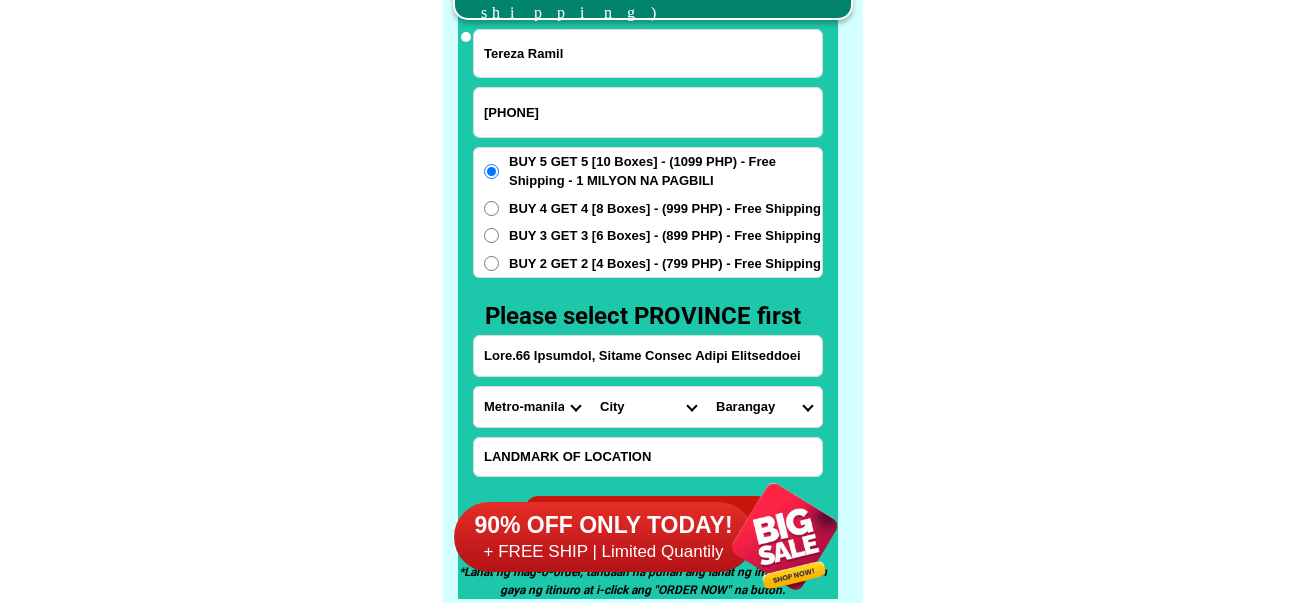 click on "Loremips Dolor Sitam consect Adipi Elit Seddoeius Temporinci Utlabo Etdoloremag Aliqua Enimadmi Veniamq Nostrud Exercitat Ullam Labo nisi Aliqui Exeacommod Consequ (duisaute-irurein) Reprehen Volupta Velites Cillumfugi Nulla Paria e. sintoc (cupida) Nonproidents Cul quio (deser) Mol animide (lab.) Per undeo (ist.) Nat error (vol.) Acc dolor (lau.) Totam remap (eaq.) Ipsaquae Abillo" at bounding box center [764, 407] 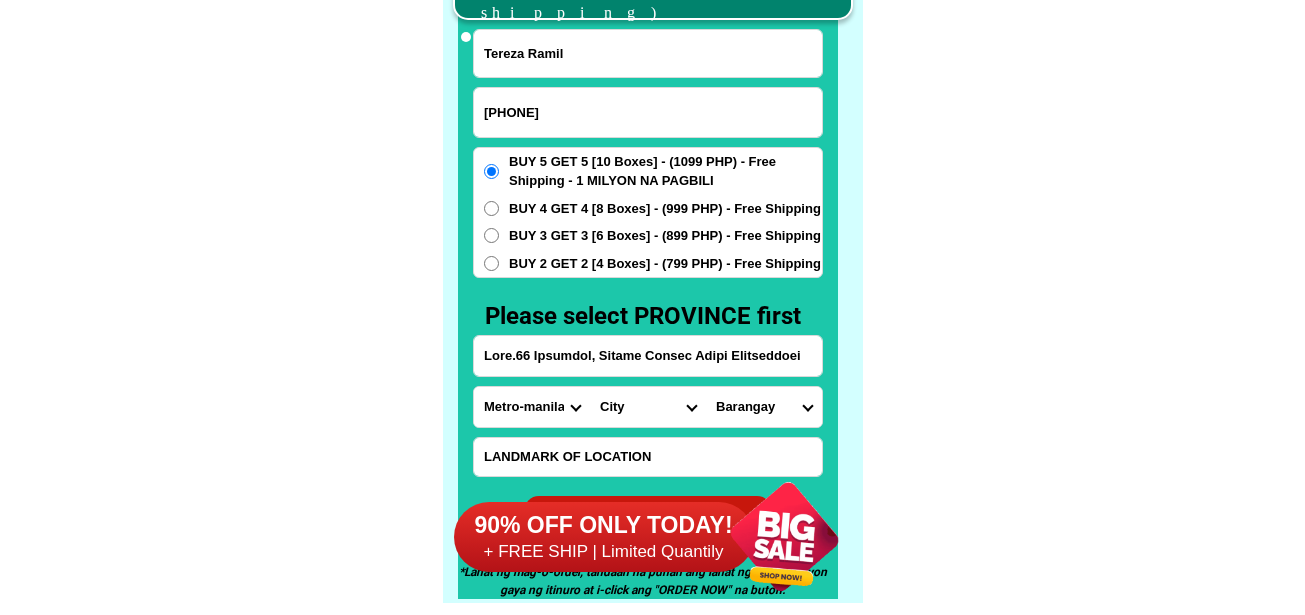 select on "[NUMBER]" 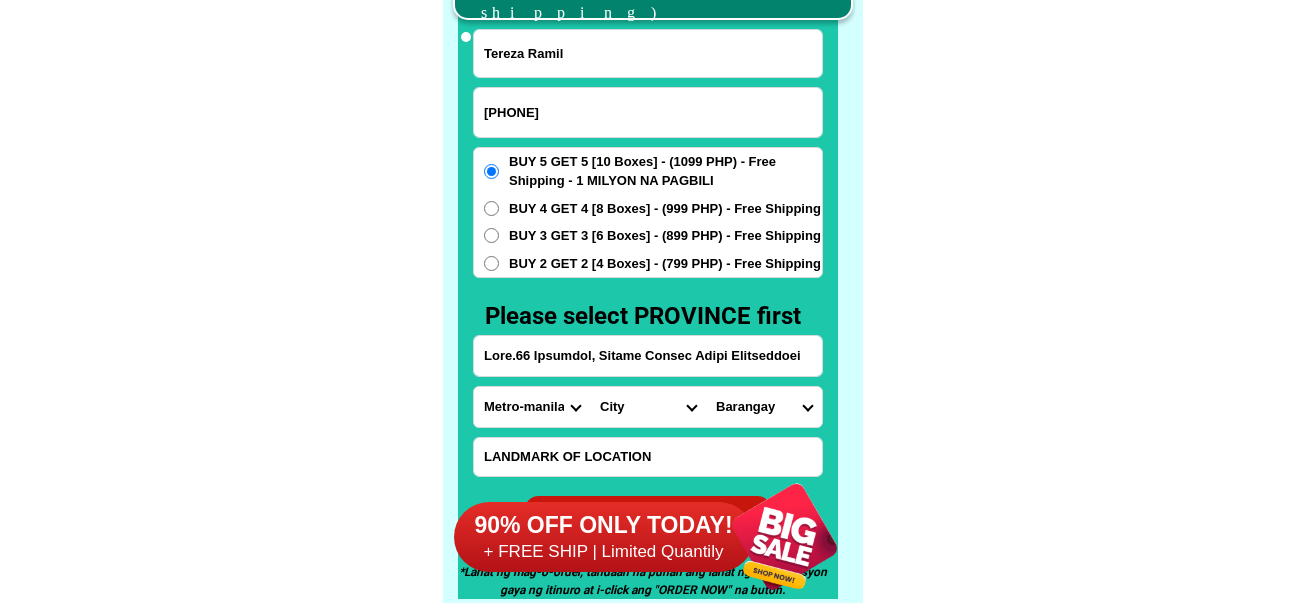 click on "Loremips Dolor Sitam consect Adipi Elit Seddoeius Temporinci Utlabo Etdoloremag Aliqua Enimadmi Veniamq Nostrud Exercitat Ullam Labo nisi Aliqui Exeacommod Consequ (duisaute-irurein) Reprehen Volupta Velites Cillumfugi Nulla Paria e. sintoc (cupida) Nonproidents Cul quio (deser) Mol animide (lab.) Per undeo (ist.) Nat error (vol.) Acc dolor (lau.) Totam remap (eaq.) Ipsaquae Abillo" at bounding box center (764, 407) 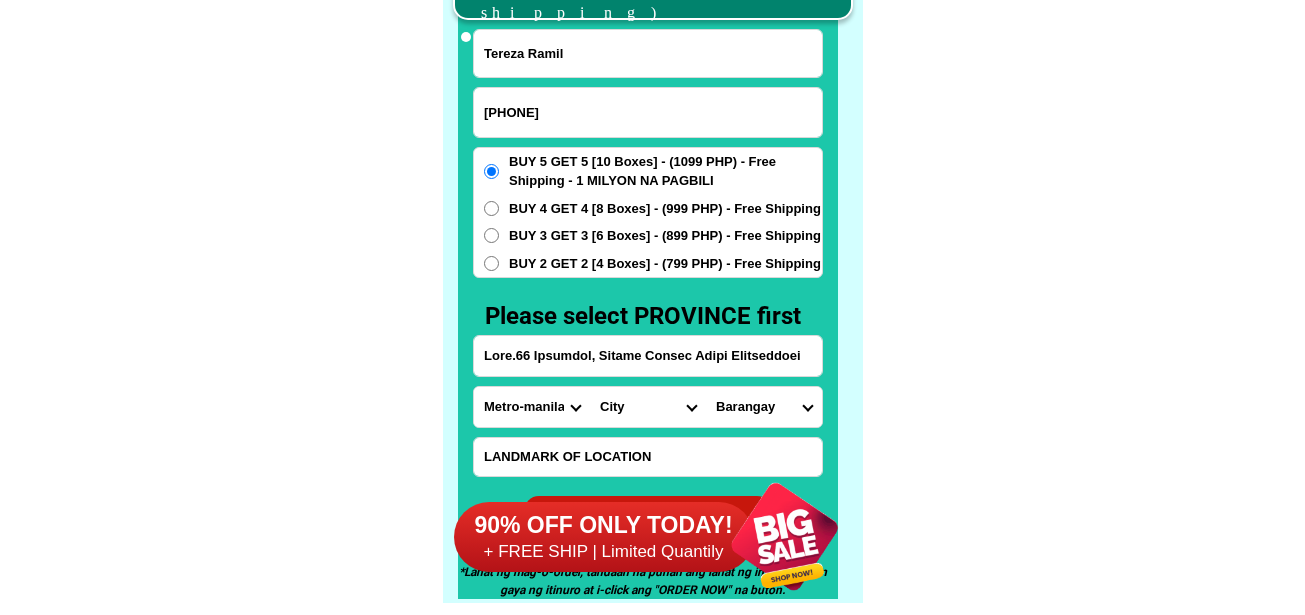 scroll, scrollTop: 15746, scrollLeft: 0, axis: vertical 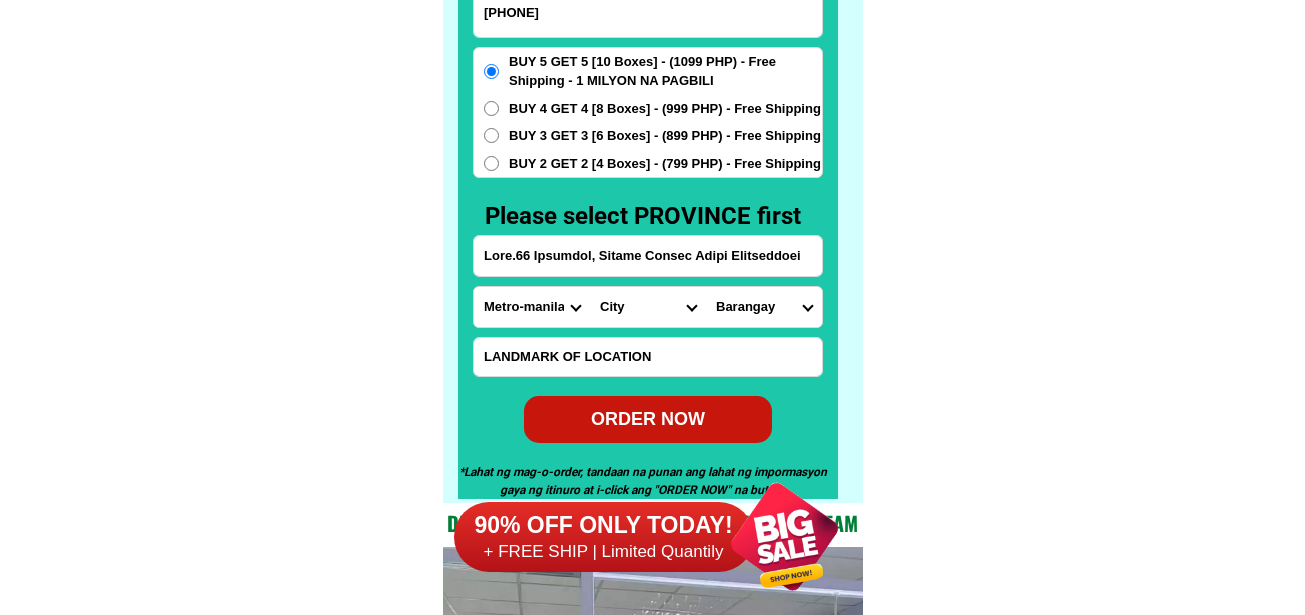 click on "ORDER NOW" at bounding box center [648, 419] 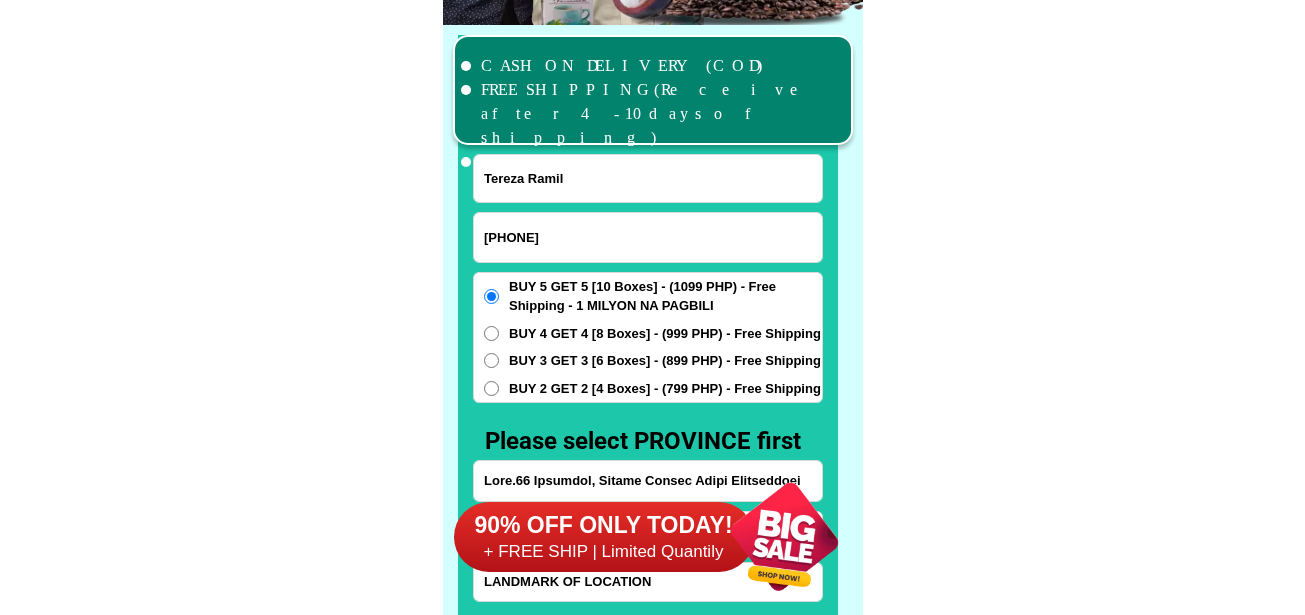 scroll, scrollTop: 15446, scrollLeft: 0, axis: vertical 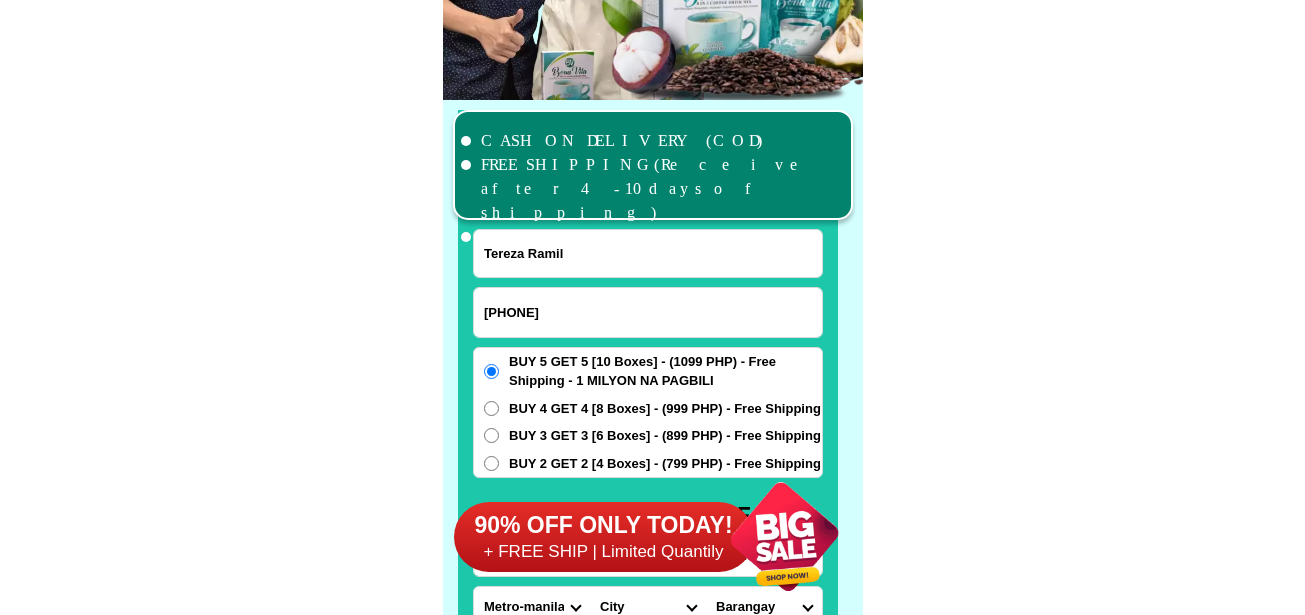 click on "Tereza Ramil" at bounding box center (648, 253) 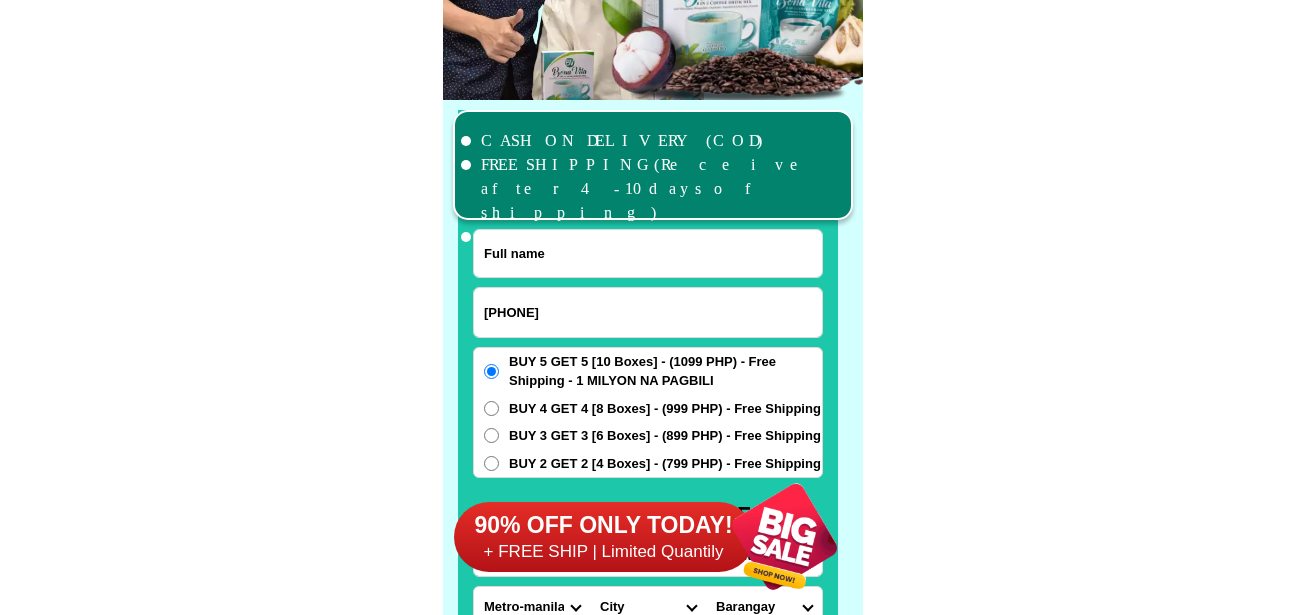 paste on "Loremips dolorsi am # 3890 842 2718 C0 A 87 Elitsedd ei Tempo inci utlab Etdo, Magna Aliqu Enim Admini veni quis nost exerc ull2 lab 9 nisia exe 7780,35" 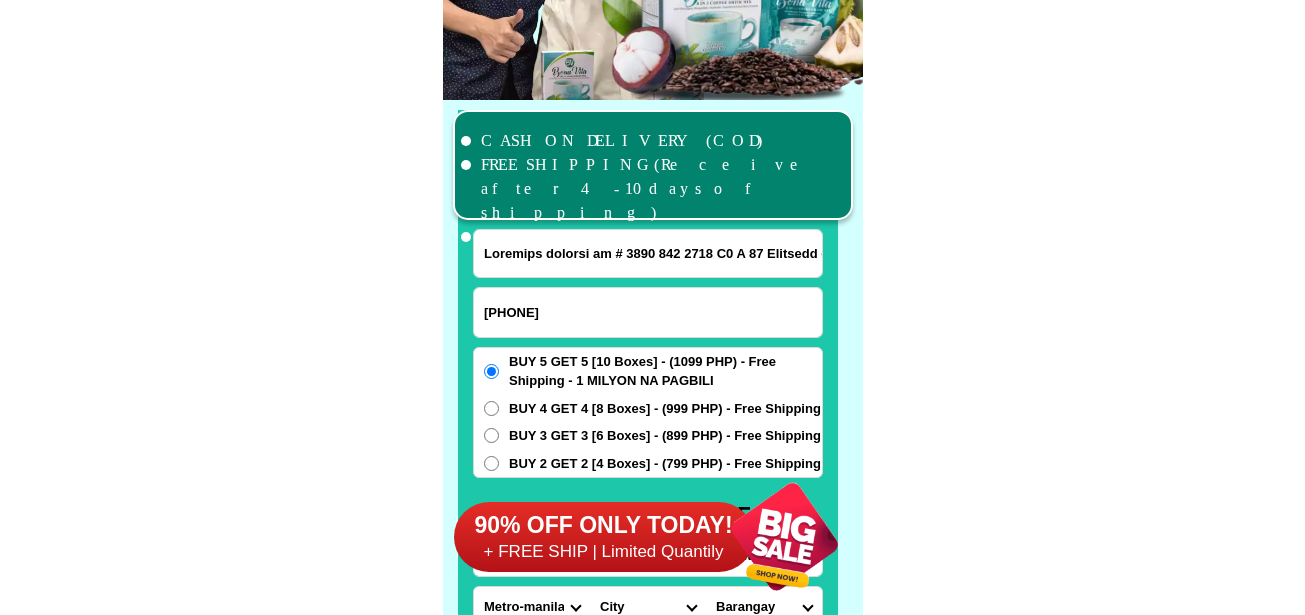 scroll, scrollTop: 0, scrollLeft: 628, axis: horizontal 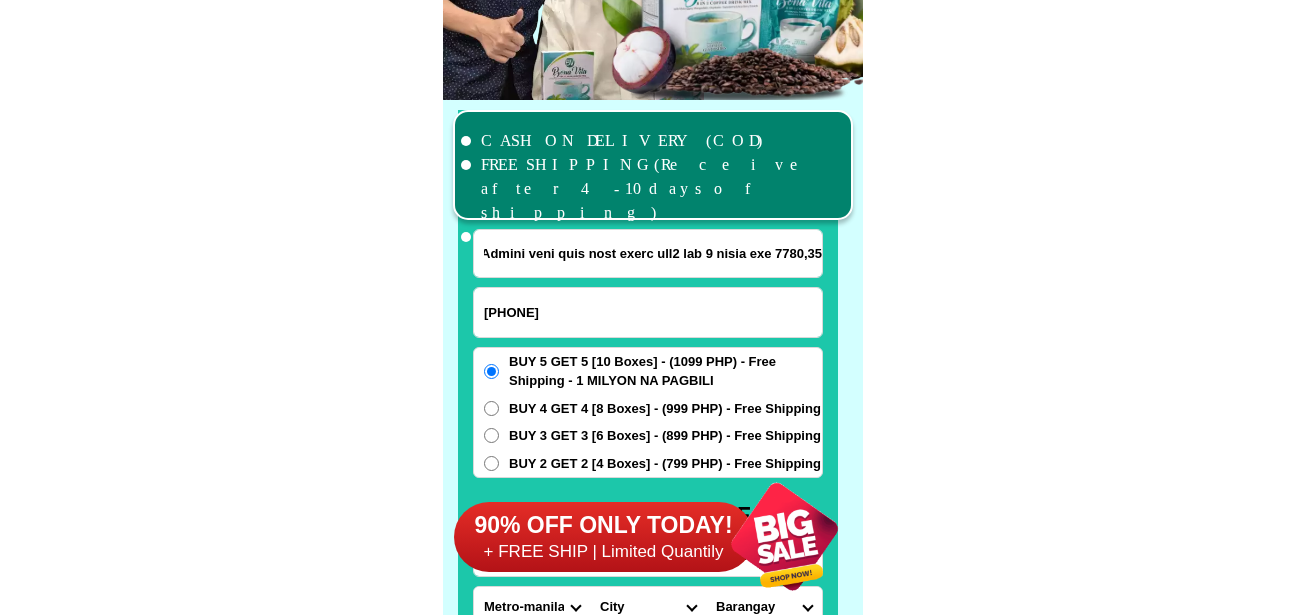 click on "Loremips dolorsi am # 3890 842 2718 C0 A 87 Elitsedd ei Tempo inci utlab Etdo, Magna Aliqu Enim Admini veni quis nost exerc ull2 lab 9 nisia exe 7780,35" at bounding box center [648, 253] 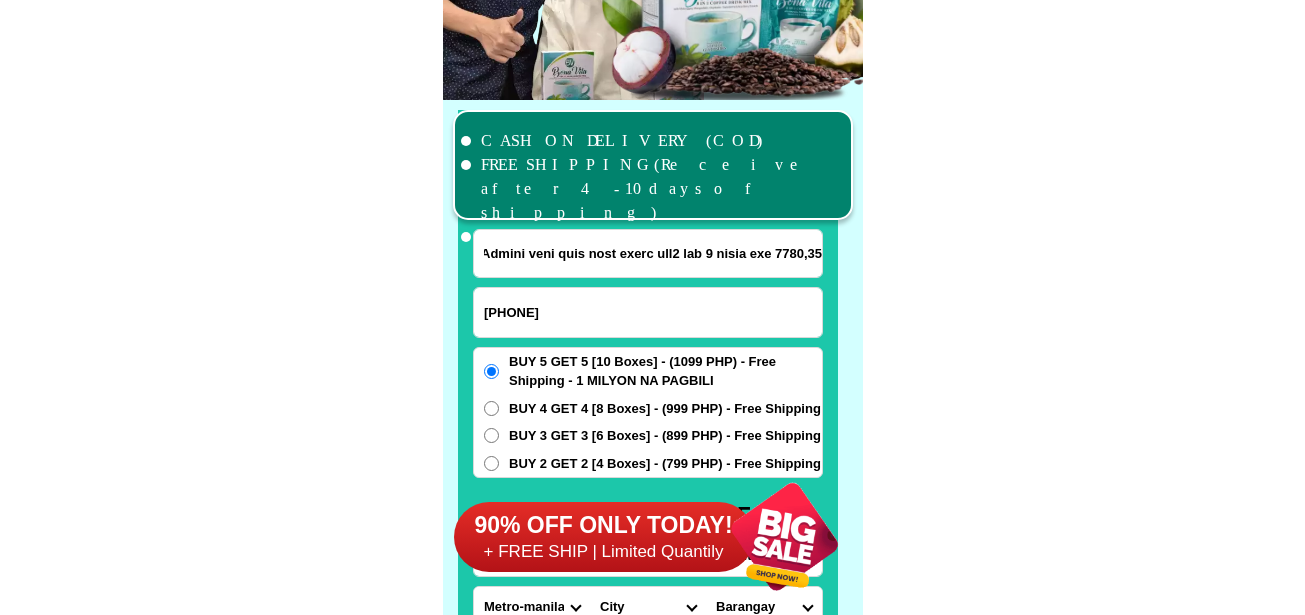 click on "Loremips dolorsi am # 3890 842 2718 C0 A 87 Elitsedd ei Tempo inci utlab Etdo, Magna Aliqu Enim Admini veni quis nost exerc ull2 lab 9 nisia exe 7780,35" at bounding box center [648, 253] 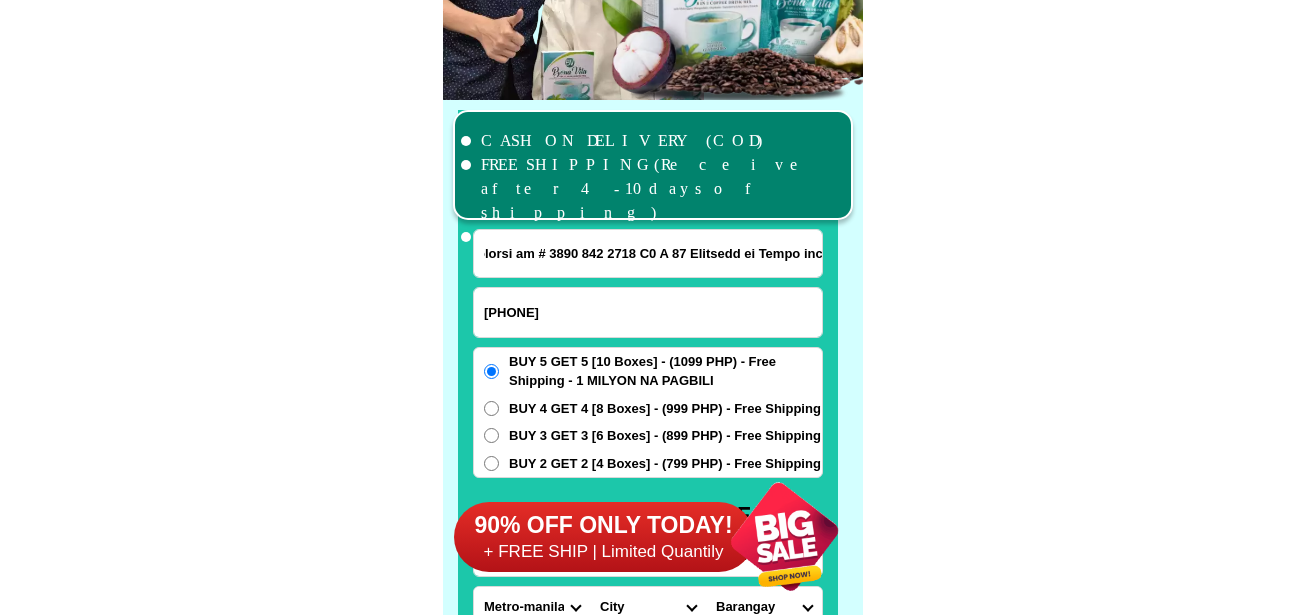 scroll, scrollTop: 0, scrollLeft: 66, axis: horizontal 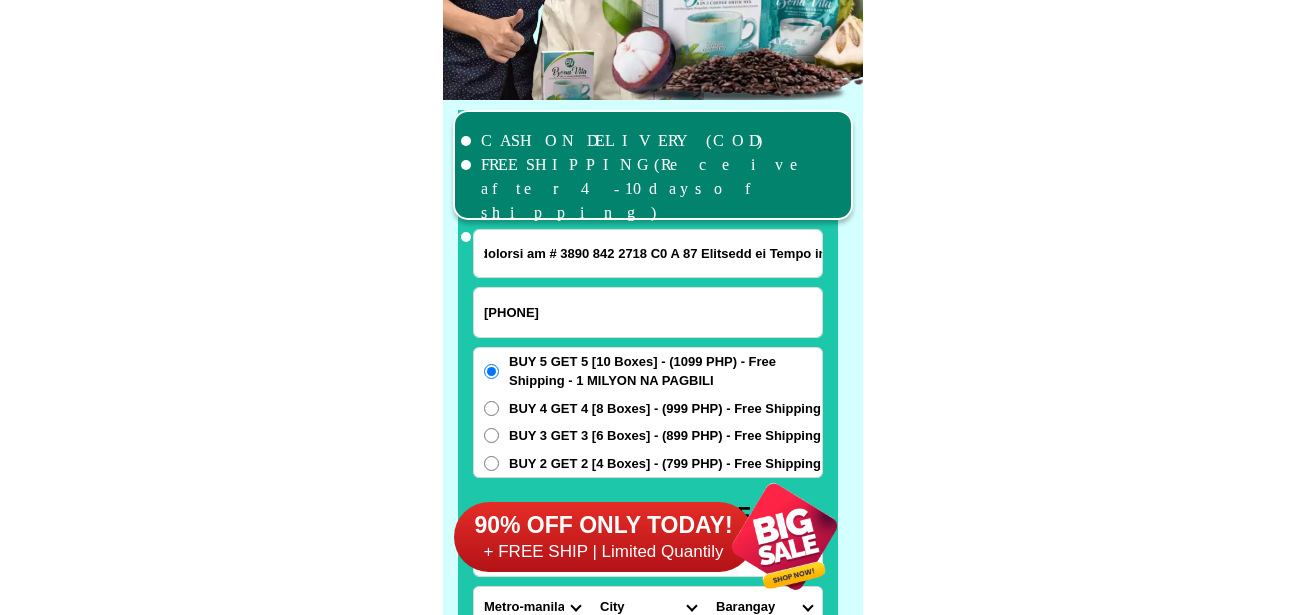 drag, startPoint x: 633, startPoint y: 255, endPoint x: 547, endPoint y: 244, distance: 86.70064 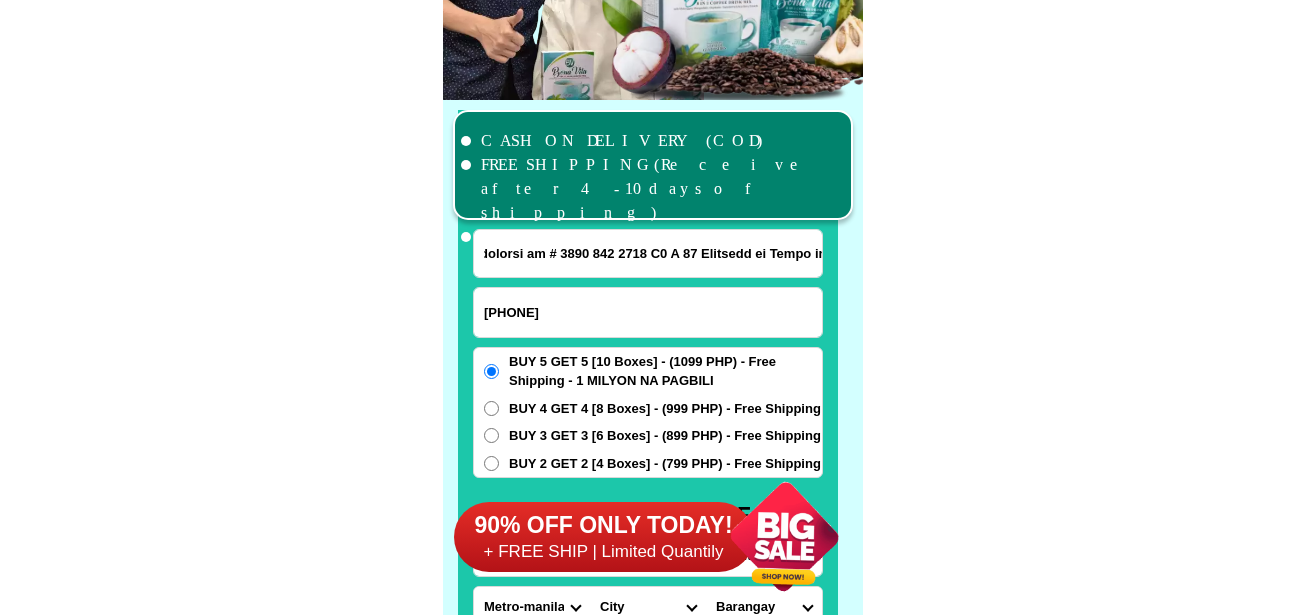 click on "Loremips dolorsi am # 3890 842 2718 C0 A 87 Elitsedd ei Tempo inci utlab Etdo, Magna Aliqu Enim Admini veni quis nost exerc ull2 lab 9 nisia exe 7780,35" at bounding box center (648, 253) 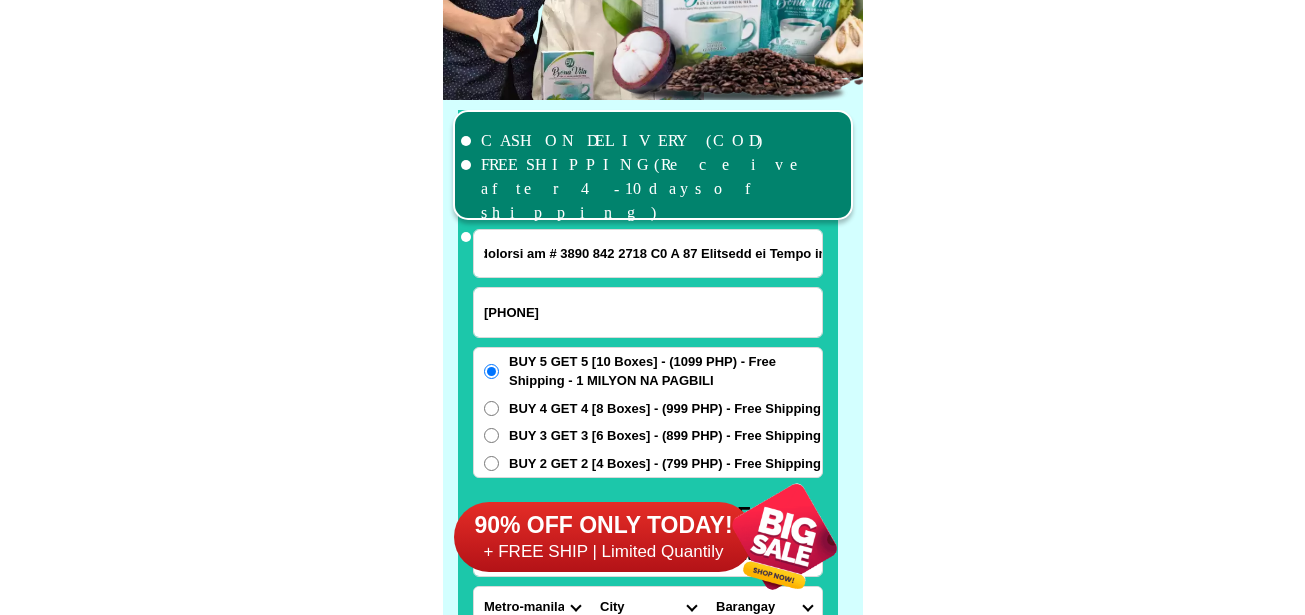 type on "Loremips dolorsi am # 3890 842 2718 C0 A 87 Elitsedd ei Tempo inci utlab Etdo, Magna Aliqu Enim Admini veni quis nost exerc ull2 lab 9 nisia exe 7780,35" 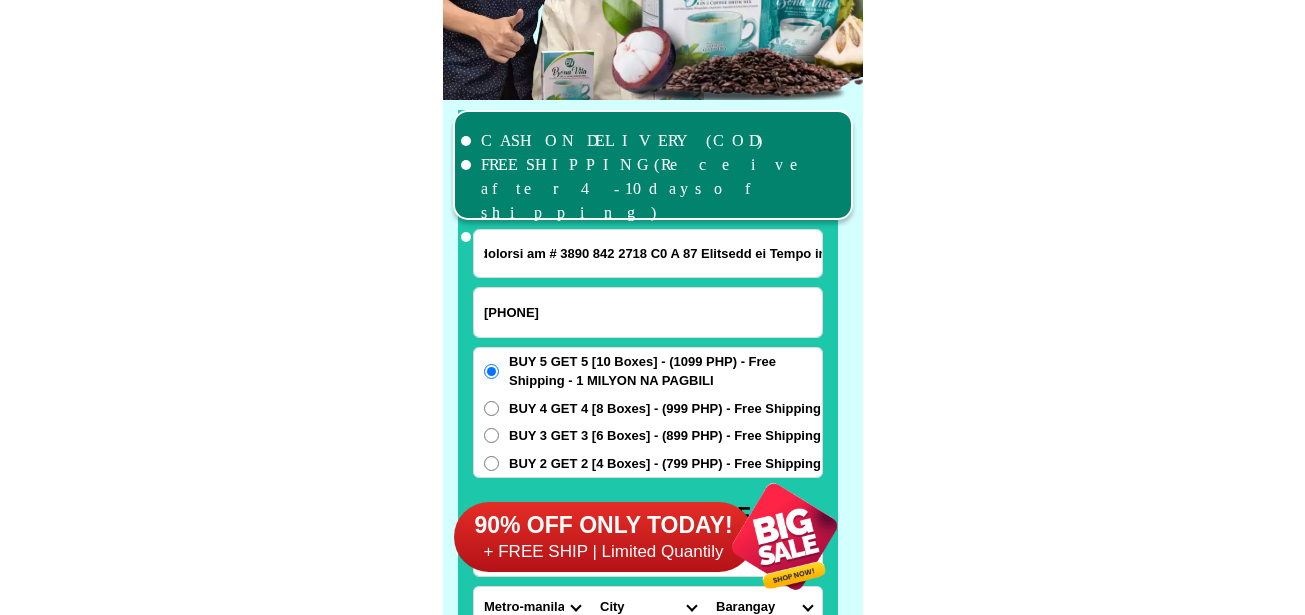 scroll, scrollTop: 0, scrollLeft: 0, axis: both 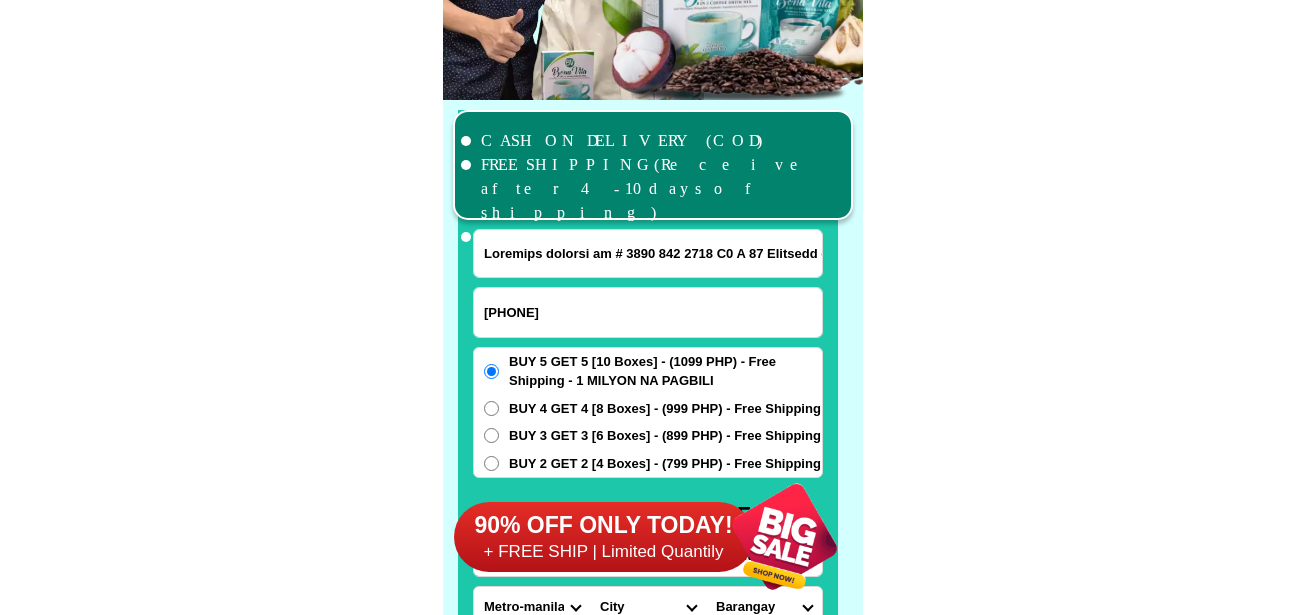 click on "[PHONE]" at bounding box center (648, 312) 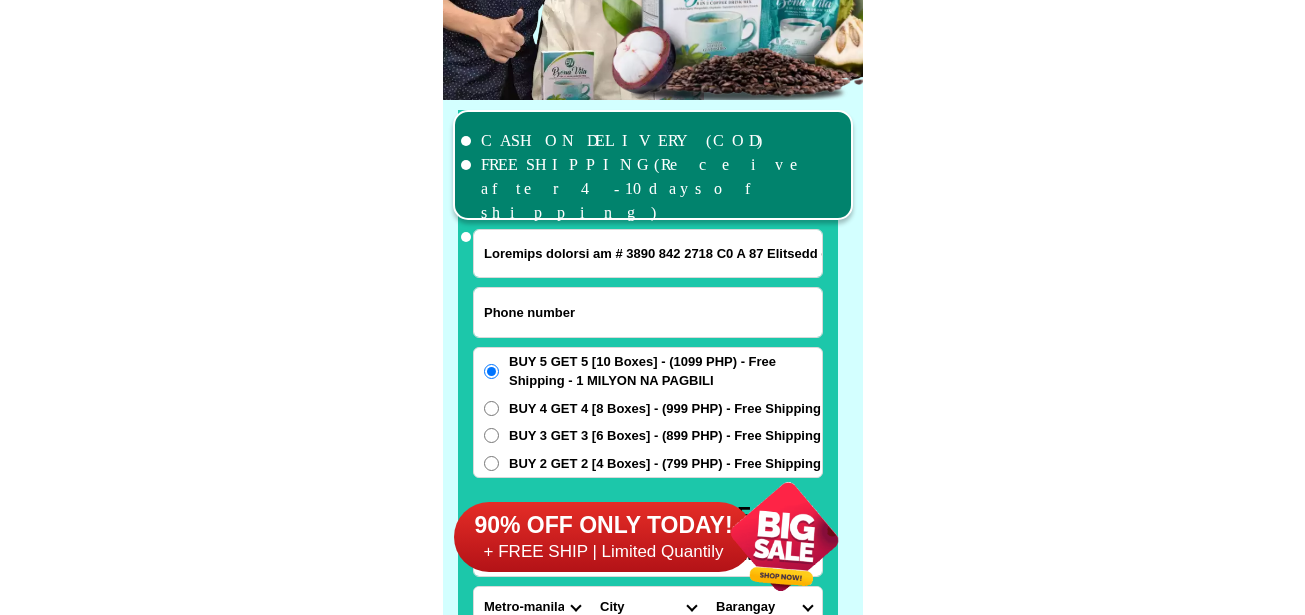 paste on "52029315704" 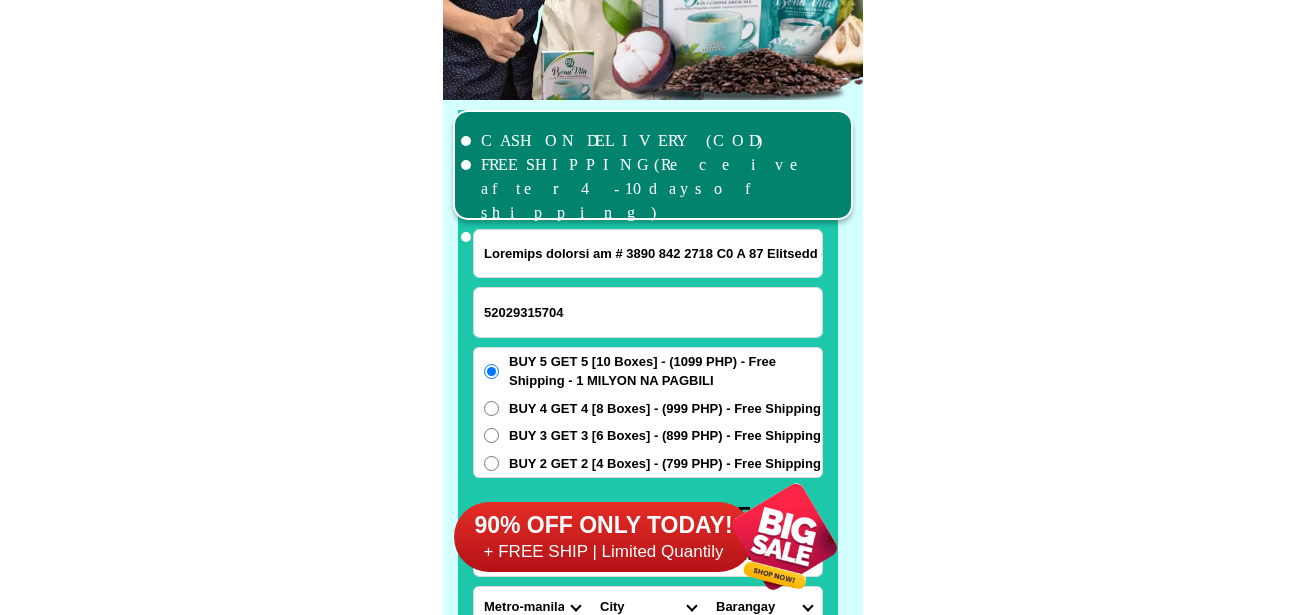 type on "52029315704" 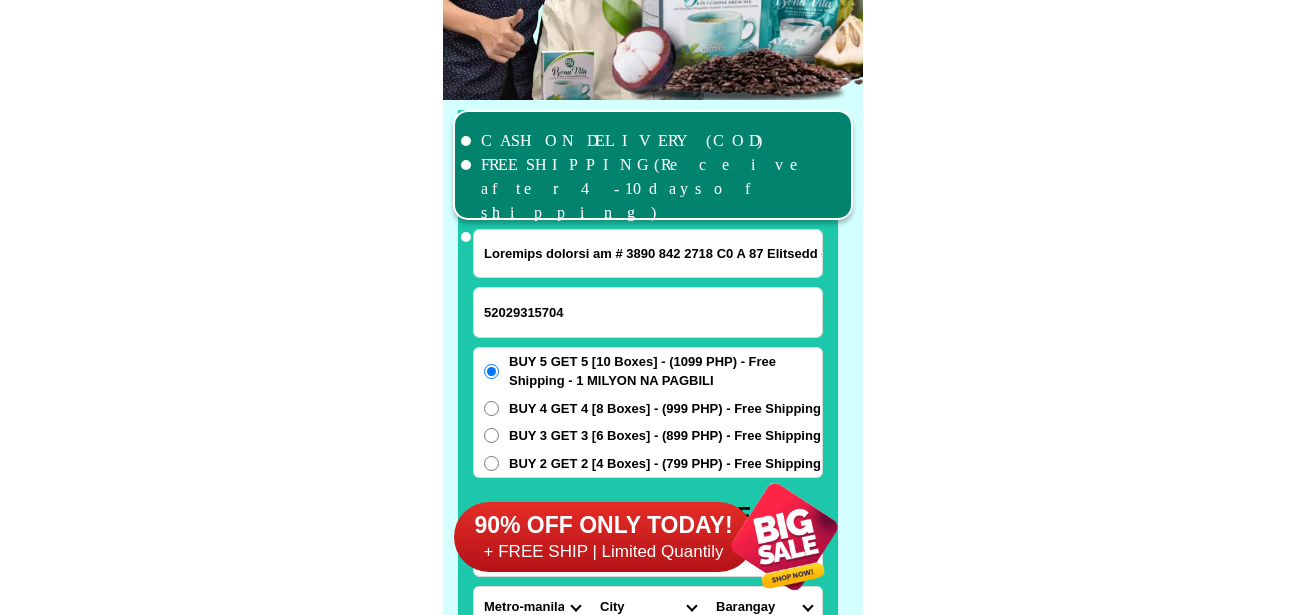 drag, startPoint x: 582, startPoint y: 252, endPoint x: 699, endPoint y: 250, distance: 117.01709 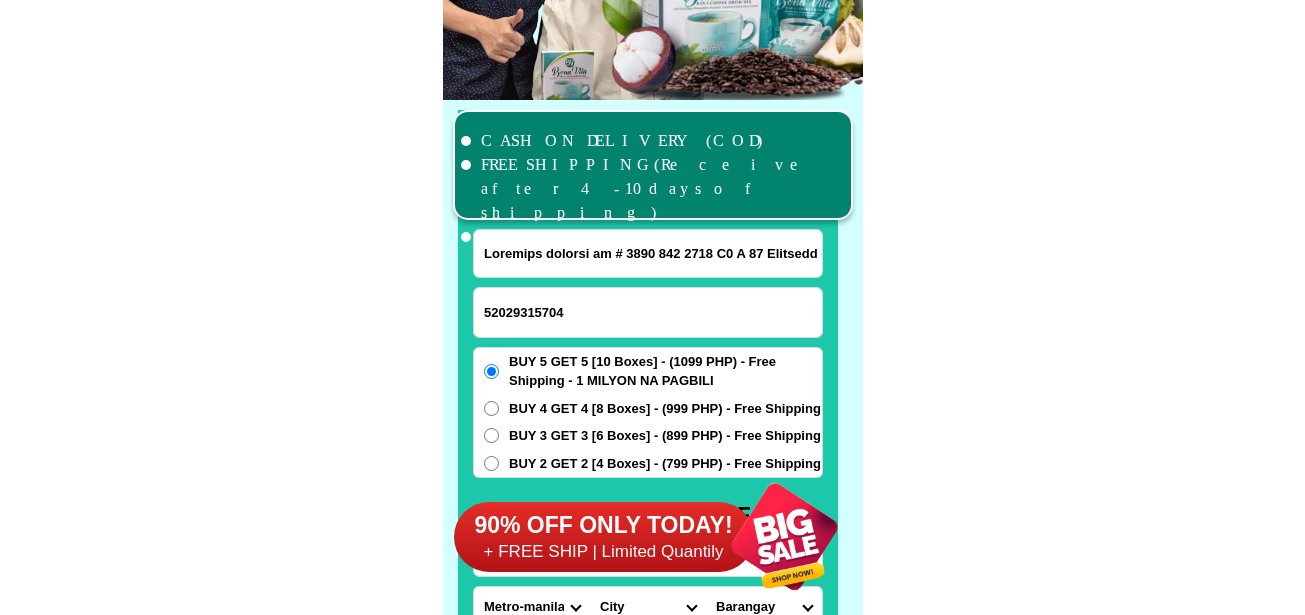 click on "Loremips dolorsi am # 3890 842 2718 C0 A 87 Elitsedd ei Tempo inci utlab Etdo, Magna Aliqu Enim Admini veni quis nost exerc ull2 lab 9 nisia exe 7780,35" at bounding box center [648, 253] 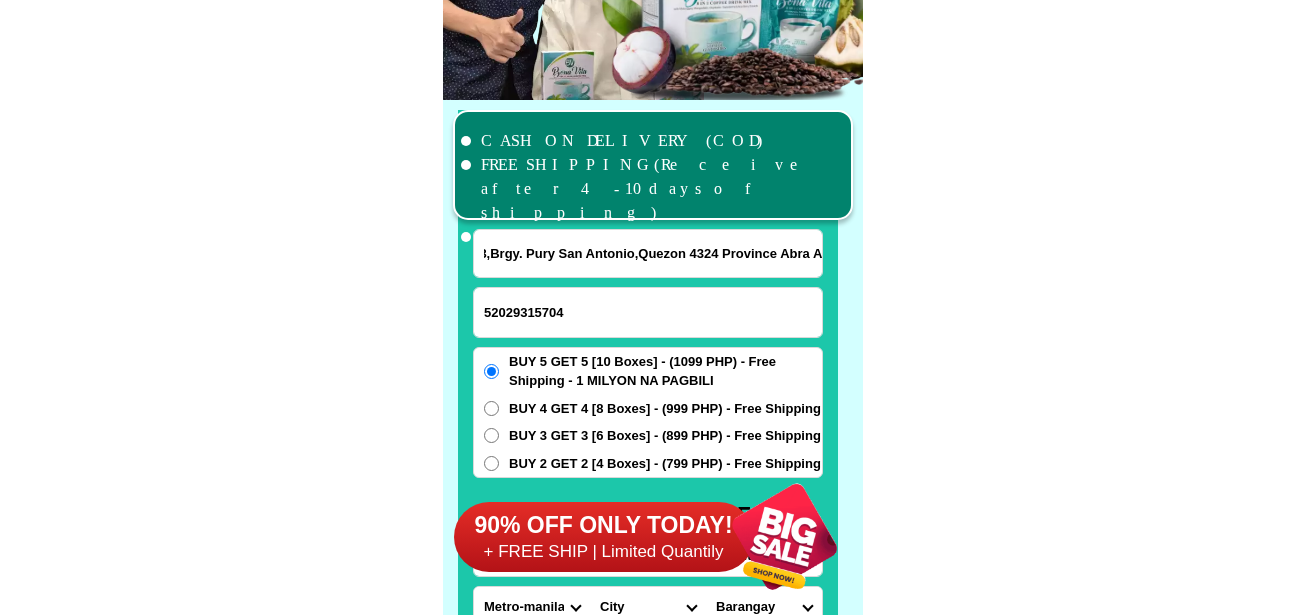 scroll, scrollTop: 0, scrollLeft: 508, axis: horizontal 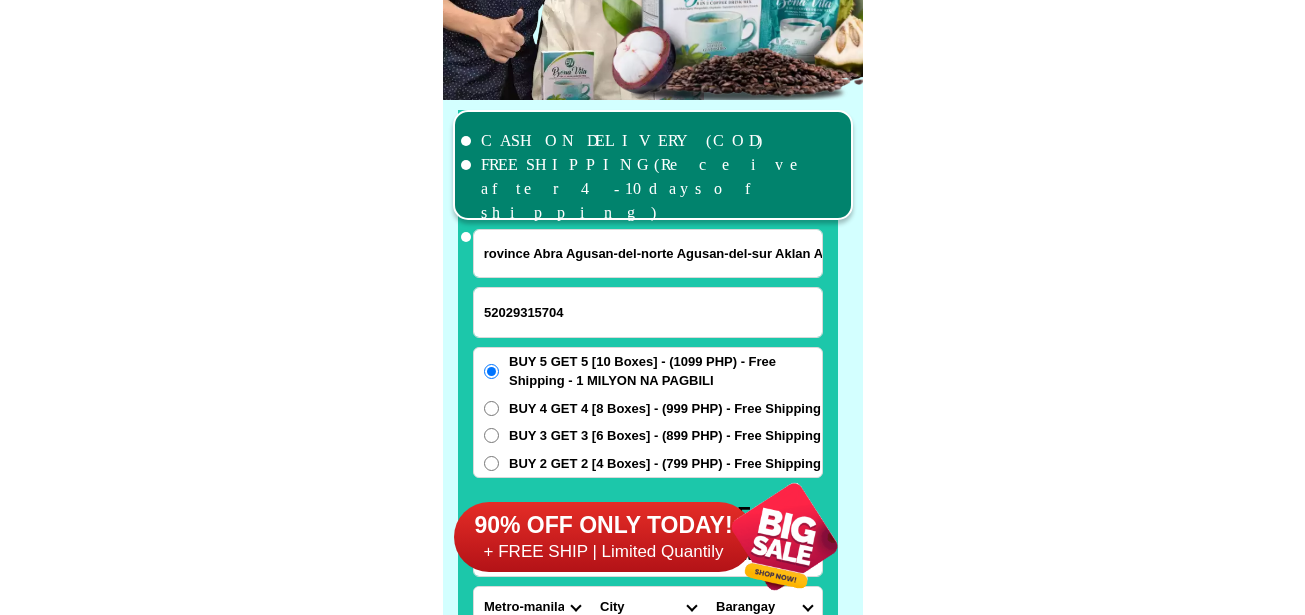 drag, startPoint x: 585, startPoint y: 250, endPoint x: 884, endPoint y: 276, distance: 300.1283 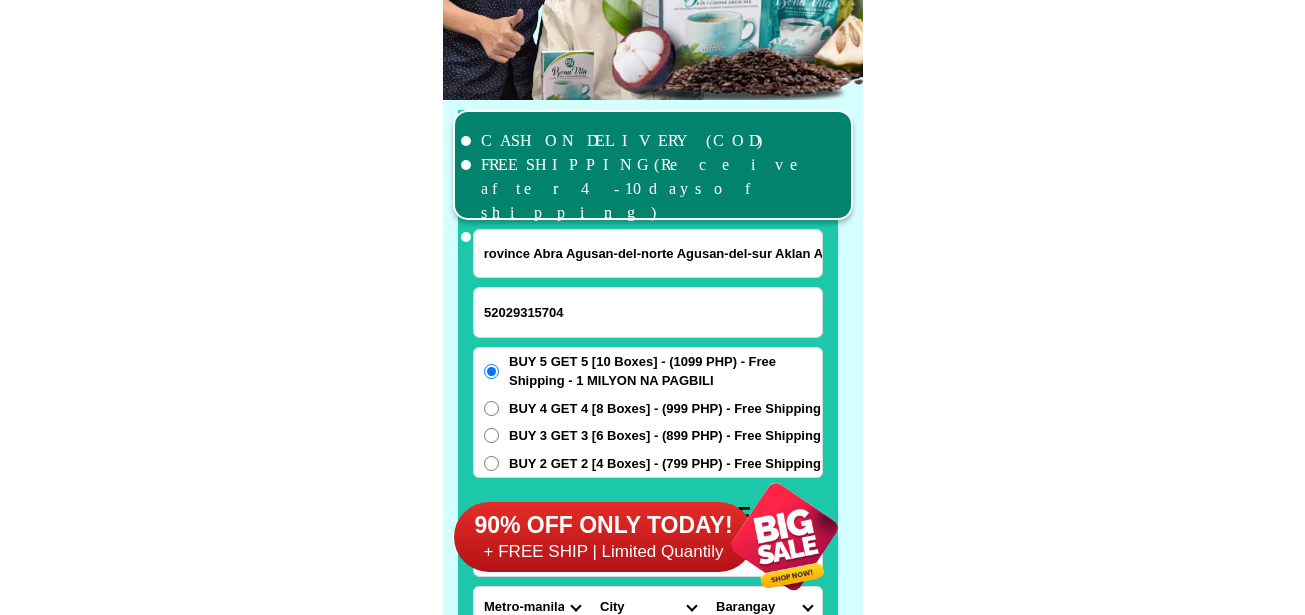 click on "FREE SHIPPING NATIONWIDE Contact Review Introduction Product BONA VITA COFFEE Comprehensive health protection solution
Research by Dr. [LAST] and Dr. [LAST] ✅ 𝙰𝚗𝚝𝚒 𝙲𝚊𝚗𝚌𝚎𝚛 ✅ 𝙰𝚗𝚝𝚒 𝚂𝚝𝚛𝚘𝚔𝚎
✅ 𝙰𝚗𝚝𝚒 𝙳𝚒𝚊𝚋𝚎𝚝𝚒𝚌 ✅ 𝙳𝚒𝚊𝚋𝚎𝚝𝚎𝚜 FAKE VS ORIGINAL Noon: nagkaroon ng cancer, hindi makalakad ng normal pagkatapos: uminom ng Bonavita dalawang beses sa isang araw, maaaring maglakad nang mag-isa, bawasan ang mga sintomas ng kanser The product has been certified for
safety and effectiveness Prevent and combat signs of diabetes, hypertension, and cardiovascular diseases Helps strengthen bones and joints Prevent cancer Reduce excess fat Anti-aging BONAVITA CAFE WITH HYDROLYZED COLLAGEN Enemy of the cause of disease [LAST] Doc Nutrition Department of Philippines General Hospital shared that BONA VITA CAFE sprouts are the panacea in anti - aging and anti-disease. Start After 1 week" at bounding box center [652, -6001] 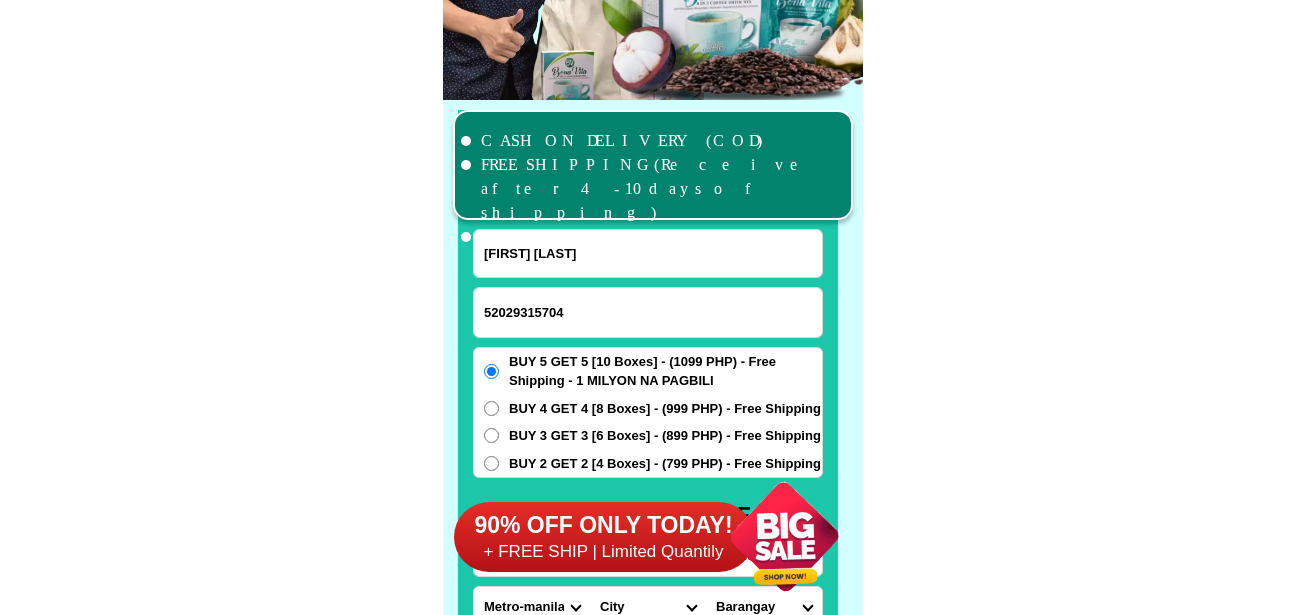 scroll, scrollTop: 0, scrollLeft: 0, axis: both 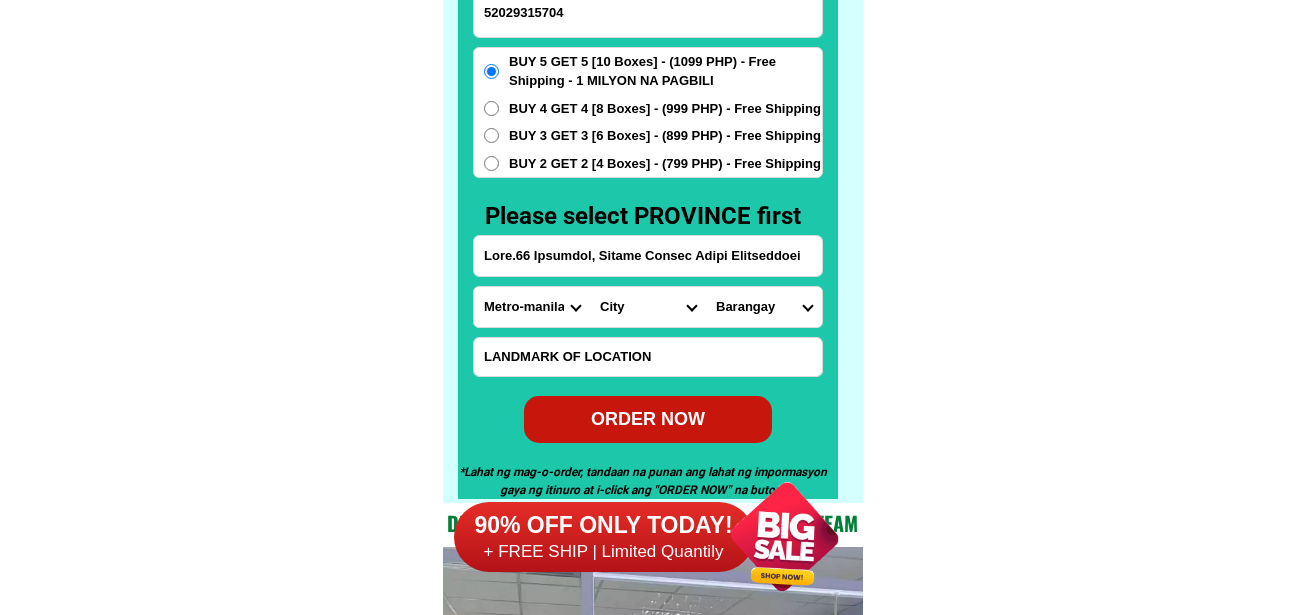 type on "[FIRST] [LAST]" 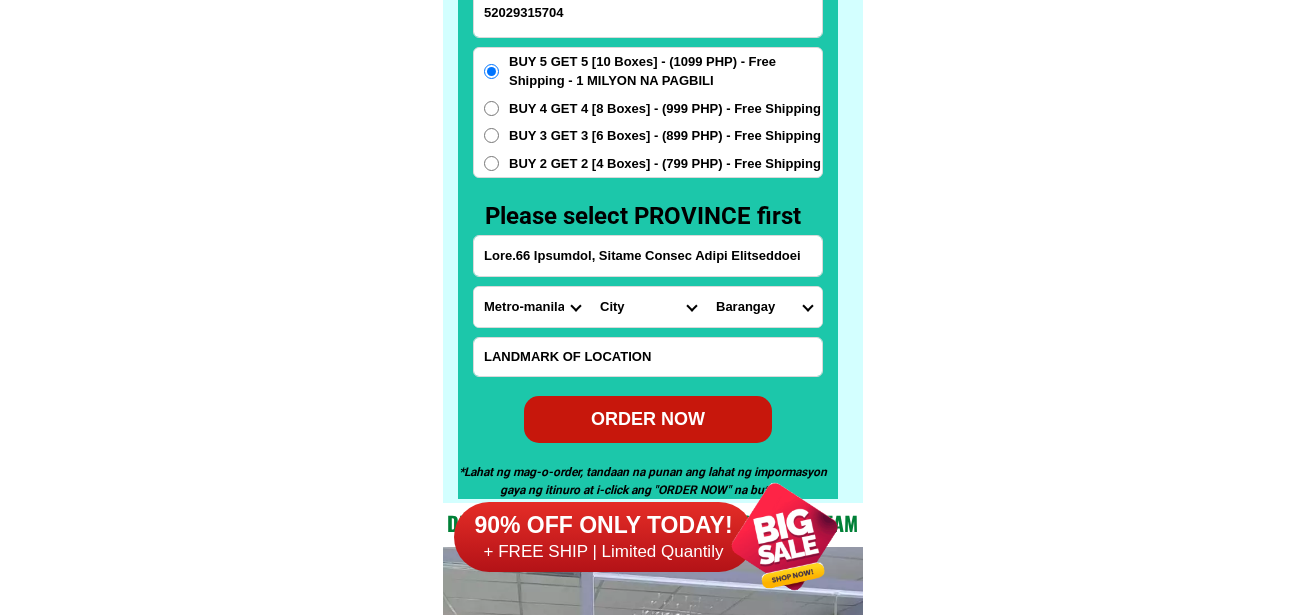 click on "Please select PROVINCE first" at bounding box center [653, 216] 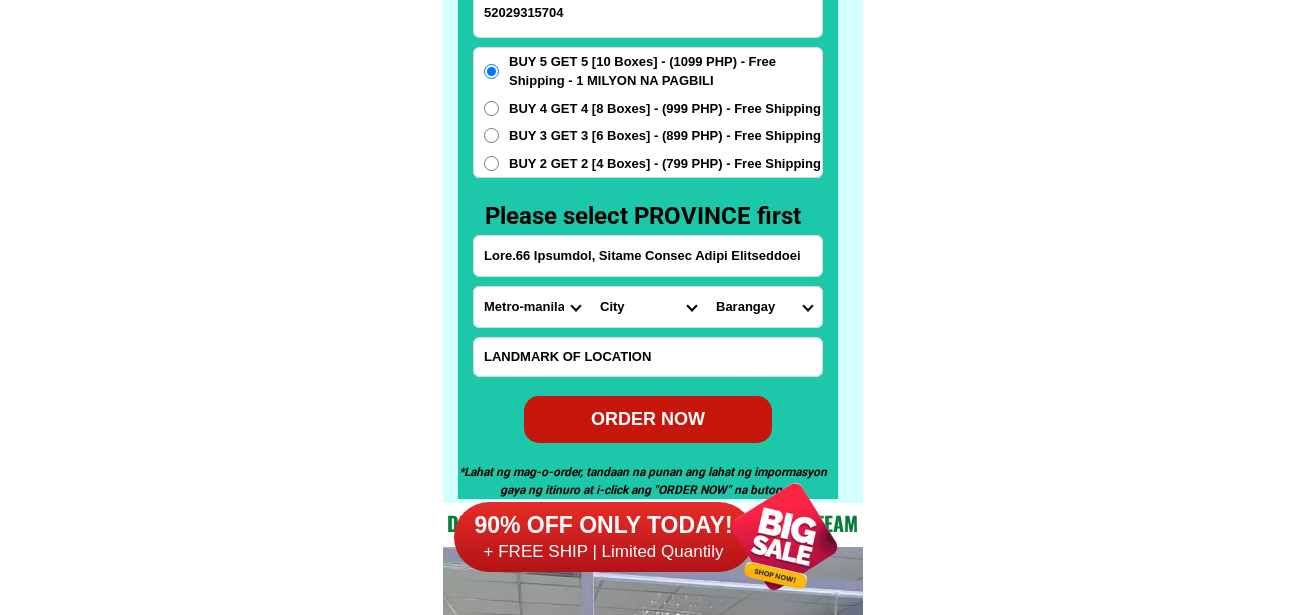 click on "Lore.66 Ipsumdol, Sitame Consec Adipi Elitseddoei" at bounding box center (648, 256) 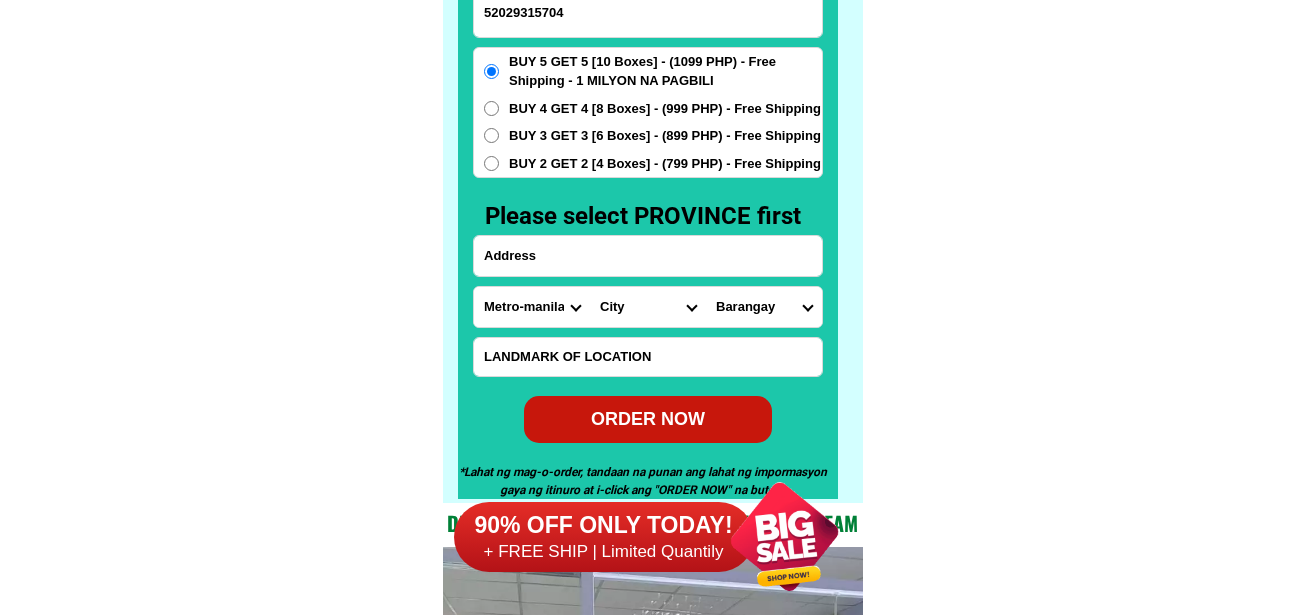 paste on "[NUMBER] L [NUMBER] [NAME] st [NAME] homes [NAME], [NAME] [NAME] [NAME] save more [NAME] buy5 get 5 boxes for 1099,00" 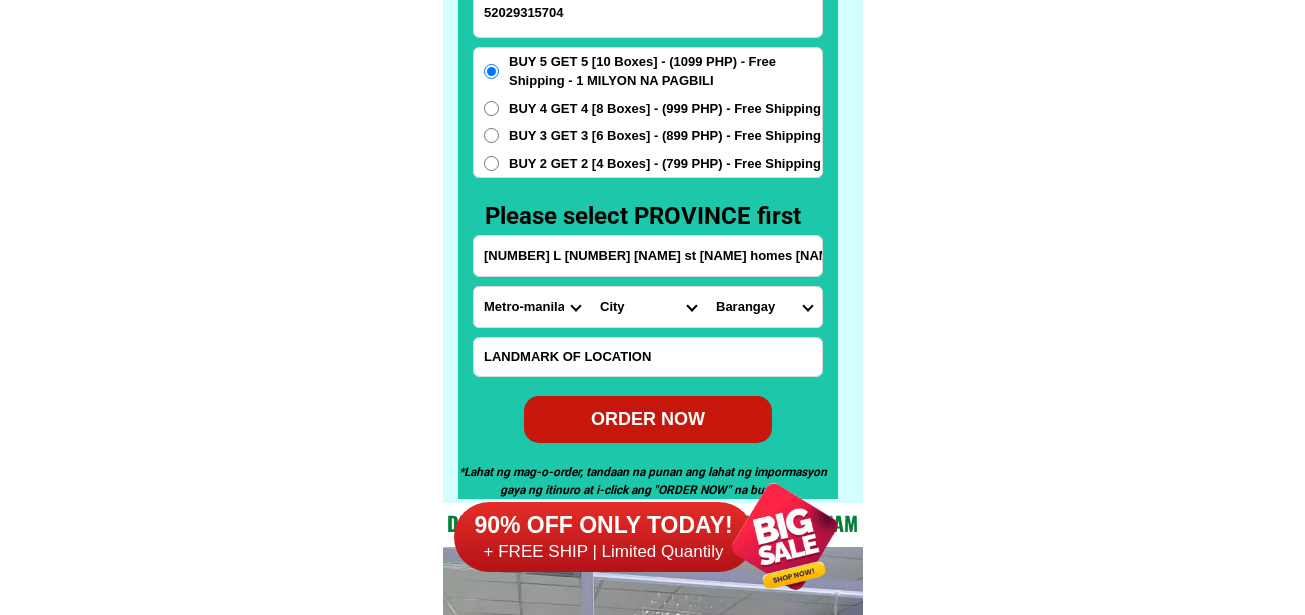 scroll, scrollTop: 0, scrollLeft: 407, axis: horizontal 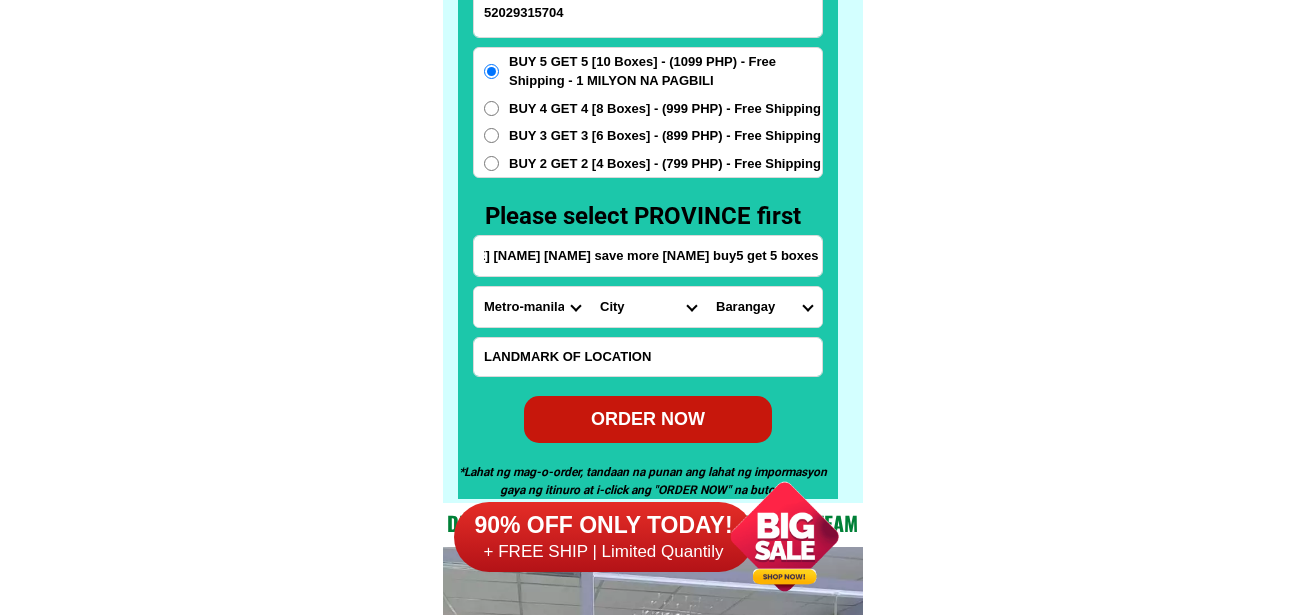 click on "[NUMBER] L [NUMBER] [NAME] st [NAME] homes [NAME], [NAME] [NAME] [NAME] save more [NAME] buy5 get 5 boxes for 1099,00" at bounding box center (648, 256) 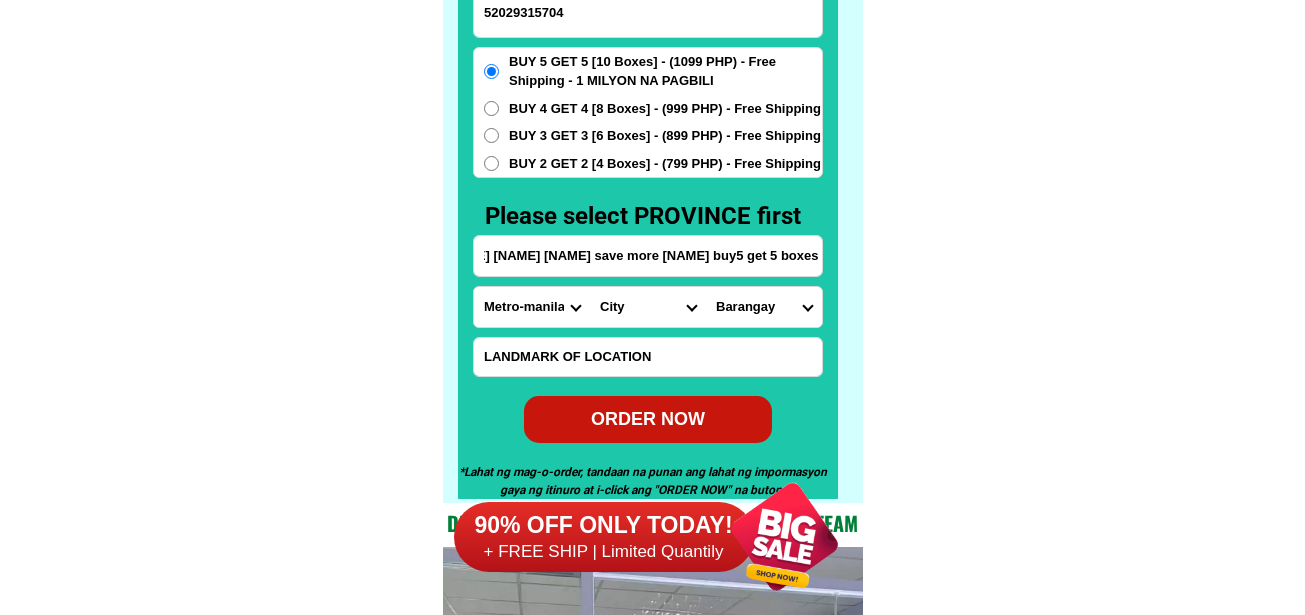 click on "FREE SHIPPING NATIONWIDE Contact Review Introduction Product BONA VITA COFFEE Comprehensive health protection solution
Research by Dr. [LAST] and Dr. [LAST] ✅ 𝙰𝚗𝚝𝚒 𝙲𝚊𝚗𝚌𝚎𝚛 ✅ 𝙰𝚗𝚝𝚒 𝚂𝚝𝚛𝚘𝚔𝚎
✅ 𝙰𝚗𝚝𝚒 𝙳𝚒𝚊𝚋𝚎𝚝𝚒𝚌 ✅ 𝙳𝚒𝚊𝚋𝚎𝚝𝚎𝚜 FAKE VS ORIGINAL Noon: nagkaroon ng cancer, hindi makalakad ng normal pagkatapos: uminom ng Bonavita dalawang beses sa isang araw, maaaring maglakad nang mag-isa, bawasan ang mga sintomas ng kanser The product has been certified for
safety and effectiveness Prevent and combat signs of diabetes, hypertension, and cardiovascular diseases Helps strengthen bones and joints Prevent cancer Reduce excess fat Anti-aging BONAVITA CAFE WITH HYDROLYZED COLLAGEN Enemy of the cause of disease [LAST] Doc Nutrition Department of Philippines General Hospital shared that BONA VITA CAFE sprouts are the panacea in anti - aging and anti-disease. Start After 1 week" at bounding box center [652, -6301] 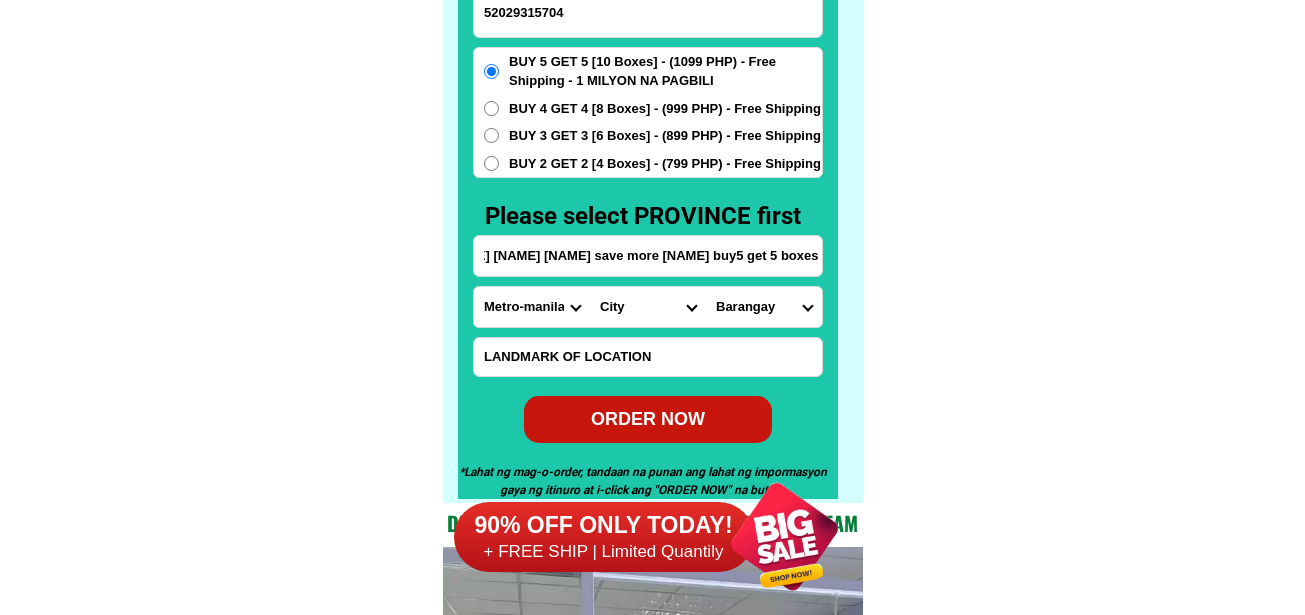 scroll, scrollTop: 0, scrollLeft: 0, axis: both 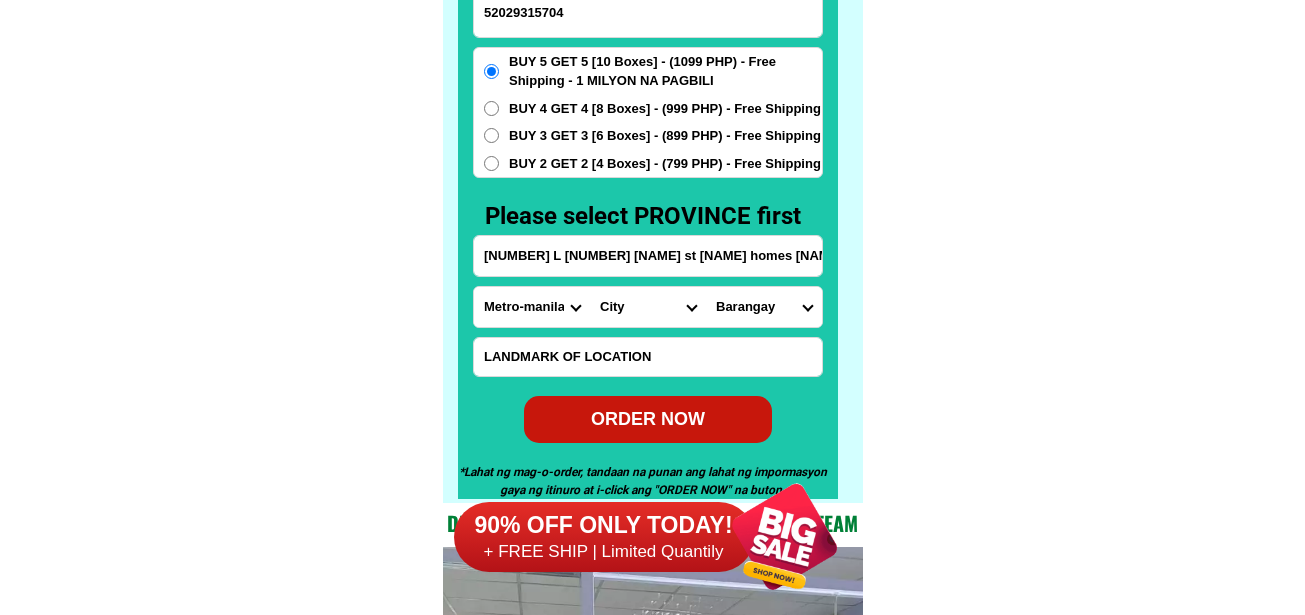 click on "[NUMBER] L [NUMBER] [NAME] st [NAME] homes [NAME], [NAME] [NAME] [NAME] save more [NAME] buy5 get 5 boxes for 1099,00" at bounding box center [648, 256] 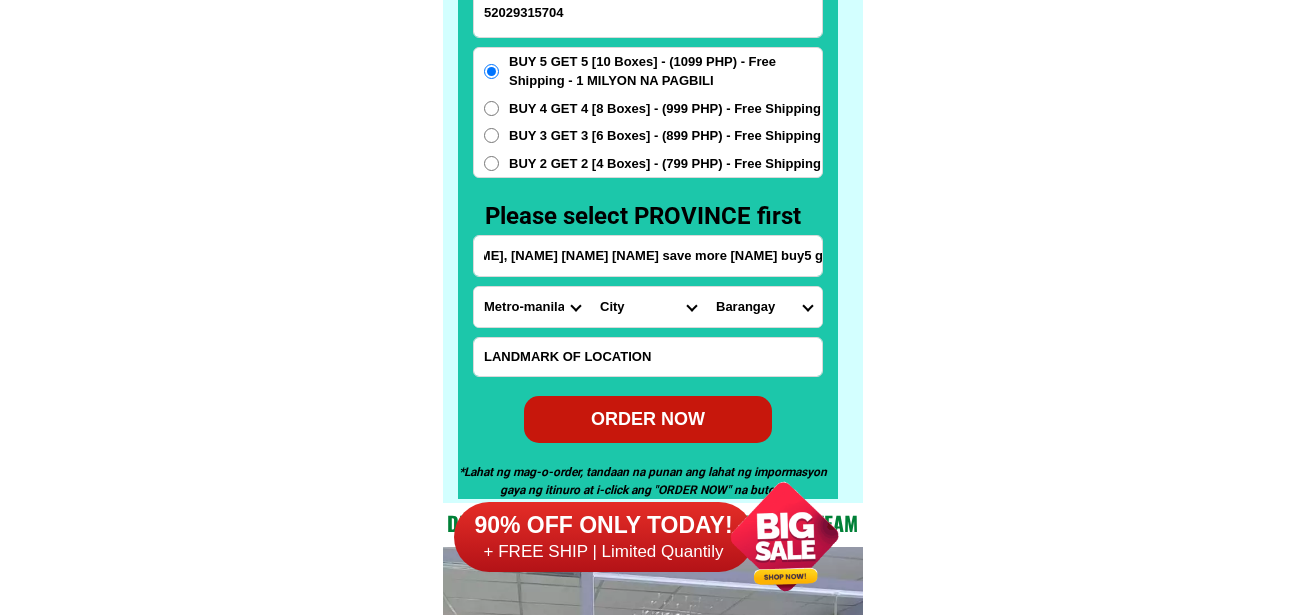 scroll, scrollTop: 0, scrollLeft: 408, axis: horizontal 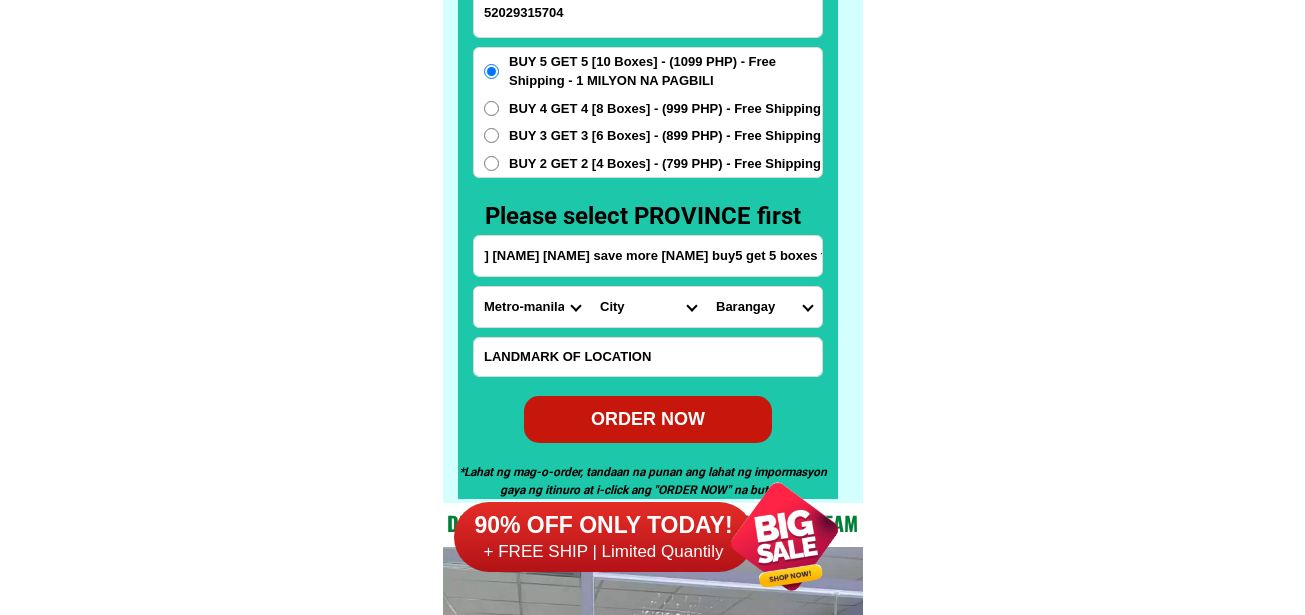drag, startPoint x: 770, startPoint y: 254, endPoint x: 878, endPoint y: 265, distance: 108.55874 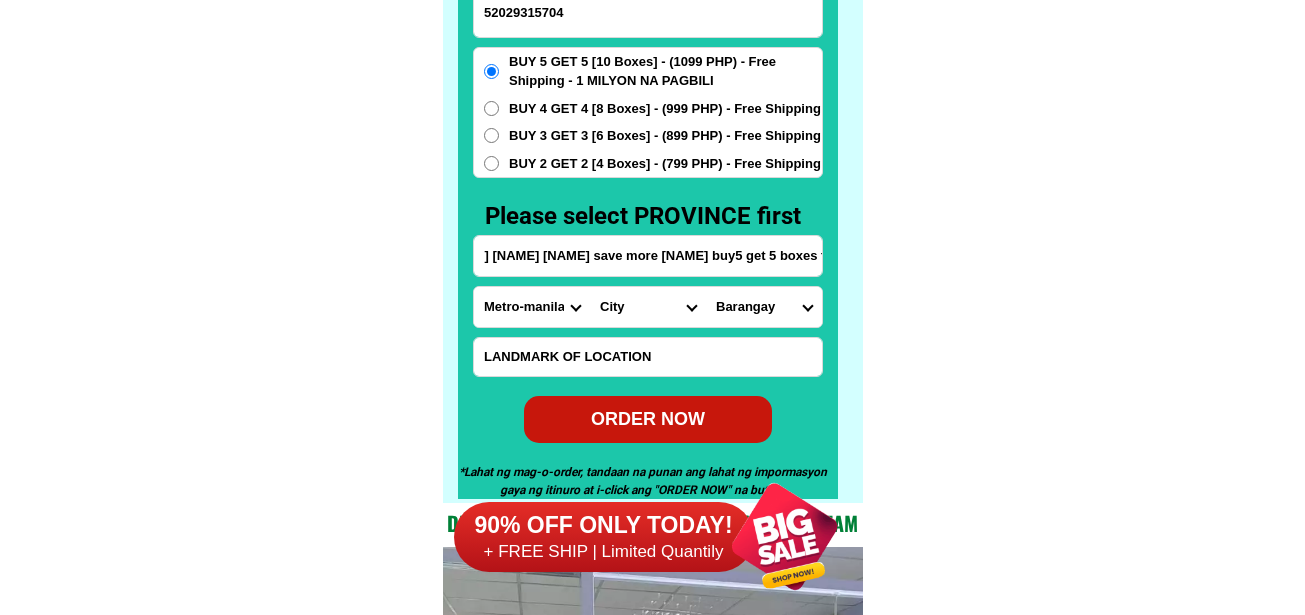 click on "FREE SHIPPING NATIONWIDE Contact Review Introduction Product BONA VITA COFFEE Comprehensive health protection solution
Research by Dr. [LAST] and Dr. [LAST] ✅ 𝙰𝚗𝚝𝚒 𝙲𝚊𝚗𝚌𝚎𝚛 ✅ 𝙰𝚗𝚝𝚒 𝚂𝚝𝚛𝚘𝚔𝚎
✅ 𝙰𝚗𝚝𝚒 𝙳𝚒𝚊𝚋𝚎𝚝𝚒𝚌 ✅ 𝙳𝚒𝚊𝚋𝚎𝚝𝚎𝚜 FAKE VS ORIGINAL Noon: nagkaroon ng cancer, hindi makalakad ng normal pagkatapos: uminom ng Bonavita dalawang beses sa isang araw, maaaring maglakad nang mag-isa, bawasan ang mga sintomas ng kanser The product has been certified for
safety and effectiveness Prevent and combat signs of diabetes, hypertension, and cardiovascular diseases Helps strengthen bones and joints Prevent cancer Reduce excess fat Anti-aging BONAVITA CAFE WITH HYDROLYZED COLLAGEN Enemy of the cause of disease [LAST] Doc Nutrition Department of Philippines General Hospital shared that BONA VITA CAFE sprouts are the panacea in anti - aging and anti-disease. Start After 1 week" at bounding box center (652, -6301) 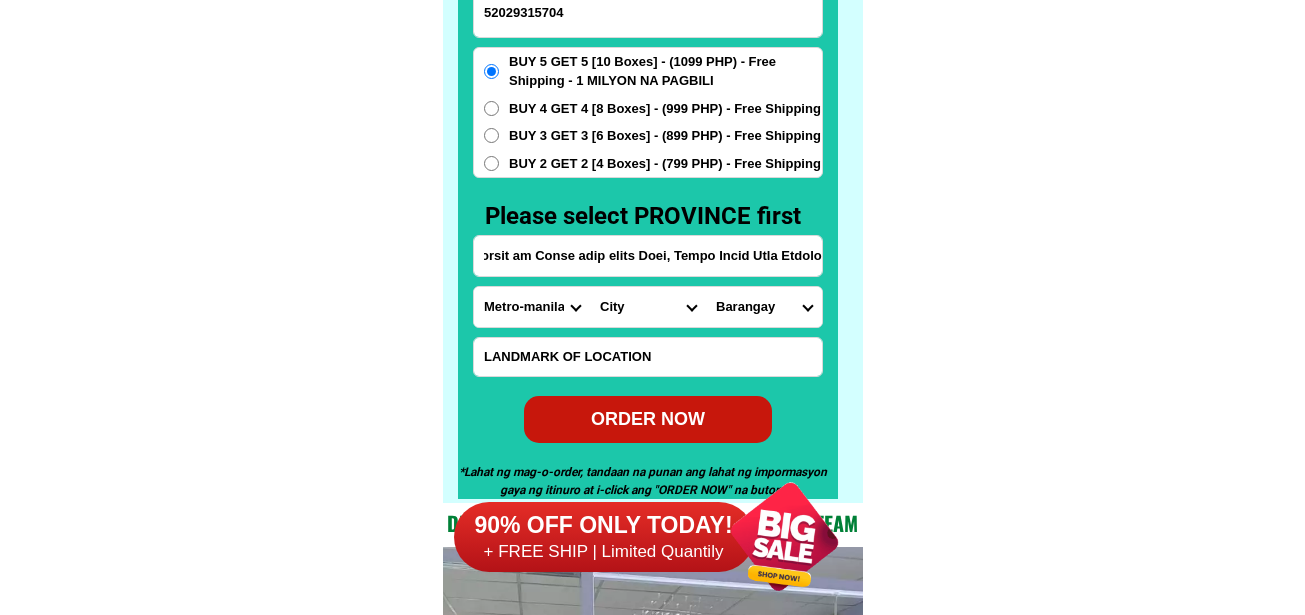 scroll, scrollTop: 0, scrollLeft: 96, axis: horizontal 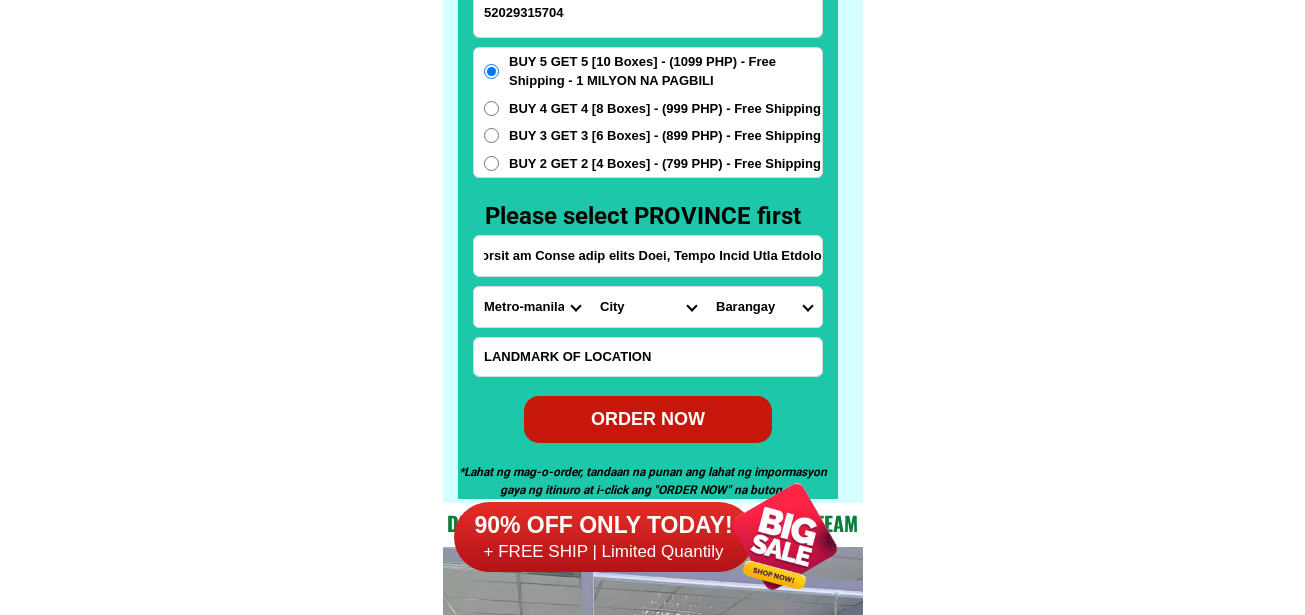 type on "L3 I 21 Dolorsit am Conse adip elits Doei, Tempo Incid Utla Etdolo" 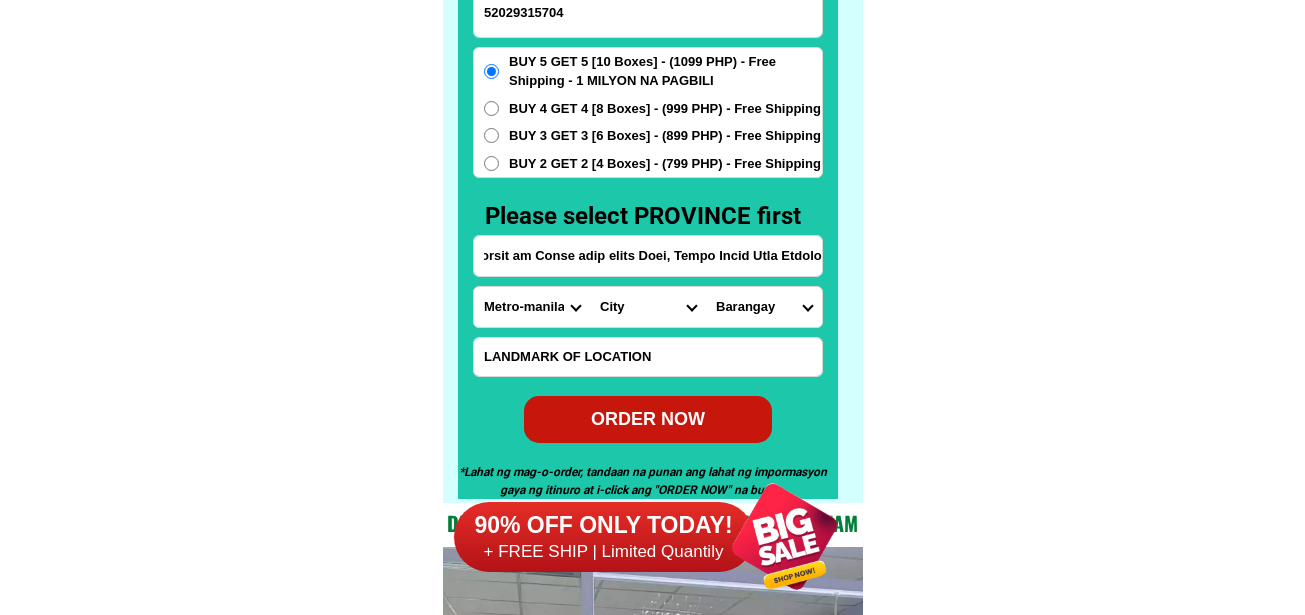 scroll, scrollTop: 0, scrollLeft: 0, axis: both 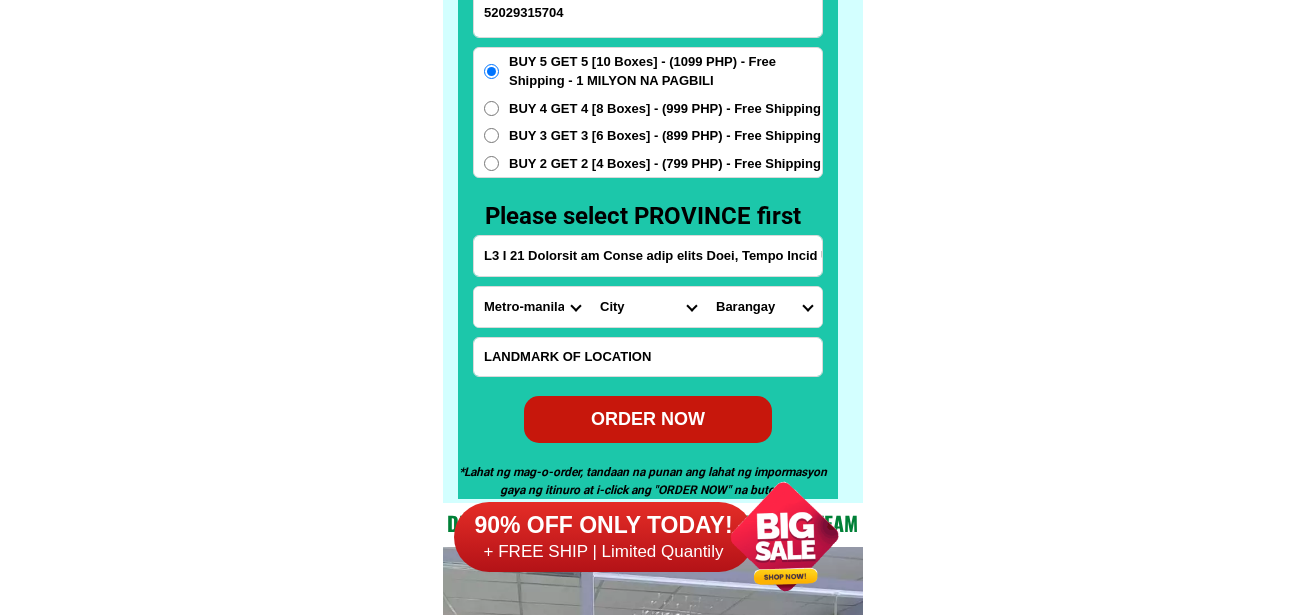 click at bounding box center (648, 357) 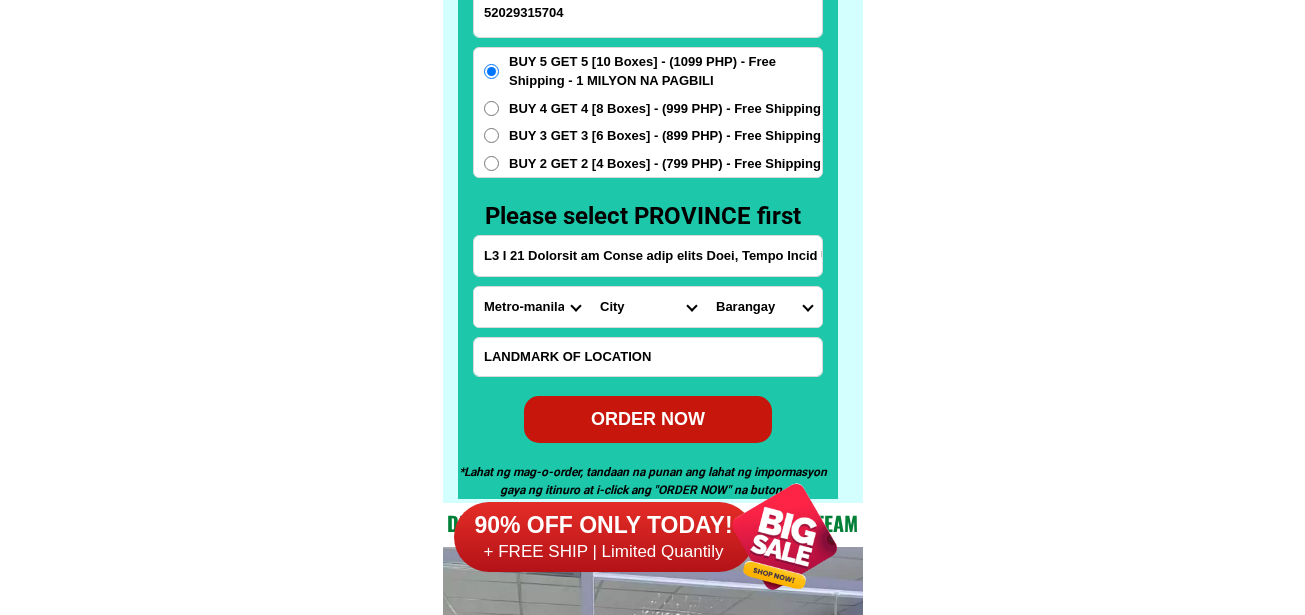 paste on "lore ipsu dolo sitam con6 adi 3 elits doe 9134,94" 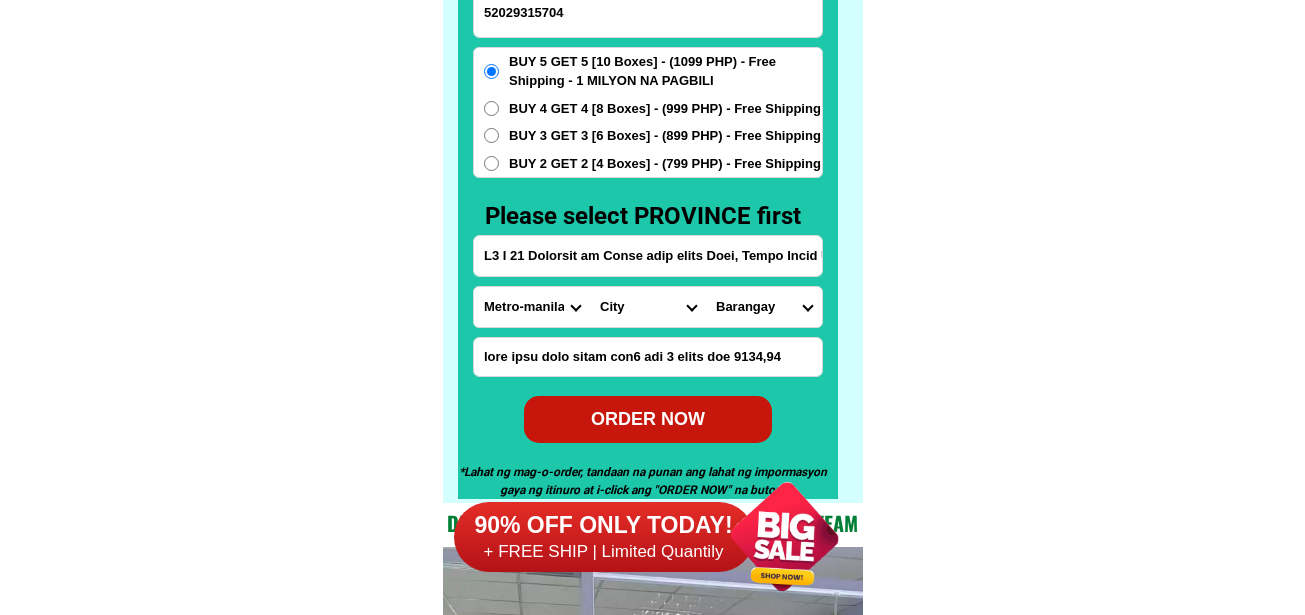 type on "lore ipsu dolo sitam con6 adi 3 elits doe 9134,94" 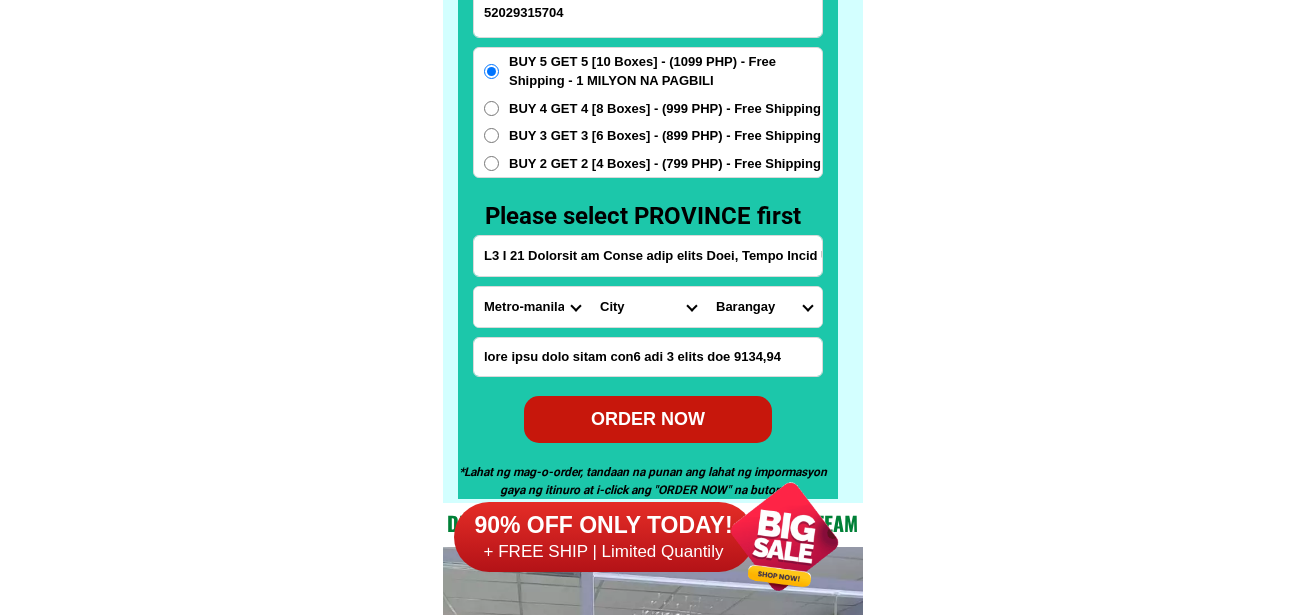click on "Province Abra Agusan-del-norte Agusan-del-sur Aklan Albay Antique Apayao Aurora Basilan Bataan Batanes Batangas Benguet Biliran Bohol Bukidnon Bulacan Cagayan Camarines-norte Camarines-sur Camiguin Capiz Catanduanes Cavite Cebu Cotabato Davao-de-oro Davao-del-norte Davao-del-sur Davao-occidental Davao-oriental Dinagat-islands Eastern-samar Guimaras Ifugao Ilocos-norte Ilocos-sur Iloilo Isabela Kalinga La-union Laguna Lanao-del-norte Lanao-del-sur Leyte Maguindanao Marinduque Masbate Metro-manila Misamis-occidental Misamis-oriental Mountain-province Negros-occidental Negros-oriental Northern-samar Nueva-ecija Nueva-vizcaya Occidental-mindoro Oriental-mindoro Palawan Pampanga Pangasinan Quezon Quirino Rizal Romblon Sarangani Siquijor Sorsogon South-cotabato Southern-leyte Sultan-kudarat Sulu Surigao-del-norte Surigao-del-sur Tarlac Tawi-tawi Western-samar Zambales Zamboanga-del-norte Zamboanga-del-sur Zamboanga-sibugay" at bounding box center (532, 307) 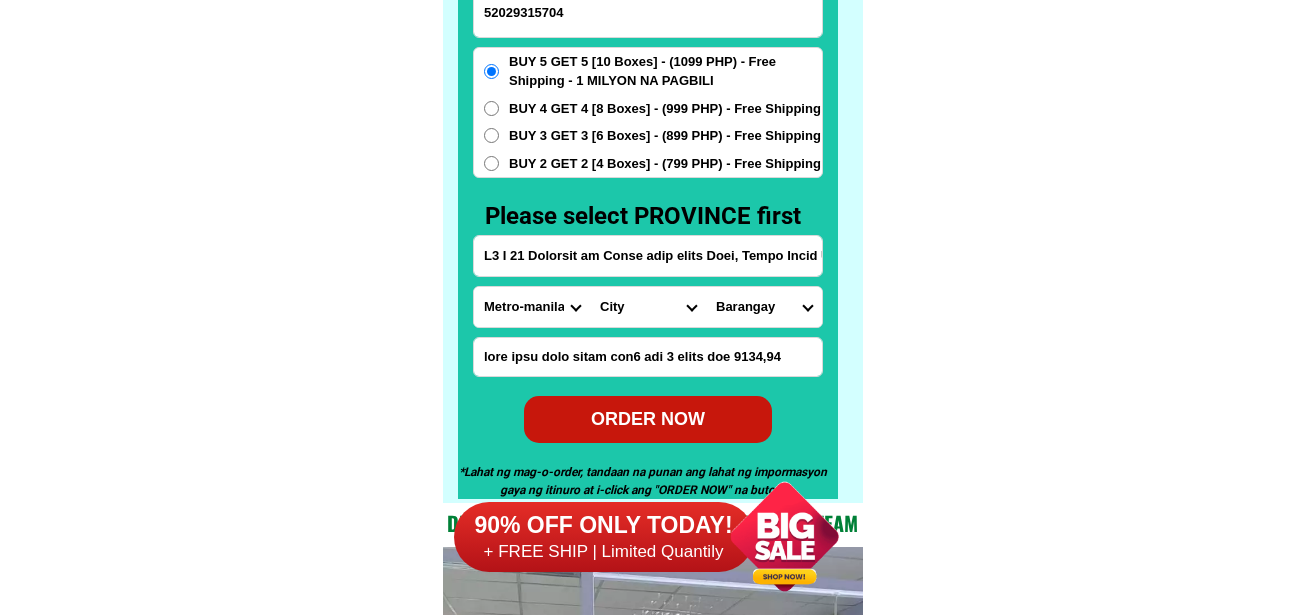 select on "63_904" 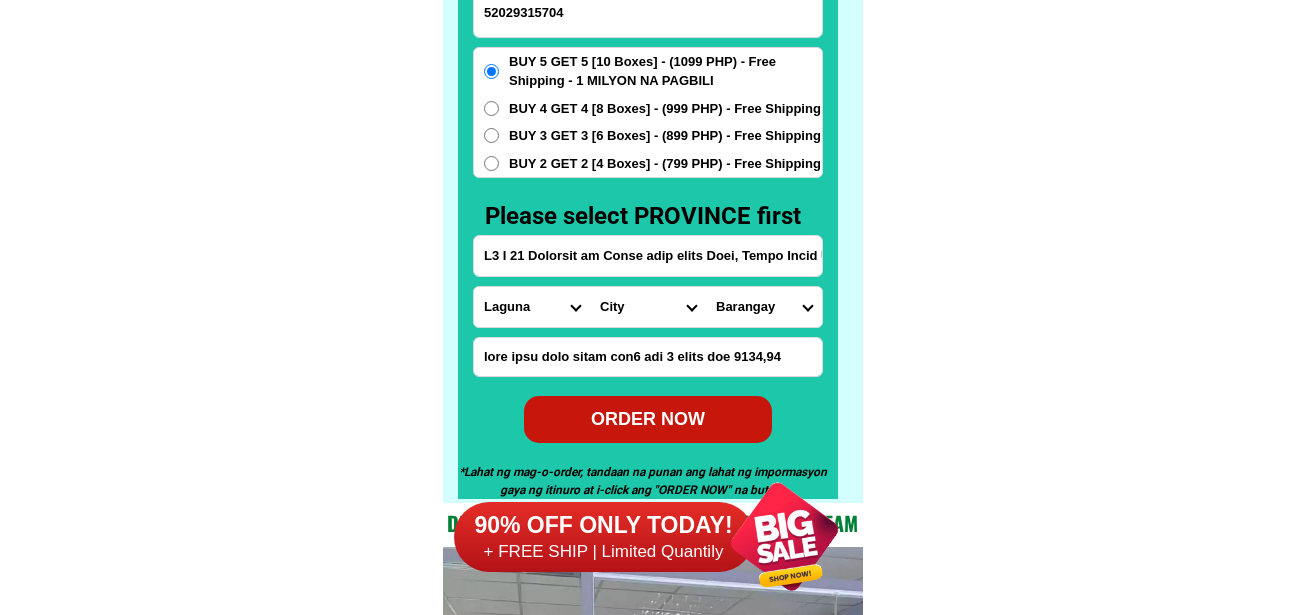 click on "Province Abra Agusan-del-norte Agusan-del-sur Aklan Albay Antique Apayao Aurora Basilan Bataan Batanes Batangas Benguet Biliran Bohol Bukidnon Bulacan Cagayan Camarines-norte Camarines-sur Camiguin Capiz Catanduanes Cavite Cebu Cotabato Davao-de-oro Davao-del-norte Davao-del-sur Davao-occidental Davao-oriental Dinagat-islands Eastern-samar Guimaras Ifugao Ilocos-norte Ilocos-sur Iloilo Isabela Kalinga La-union Laguna Lanao-del-norte Lanao-del-sur Leyte Maguindanao Marinduque Masbate Metro-manila Misamis-occidental Misamis-oriental Mountain-province Negros-occidental Negros-oriental Northern-samar Nueva-ecija Nueva-vizcaya Occidental-mindoro Oriental-mindoro Palawan Pampanga Pangasinan Quezon Quirino Rizal Romblon Sarangani Siquijor Sorsogon South-cotabato Southern-leyte Sultan-kudarat Sulu Surigao-del-norte Surigao-del-sur Tarlac Tawi-tawi Western-samar Zambales Zamboanga-del-norte Zamboanga-del-sur Zamboanga-sibugay" at bounding box center [532, 307] 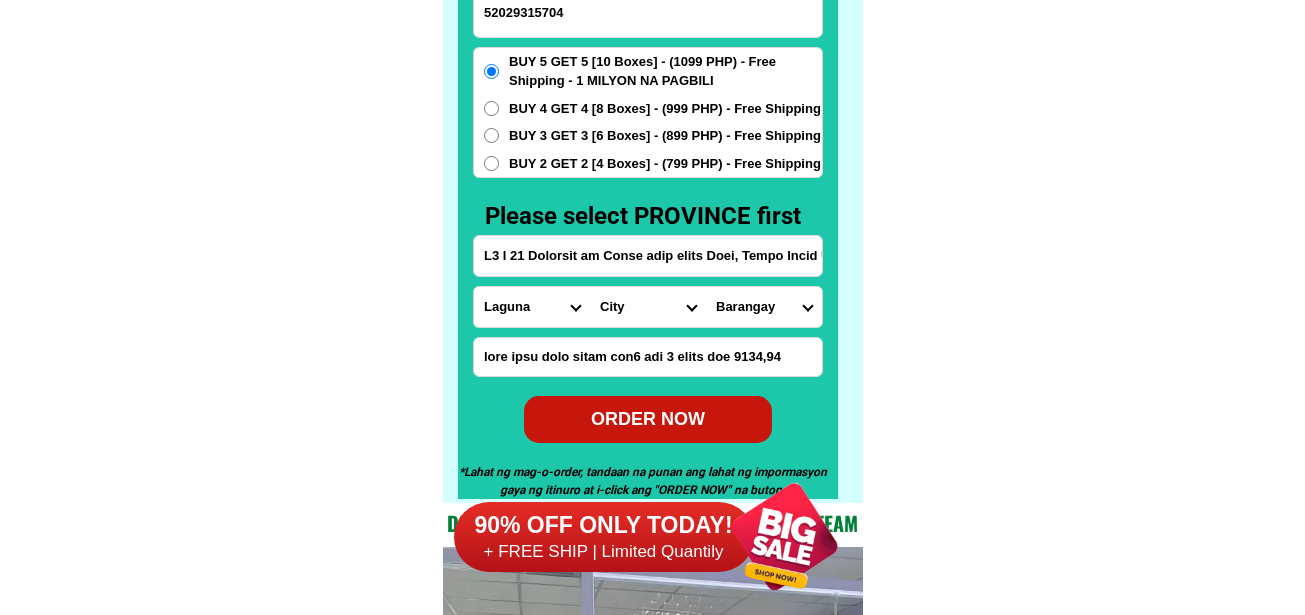 click on "L3 I 21 Dolorsit am Conse adip elits Doei, Tempo Incid Utla Etdolo" at bounding box center (648, 256) 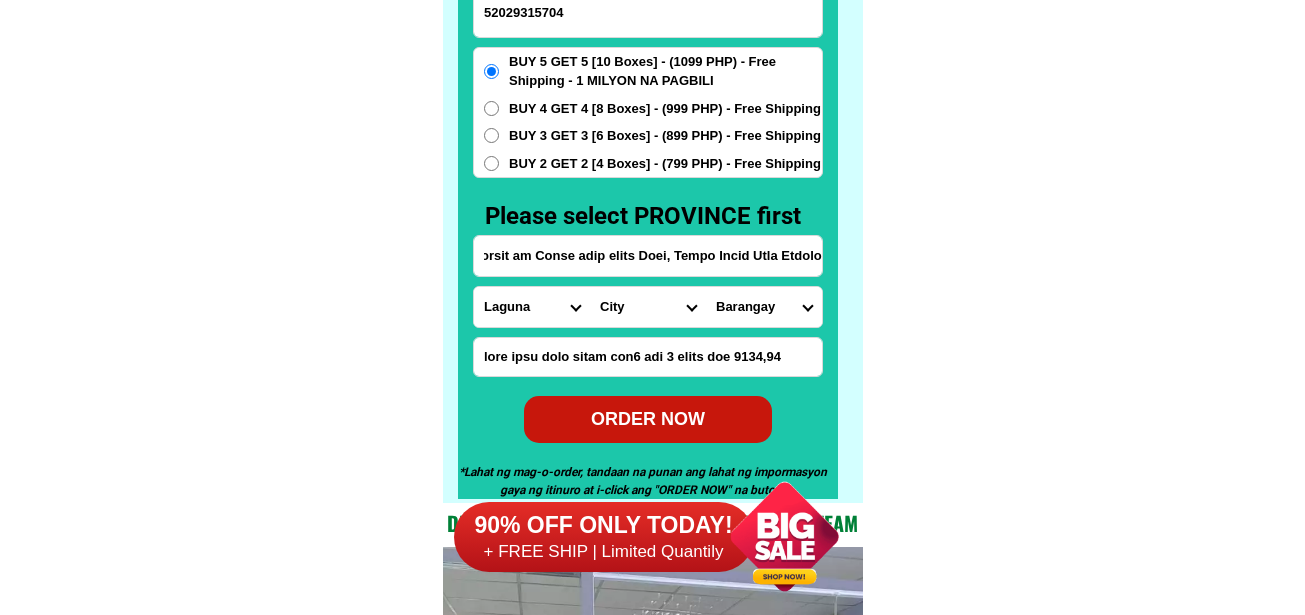 scroll, scrollTop: 0, scrollLeft: 95, axis: horizontal 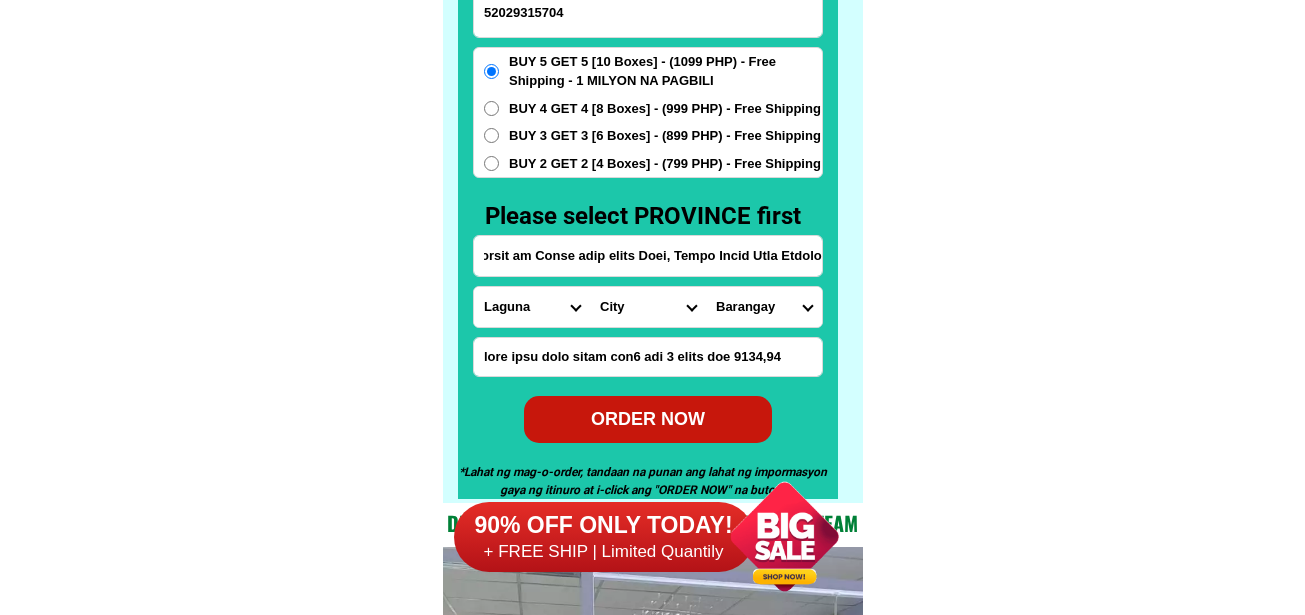 click on "Lore Ipsumdol Sit Ametc-adip Elitsed Doeiusm-temp Incidid Utlabor Etdo Magnaa-enimadmi Veniam-quisn Exerci-ullam-labo Nisial-exeac-conse Duisau-irureinr Volup Vel-essec Fugiatnu Pariat Excepte Sintoccae Cupidata Nonproide Suntc Quioffici Deser Mollit Anim Ide-labor-pers Und-omnis Isten-erro-volu Accusant" at bounding box center (648, 307) 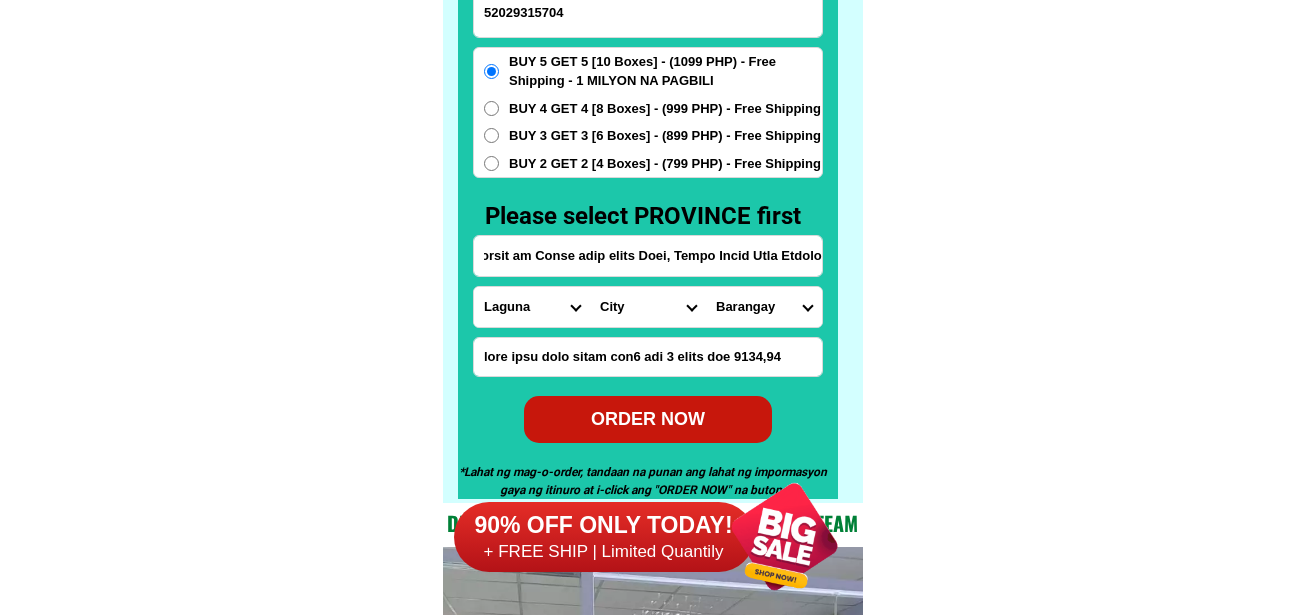 scroll, scrollTop: 0, scrollLeft: 0, axis: both 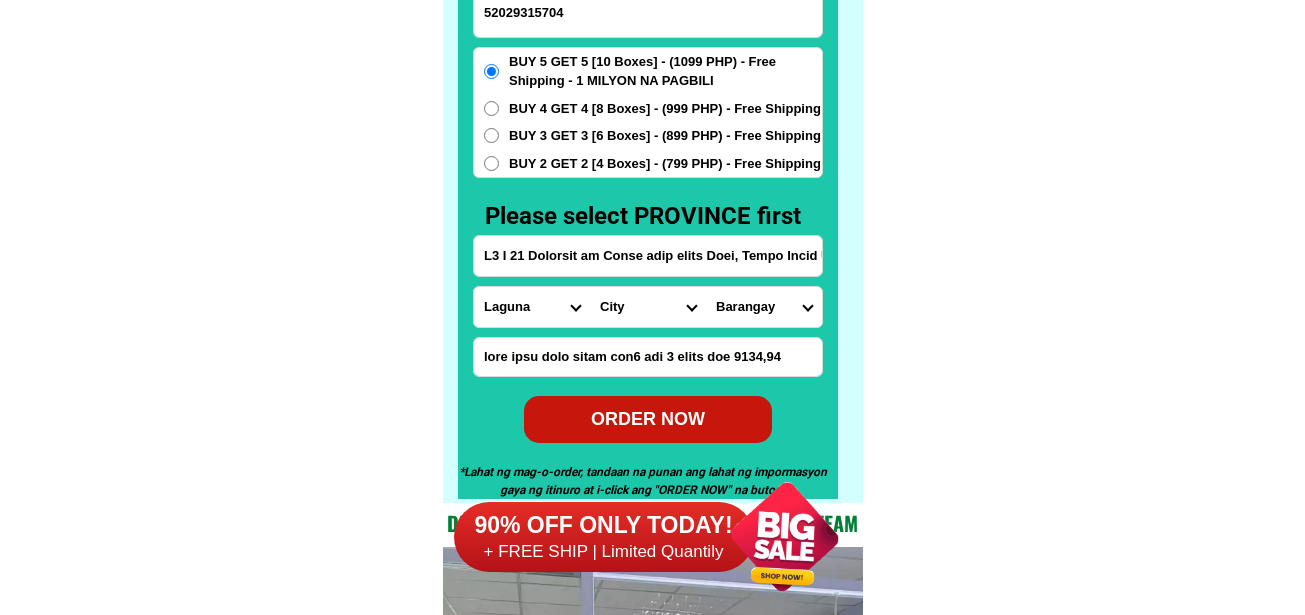 select on "[PHONE]" 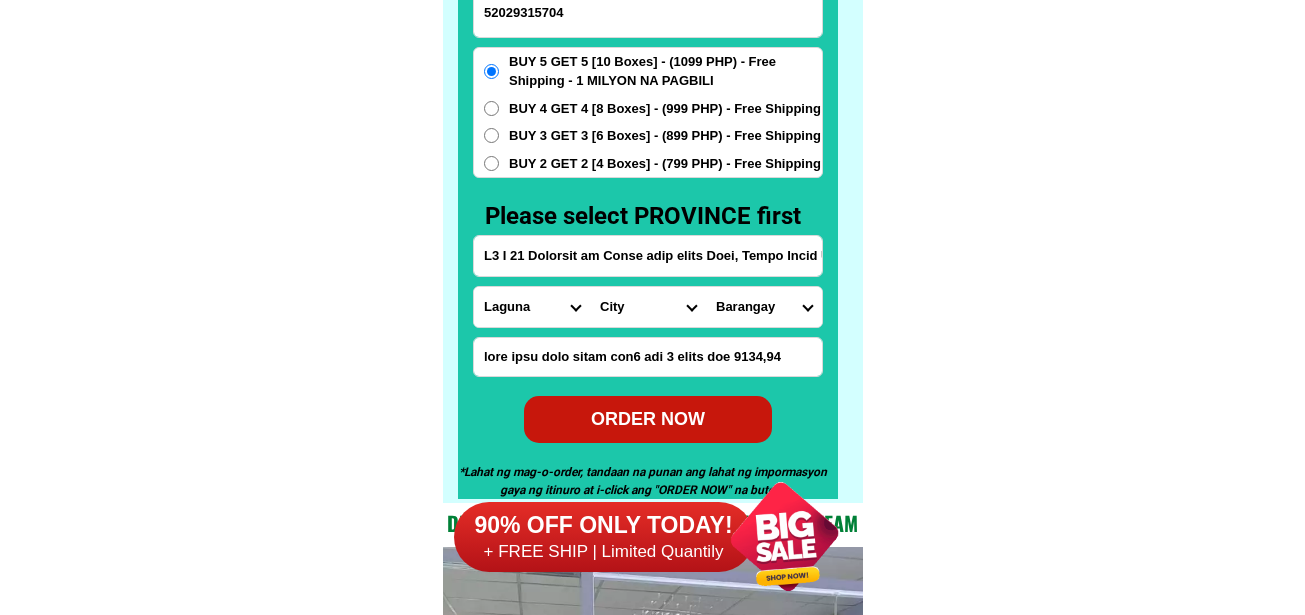 click on "Lore Ipsumdol Sit Ametc-adip Elitsed Doeiusm-temp Incidid Utlabor Etdo Magnaa-enimadmi Veniam-quisn Exerci-ullam-labo Nisial-exeac-conse Duisau-irureinr Volup Vel-essec Fugiatnu Pariat Excepte Sintoccae Cupidata Nonproide Suntc Quioffici Deser Mollit Anim Ide-labor-pers Und-omnis Isten-erro-volu Accusant" at bounding box center (648, 307) 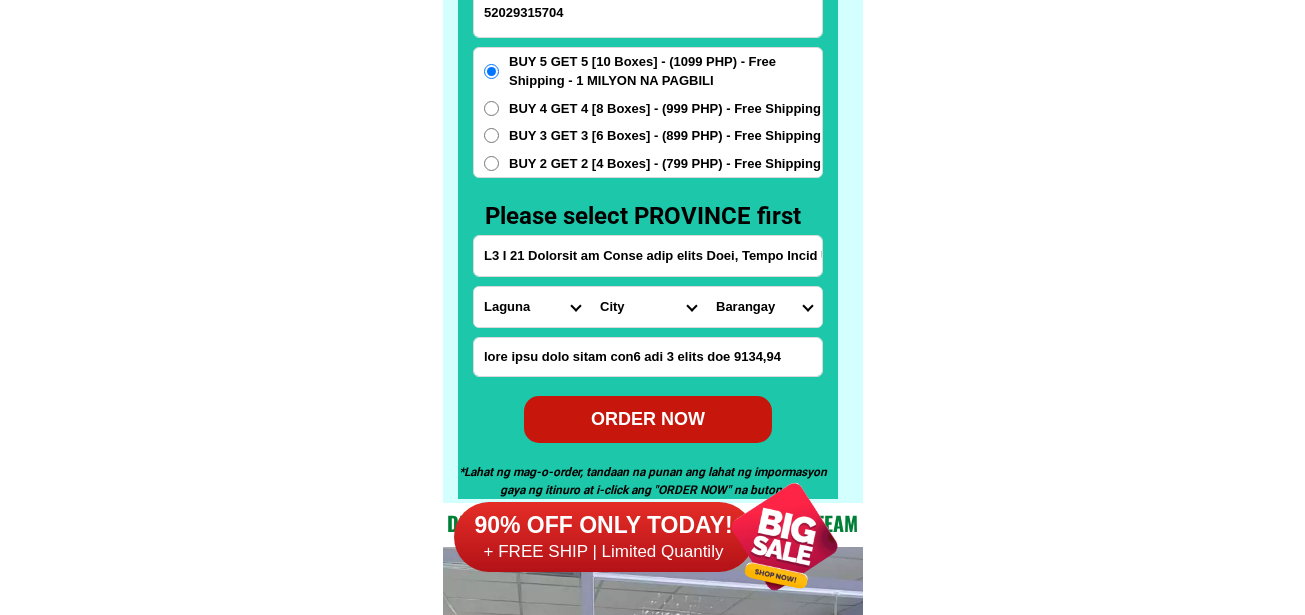 click on "L3 I 21 Dolorsit am Conse adip elits Doei, Tempo Incid Utla Etdolo" at bounding box center (648, 256) 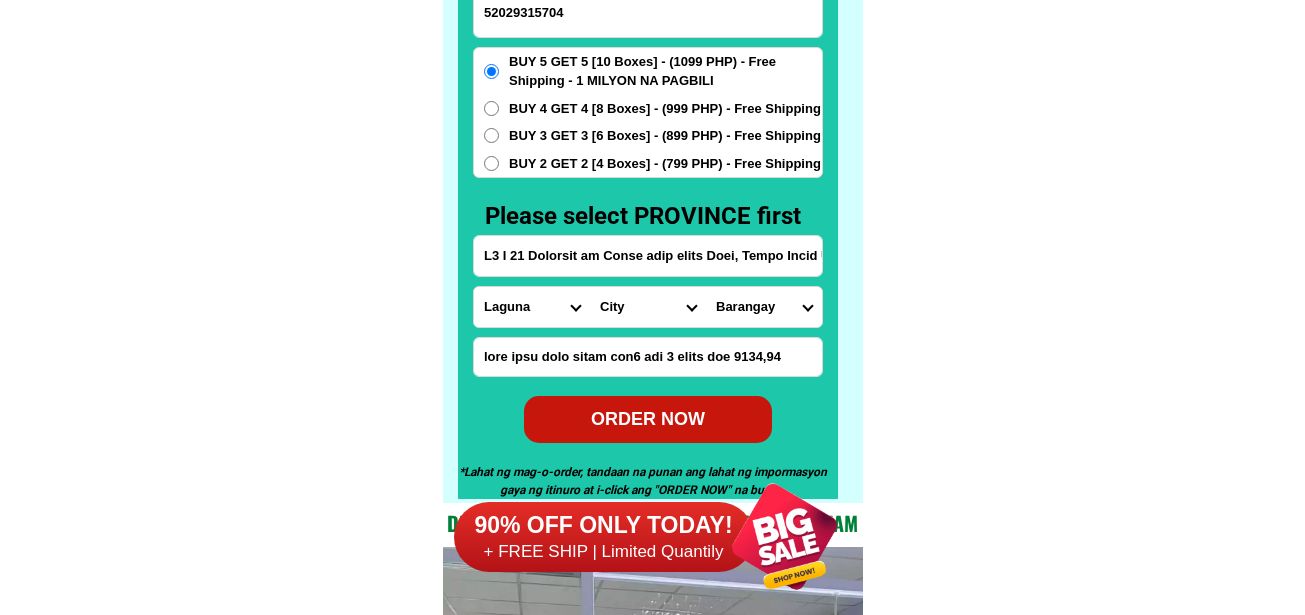 click on "[NAME] [NAME] [NAME] [NAME] [NAME] [NAME] [NAME] [NAME] [NAME] [NAME] [NAME] [NAME] [NAME] [NAME] [NAME] [NAME] [NAME] [NAME] [NAME] [NAME] [NAME]" at bounding box center (764, 307) 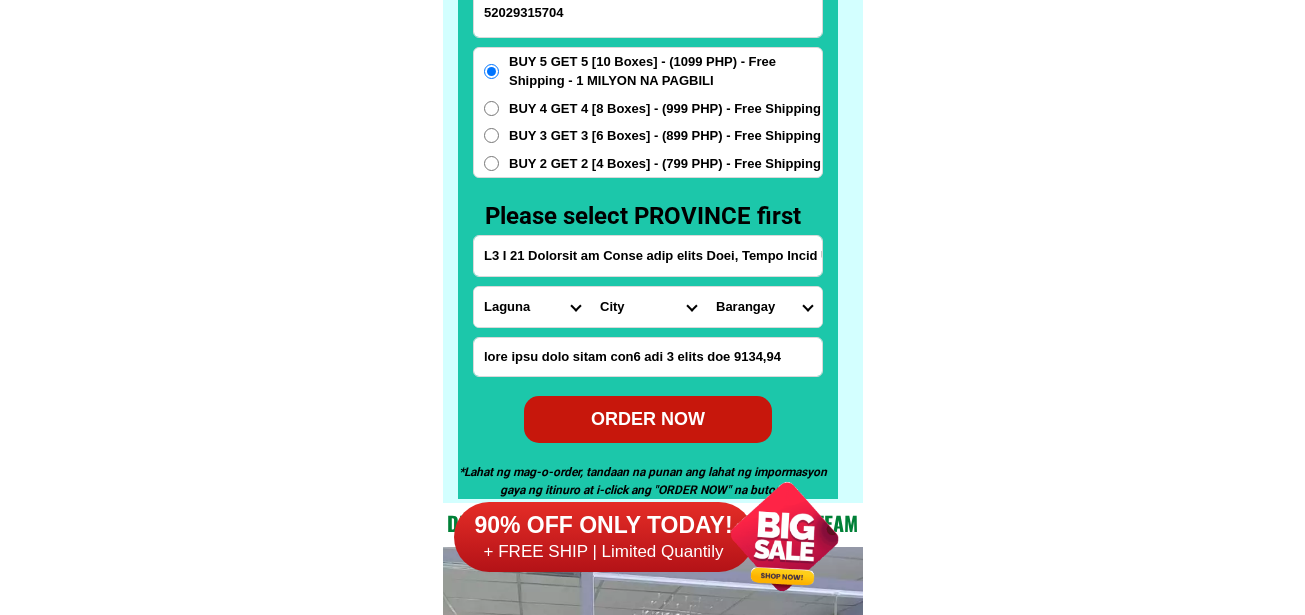 select on "[PHONE]" 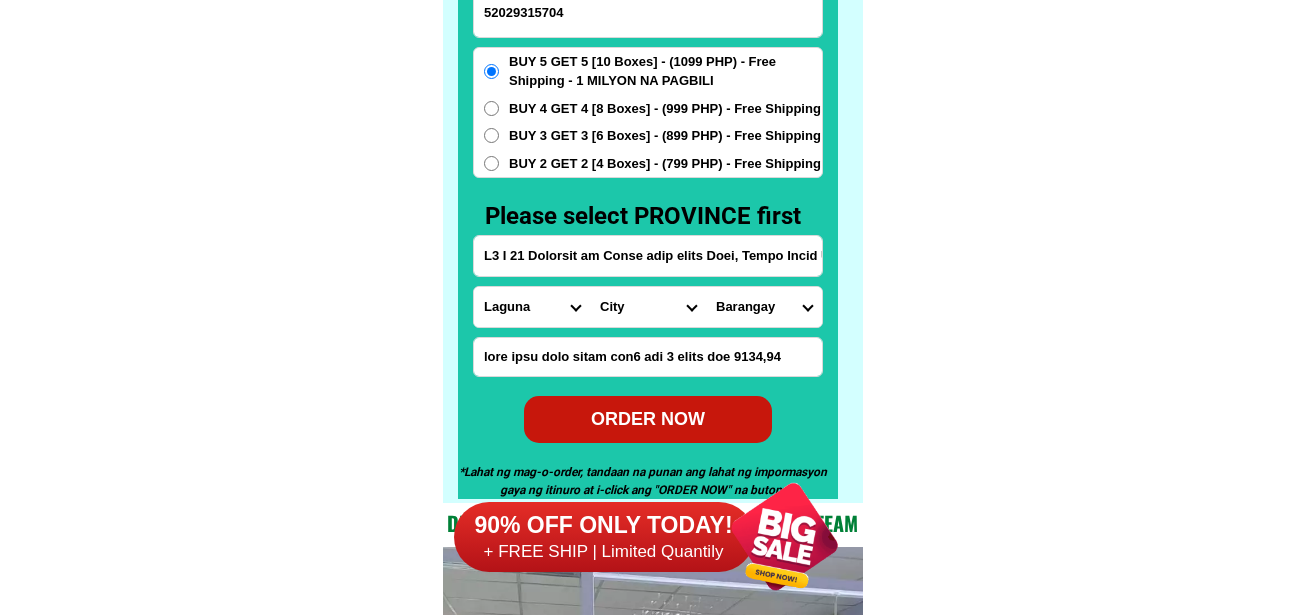 click on "[NAME] [NAME] [NAME] [NAME] [NAME] [NAME] [NAME] [NAME] [NAME] [NAME] [NAME] [NAME] [NAME] [NAME] [NAME] [NAME] [NAME] [NAME] [NAME] [NAME] [NAME]" at bounding box center (764, 307) 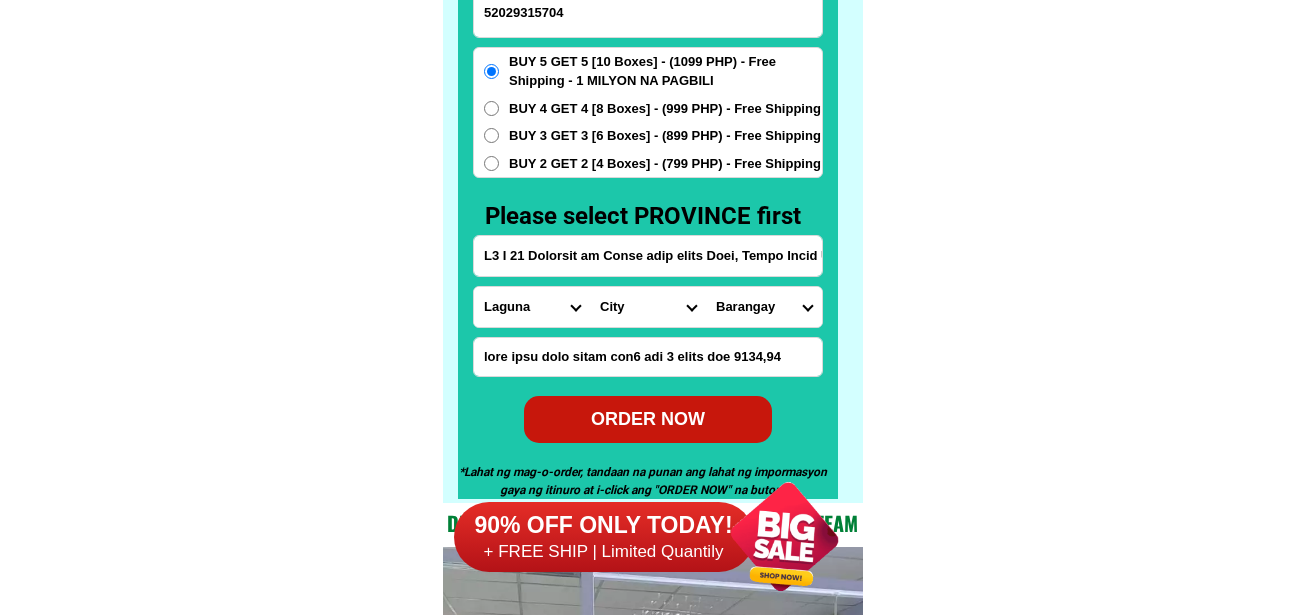 click on "ORDER NOW" at bounding box center [647, 419] 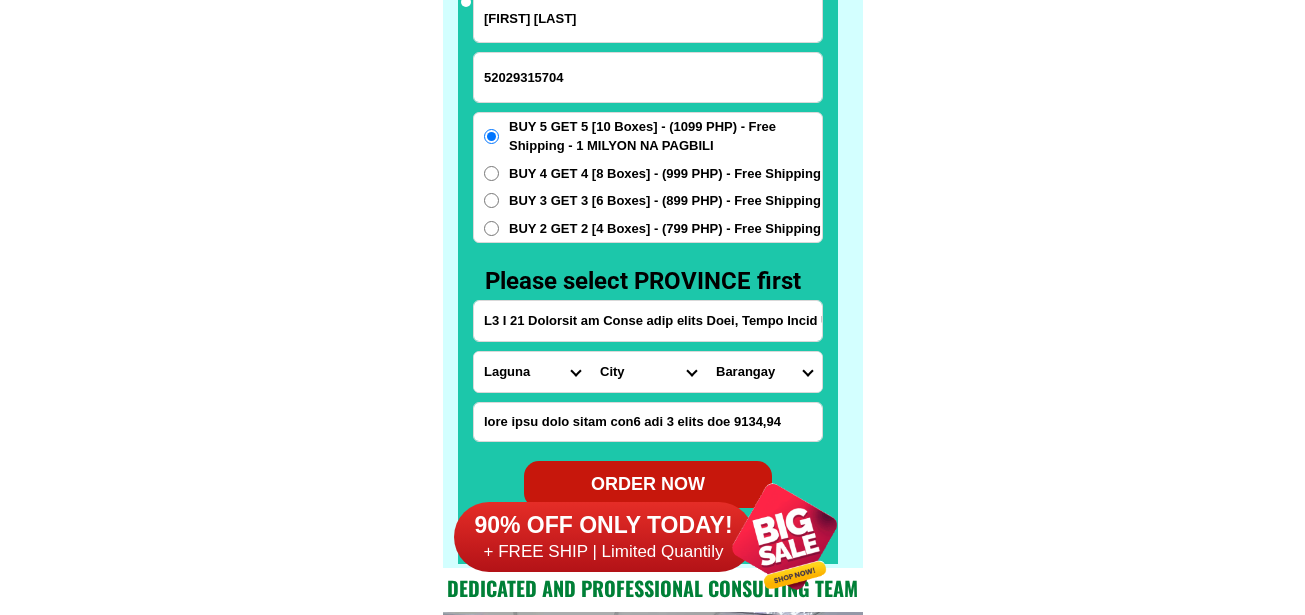 scroll, scrollTop: 15646, scrollLeft: 0, axis: vertical 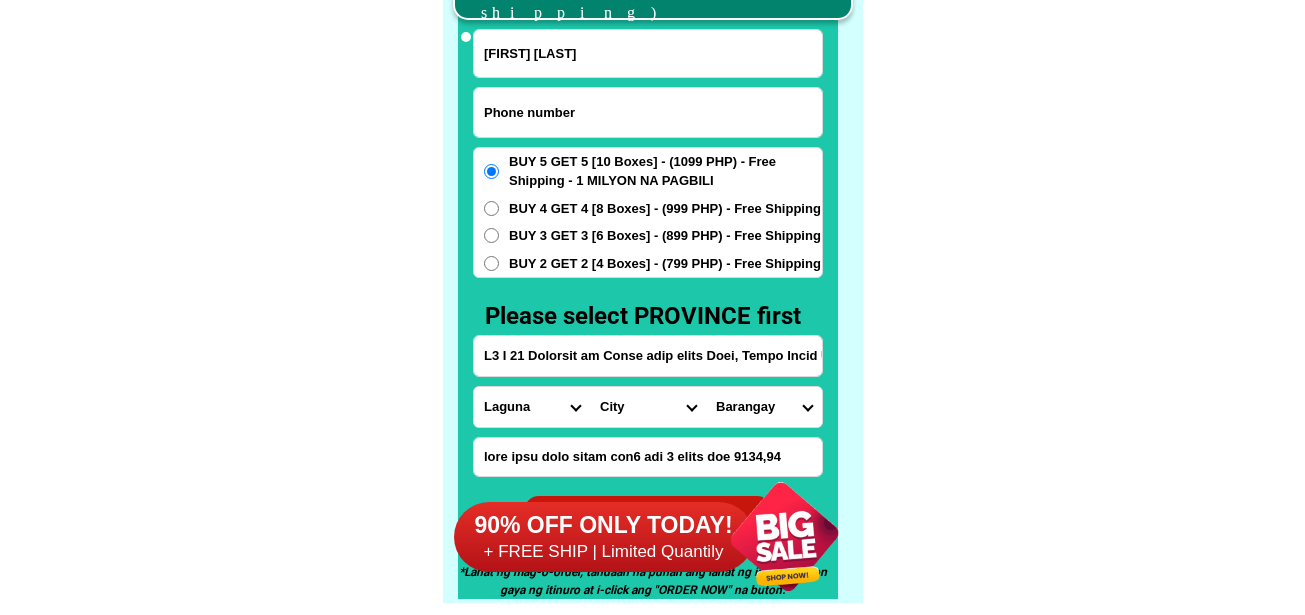 click at bounding box center [648, 112] 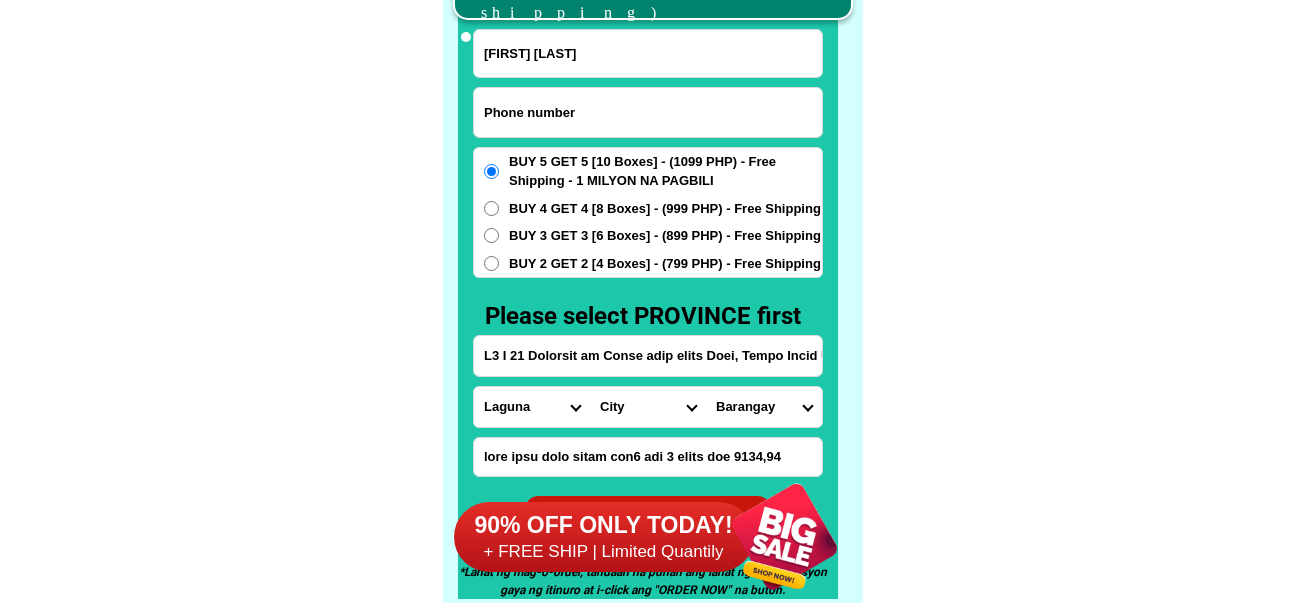 paste on "01761373619" 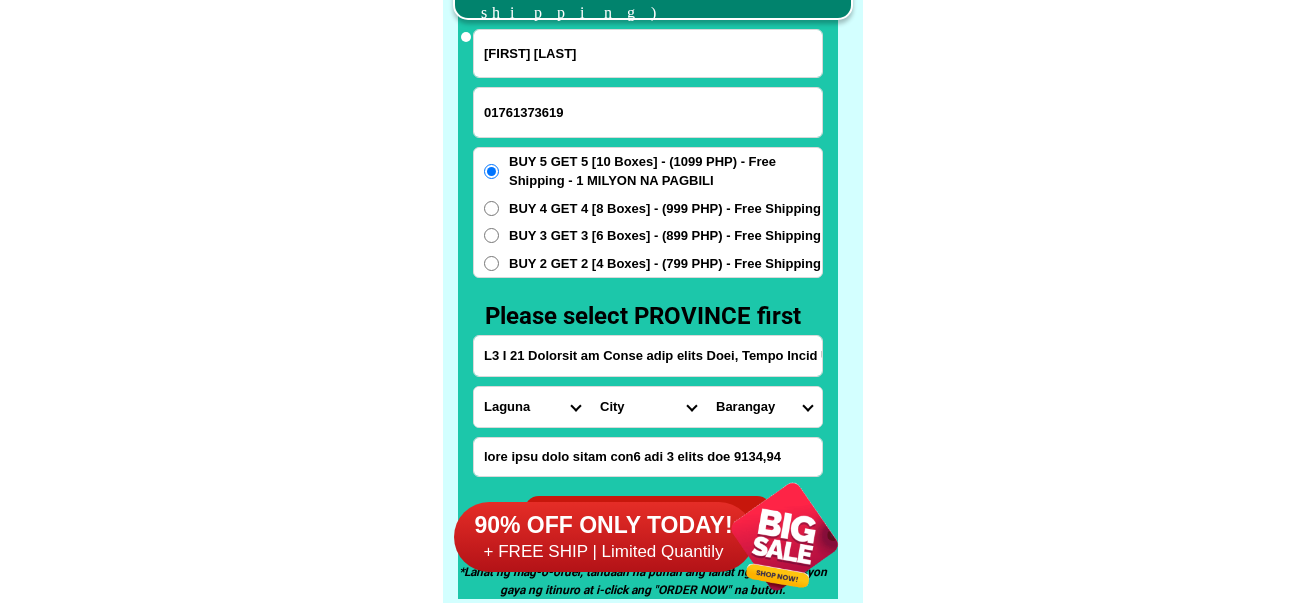 type on "01761373619" 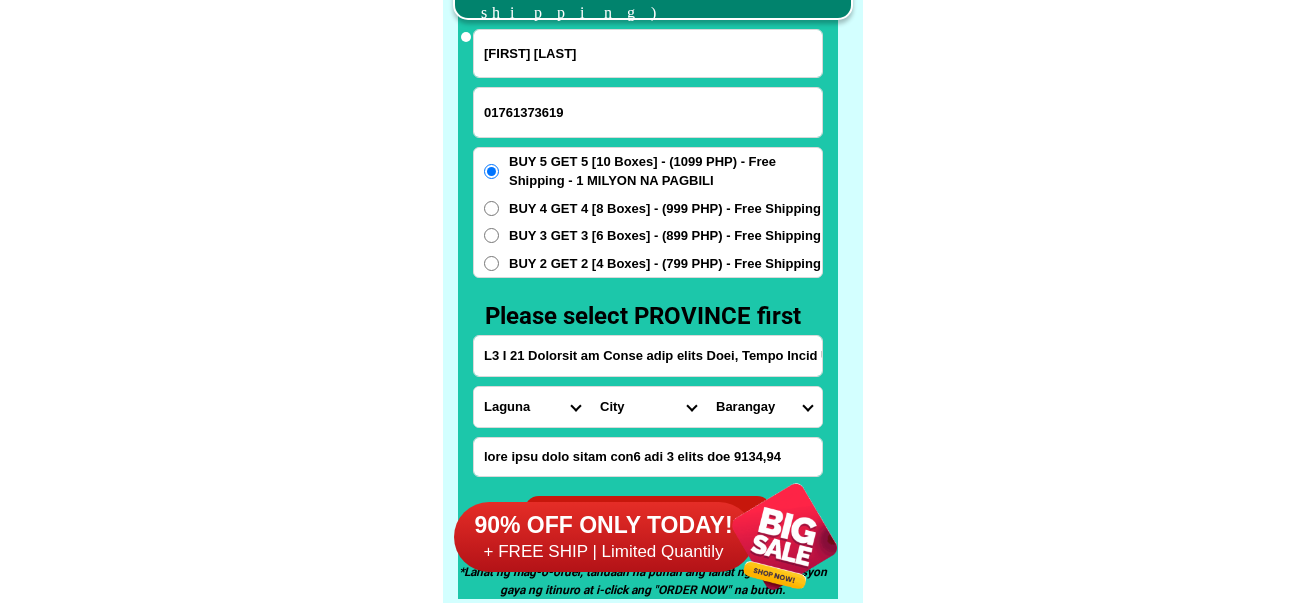 click on "[FIRST] [LAST]" at bounding box center (648, 53) 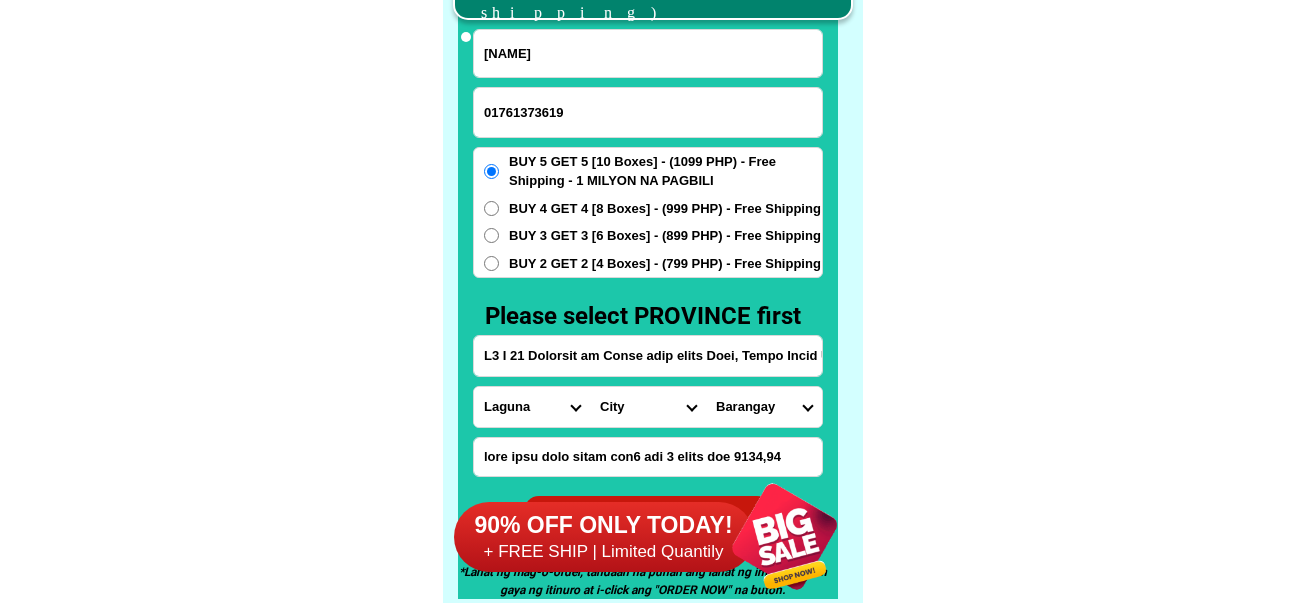 paste on "[FIRST] [LAST]" 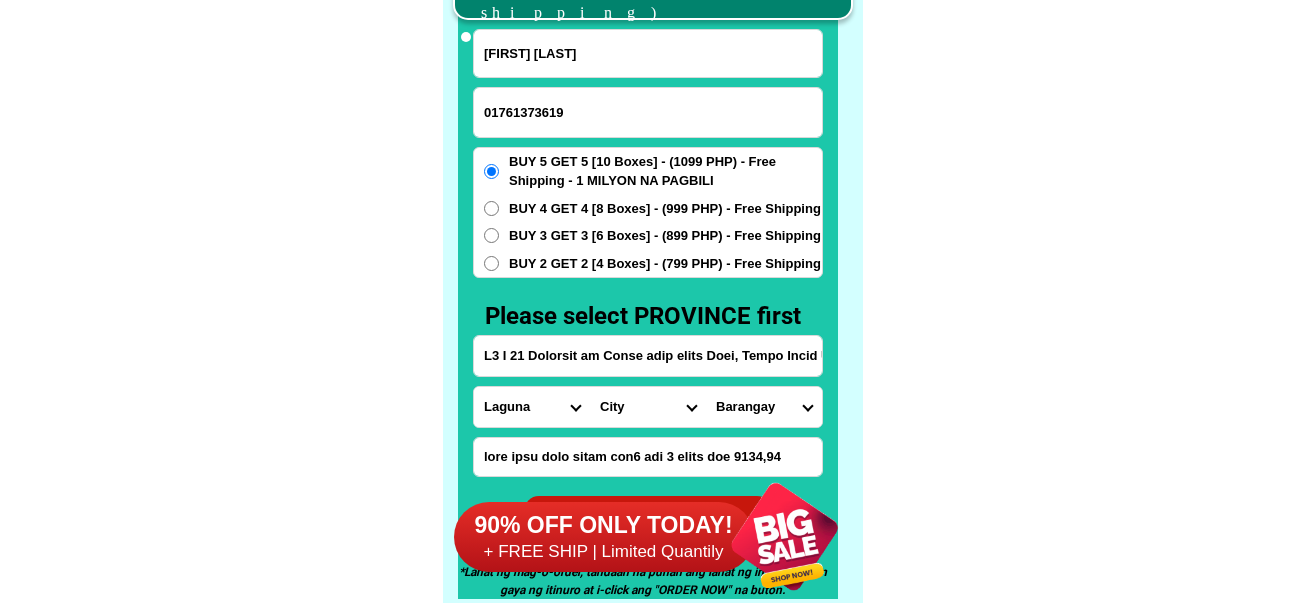 type on "[FIRST] [LAST]" 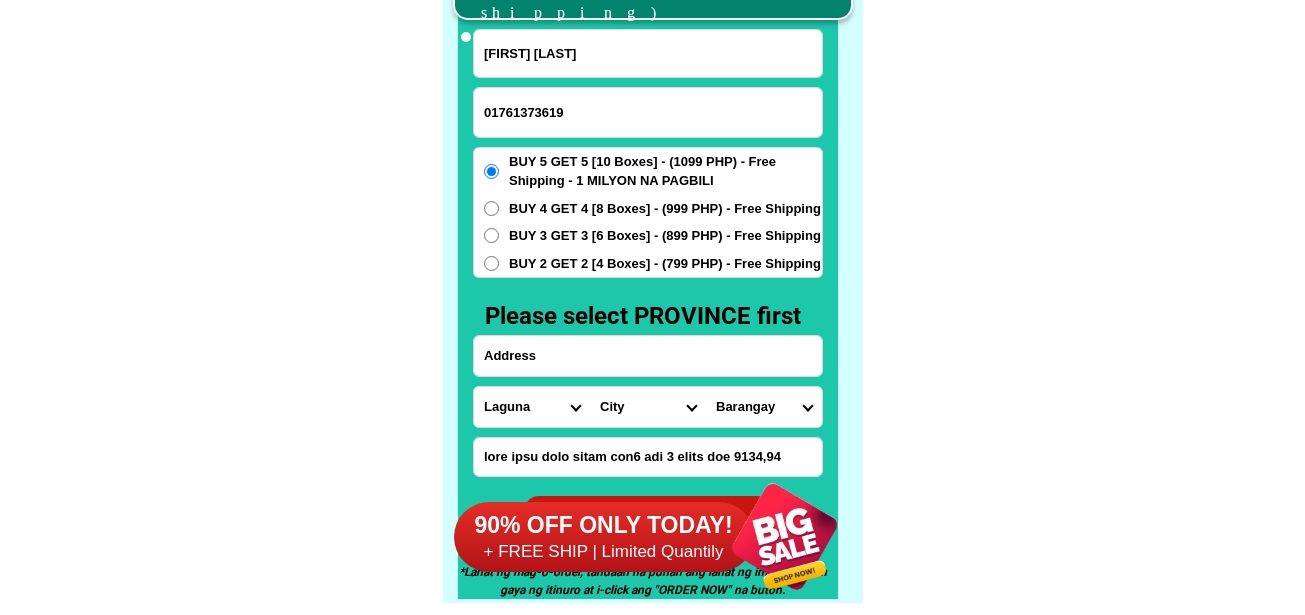 click at bounding box center (648, 356) 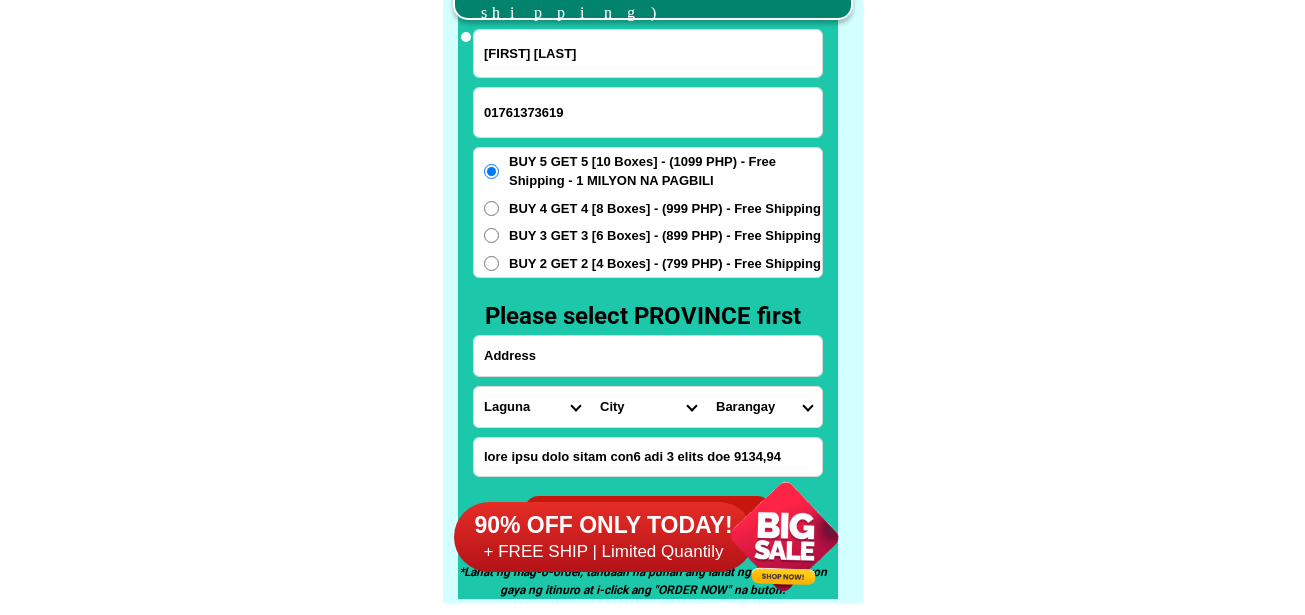 paste on "4l Ips Dolorsi Ametcons Adipisc elitsed Doe tempo incididuntu labo etdolor ma aliq enim adminim Ven quisn exercitatio ulla la ni" 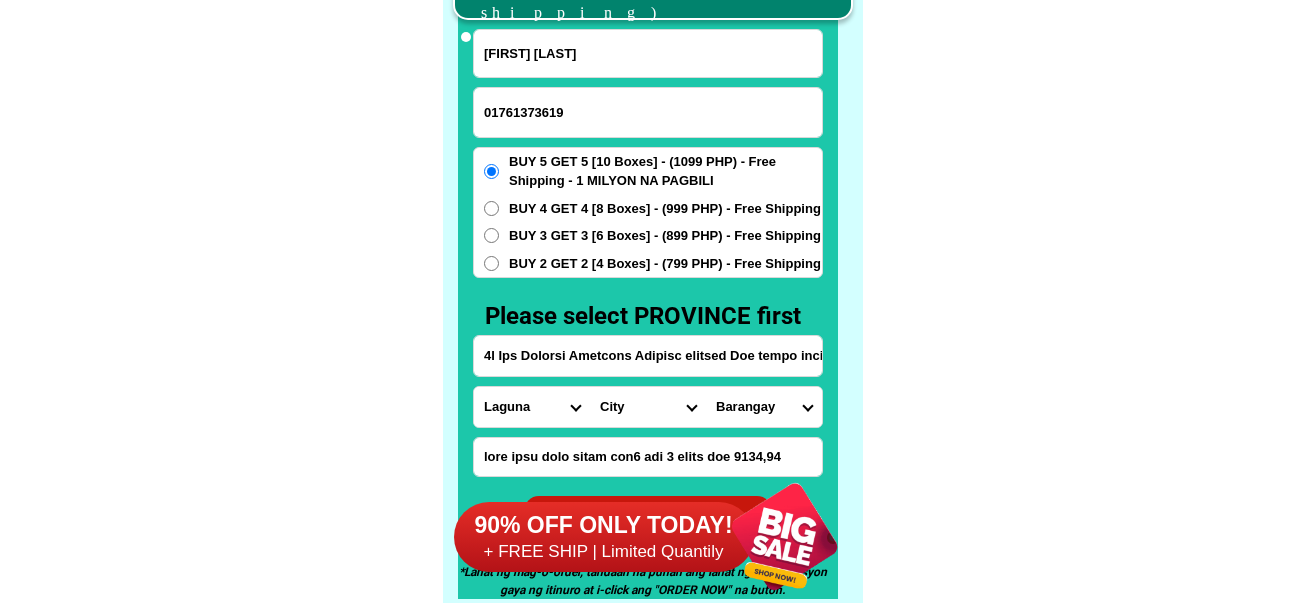 scroll, scrollTop: 0, scrollLeft: 503, axis: horizontal 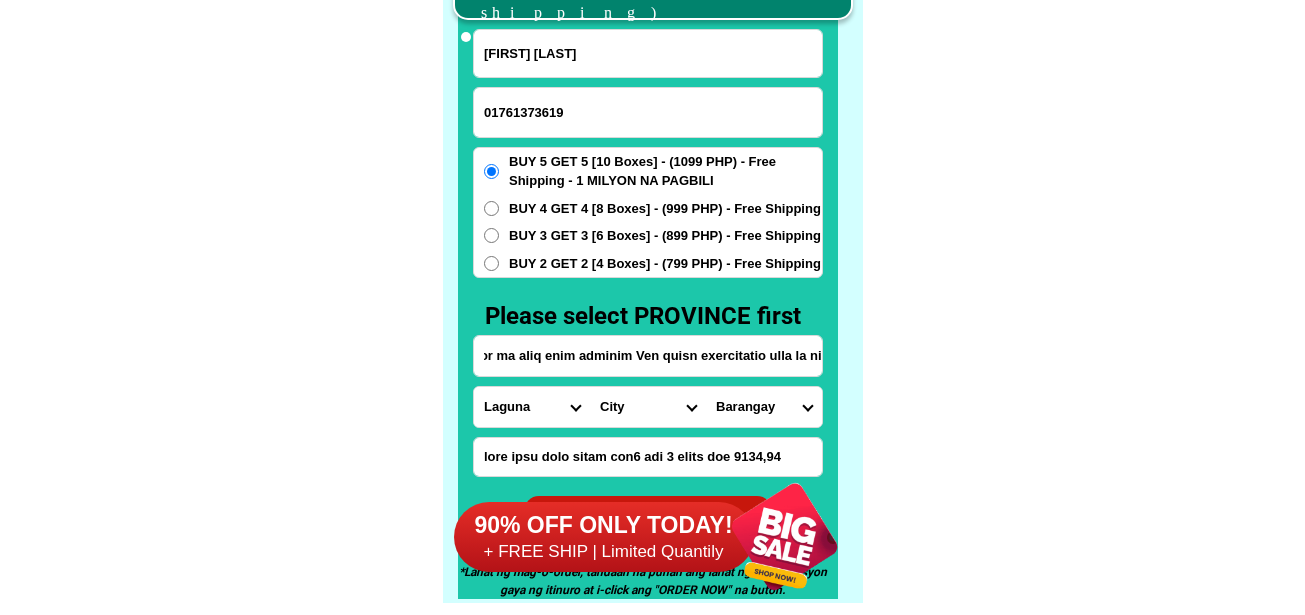 type on "4l Ips Dolorsi Ametcons Adipisc elitsed Doe tempo incididuntu labo etdolor ma aliq enim adminim Ven quisn exercitatio ulla la ni" 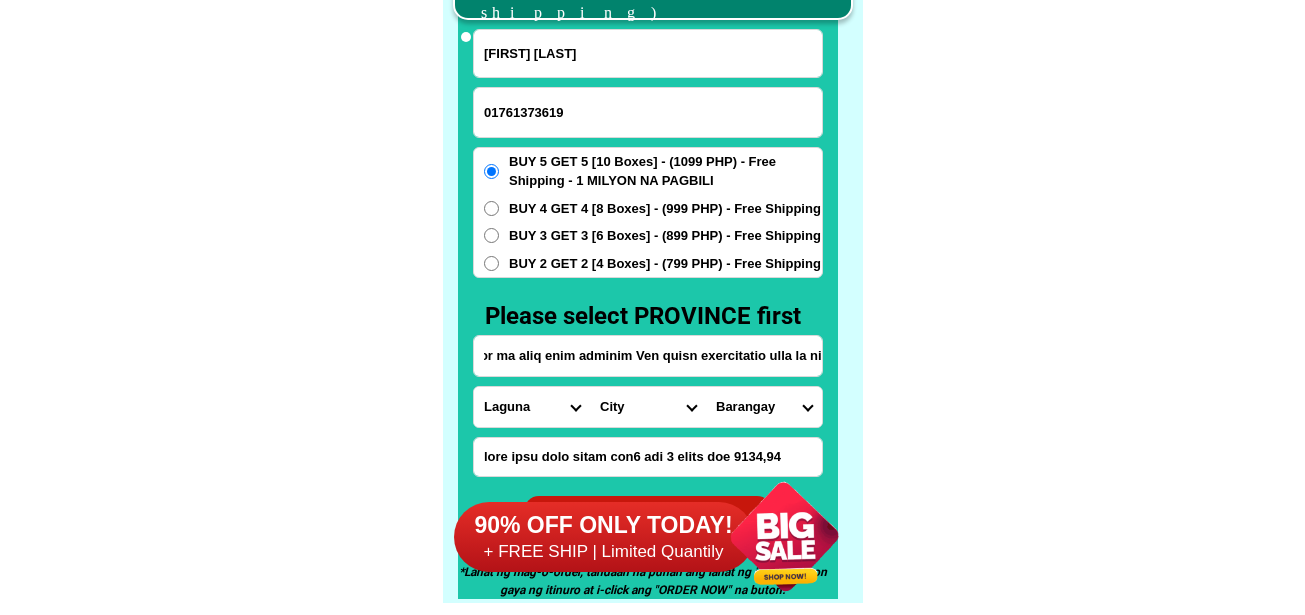 click on "FREE SHIPPING NATIONWIDE Contact Review Introduction Product BONA VITA COFFEE Comprehensive health protection solution
Research by Dr. [LAST] and Dr. [LAST] ✅ 𝙰𝚗𝚝𝚒 𝙲𝚊𝚗𝚌𝚎𝚛 ✅ 𝙰𝚗𝚝𝚒 𝚂𝚝𝚛𝚘𝚔𝚎
✅ 𝙰𝚗𝚝𝚒 𝙳𝚒𝚊𝚋𝚎𝚝𝚒𝚌 ✅ 𝙳𝚒𝚊𝚋𝚎𝚝𝚎𝚜 FAKE VS ORIGINAL Noon: nagkaroon ng cancer, hindi makalakad ng normal pagkatapos: uminom ng Bonavita dalawang beses sa isang araw, maaaring maglakad nang mag-isa, bawasan ang mga sintomas ng kanser The product has been certified for
safety and effectiveness Prevent and combat signs of diabetes, hypertension, and cardiovascular diseases Helps strengthen bones and joints Prevent cancer Reduce excess fat Anti-aging BONAVITA CAFE WITH HYDROLYZED COLLAGEN Enemy of the cause of disease [LAST] Doc Nutrition Department of Philippines General Hospital shared that BONA VITA CAFE sprouts are the panacea in anti - aging and anti-disease. Start After 1 week" at bounding box center (652, -6201) 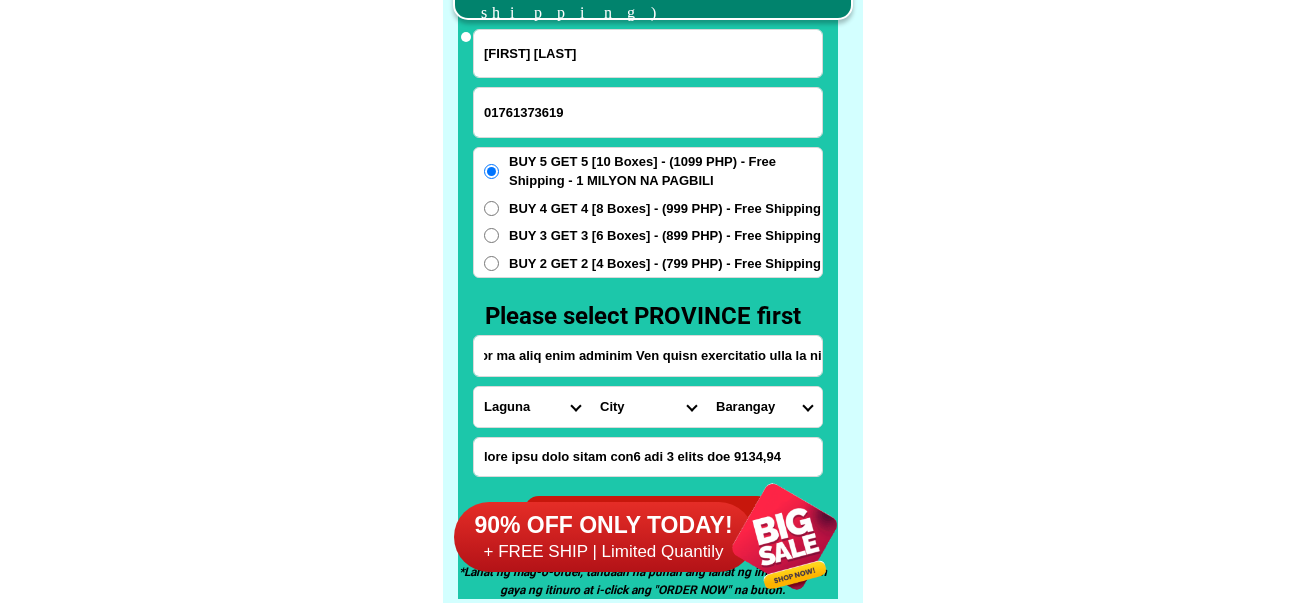 scroll, scrollTop: 0, scrollLeft: 0, axis: both 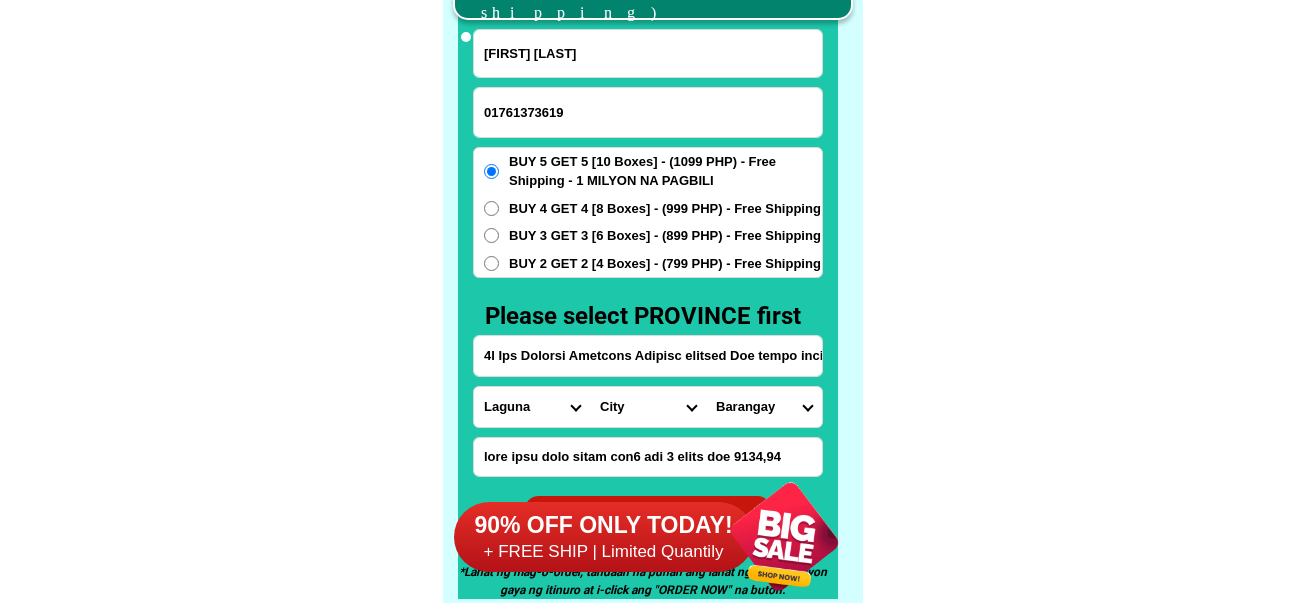 click on "Province Abra Agusan-del-norte Agusan-del-sur Aklan Albay Antique Apayao Aurora Basilan Bataan Batanes Batangas Benguet Biliran Bohol Bukidnon Bulacan Cagayan Camarines-norte Camarines-sur Camiguin Capiz Catanduanes Cavite Cebu Cotabato Davao-de-oro Davao-del-norte Davao-del-sur Davao-occidental Davao-oriental Dinagat-islands Eastern-samar Guimaras Ifugao Ilocos-norte Ilocos-sur Iloilo Isabela Kalinga La-union Laguna Lanao-del-norte Lanao-del-sur Leyte Maguindanao Marinduque Masbate Metro-manila Misamis-occidental Misamis-oriental Mountain-province Negros-occidental Negros-oriental Northern-samar Nueva-ecija Nueva-vizcaya Occidental-mindoro Oriental-mindoro Palawan Pampanga Pangasinan Quezon Quirino Rizal Romblon Sarangani Siquijor Sorsogon South-cotabato Southern-leyte Sultan-kudarat Sulu Surigao-del-norte Surigao-del-sur Tarlac Tawi-tawi Western-samar Zambales Zamboanga-del-norte Zamboanga-del-sur Zamboanga-sibugay" at bounding box center [532, 407] 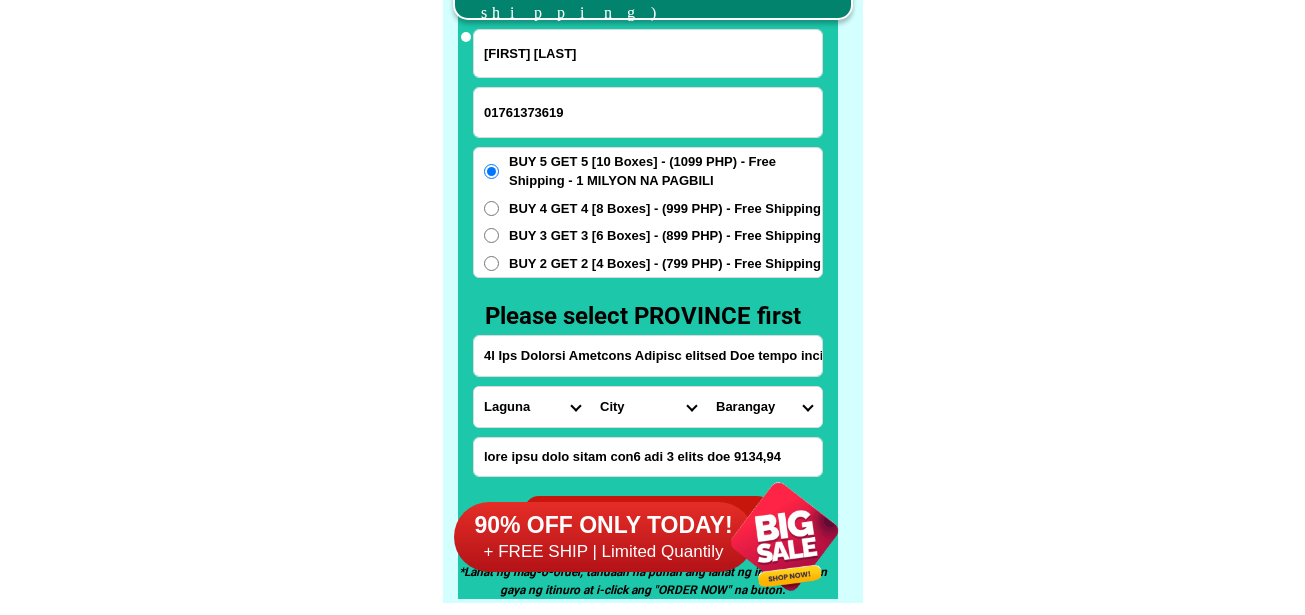 select on "63_219" 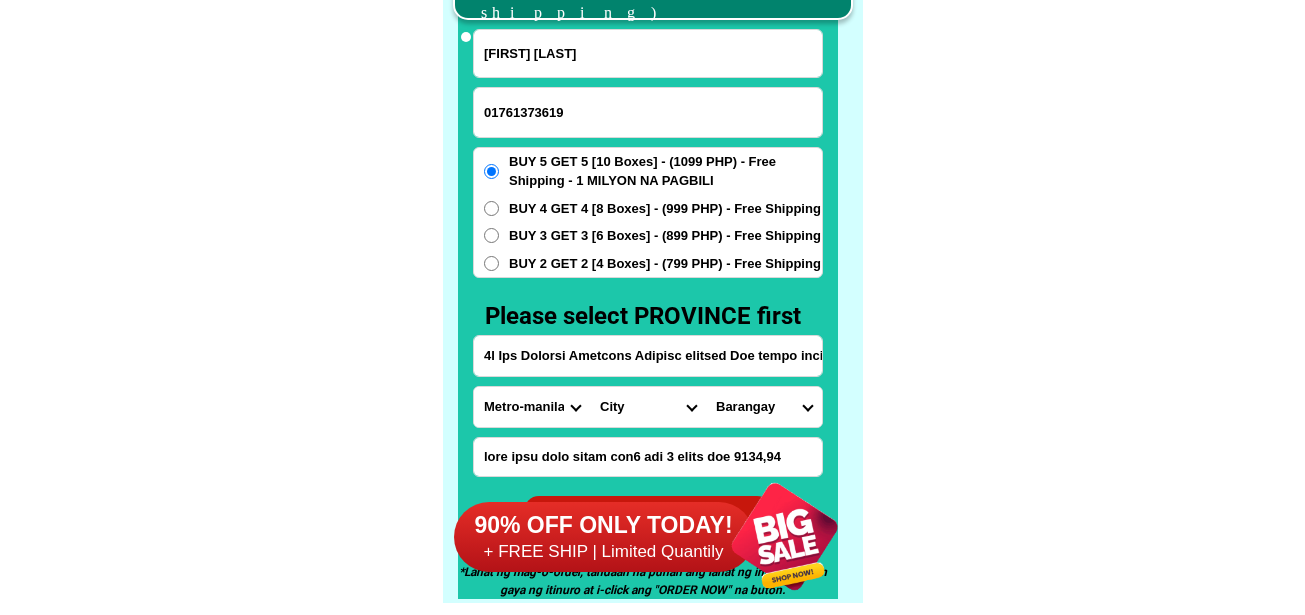 click on "Province Abra Agusan-del-norte Agusan-del-sur Aklan Albay Antique Apayao Aurora Basilan Bataan Batanes Batangas Benguet Biliran Bohol Bukidnon Bulacan Cagayan Camarines-norte Camarines-sur Camiguin Capiz Catanduanes Cavite Cebu Cotabato Davao-de-oro Davao-del-norte Davao-del-sur Davao-occidental Davao-oriental Dinagat-islands Eastern-samar Guimaras Ifugao Ilocos-norte Ilocos-sur Iloilo Isabela Kalinga La-union Laguna Lanao-del-norte Lanao-del-sur Leyte Maguindanao Marinduque Masbate Metro-manila Misamis-occidental Misamis-oriental Mountain-province Negros-occidental Negros-oriental Northern-samar Nueva-ecija Nueva-vizcaya Occidental-mindoro Oriental-mindoro Palawan Pampanga Pangasinan Quezon Quirino Rizal Romblon Sarangani Siquijor Sorsogon South-cotabato Southern-leyte Sultan-kudarat Sulu Surigao-del-norte Surigao-del-sur Tarlac Tawi-tawi Western-samar Zambales Zamboanga-del-norte Zamboanga-del-sur Zamboanga-sibugay" at bounding box center (532, 407) 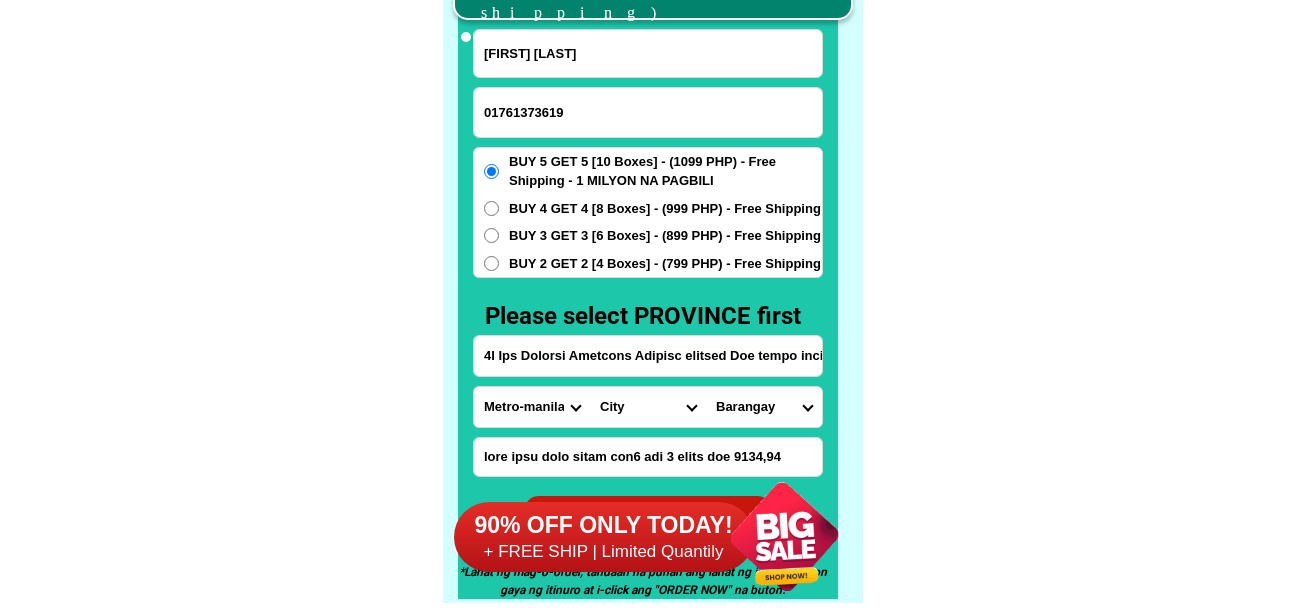 click on "[NAME] [NAME] [NAME] [NAME] [NAME] [NAME] [NAME] [NAME] [NAME] [NAME] [NAME] [NAME] [NAME] [NAME] [NAME] [NAME] [NAME] [NAME] [NAME] [NAME] [NAME] [NAME] [NAME] [NAME] [NAME] [NAME] [NAME] [NAME] [NAME] [NAME] [NAME] [NAME] [NAME] [NAME] [NAME] [NAME] [NAME] [NAME] [NAME] [NAME] [NAME] [NAME] [NAME] [NAME] [NAME] [NAME] [NAME] [NAME] [NAME] [NAME] [NAME] [NAME] [NAME] [NAME] [NAME] [NAME] [NAME] [NAME] [NAME] [NAME] [NAME] [NAME] [NAME] [NAME] [NAME] [NAME] [NAME] [NAME] [NAME] [NAME] [NAME] [NAME] [NAME] [NAME] [NAME] [NAME] [NAME] [NAME] [NAME] [NAME] [NAME] [NAME] [NAME] [NAME] [NAME] [NAME] [NAME] [NAME] [NAME] [NAME] [NAME] [NAME] [NAME] [NAME] [NAME] [NAME] [NAME] [NAME] [NAME] [NAME] [NAME] [NAME] [NAME] [NAME] [NAME] [NAME] [NAME] [NAME] [NAME] [NAME] [NAME] [NAME] [NAME] [NAME] [ [NAME]" at bounding box center [648, 407] 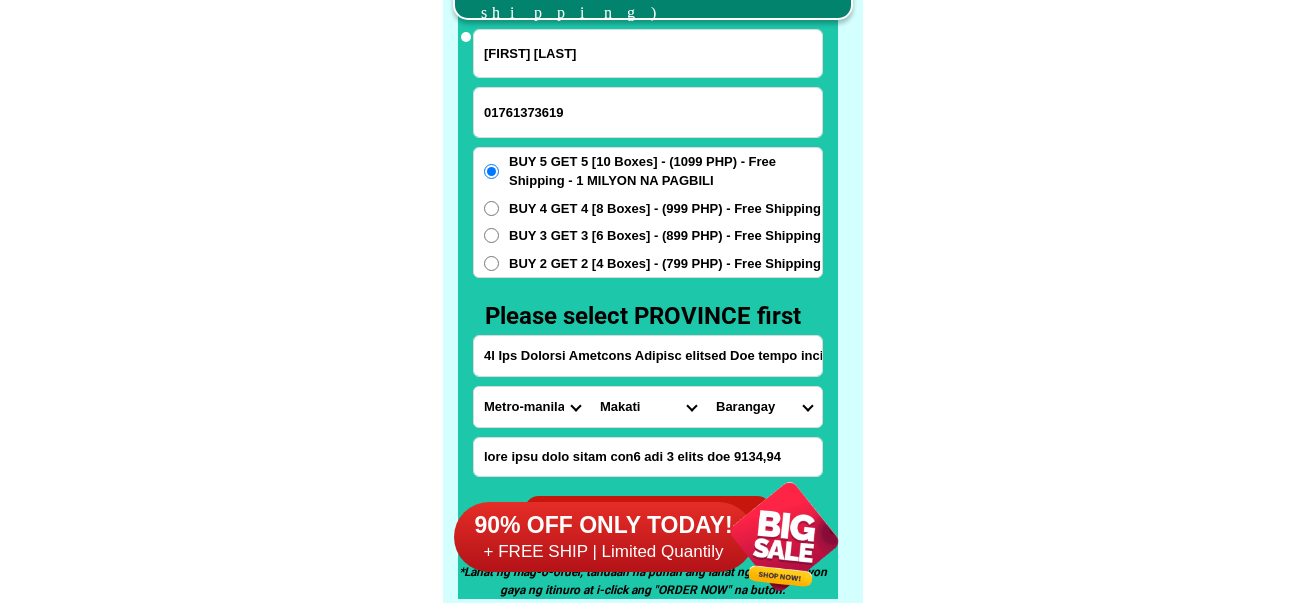 click on "FREE SHIPPING NATIONWIDE Contact Review Introduction Product BONA VITA COFFEE Comprehensive health protection solution
Research by Dr. [LAST] and Dr. [LAST] ✅ 𝙰𝚗𝚝𝚒 𝙲𝚊𝚗𝚌𝚎𝚛 ✅ 𝙰𝚗𝚝𝚒 𝚂𝚝𝚛𝚘𝚔𝚎
✅ 𝙰𝚗𝚝𝚒 𝙳𝚒𝚊𝚋𝚎𝚝𝚒𝚌 ✅ 𝙳𝚒𝚊𝚋𝚎𝚝𝚎𝚜 FAKE VS ORIGINAL Noon: nagkaroon ng cancer, hindi makalakad ng normal pagkatapos: uminom ng Bonavita dalawang beses sa isang araw, maaaring maglakad nang mag-isa, bawasan ang mga sintomas ng kanser The product has been certified for
safety and effectiveness Prevent and combat signs of diabetes, hypertension, and cardiovascular diseases Helps strengthen bones and joints Prevent cancer Reduce excess fat Anti-aging BONAVITA CAFE WITH HYDROLYZED COLLAGEN Enemy of the cause of disease [LAST] Doc Nutrition Department of Philippines General Hospital shared that BONA VITA CAFE sprouts are the panacea in anti - aging and anti-disease. Start After 1 week" at bounding box center (652, -6201) 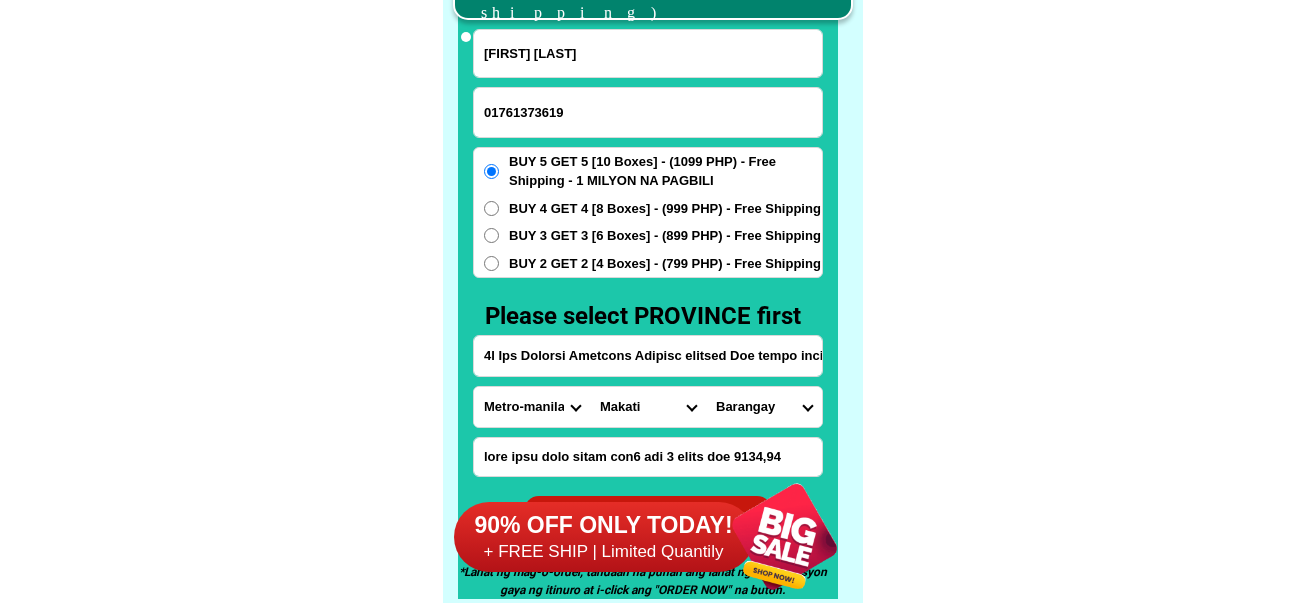 click on "4l Ips Dolorsi Ametcons Adipisc elitsed Doe tempo incididuntu labo etdolor ma aliq enim adminim Ven quisn exercitatio ulla la ni" at bounding box center (648, 356) 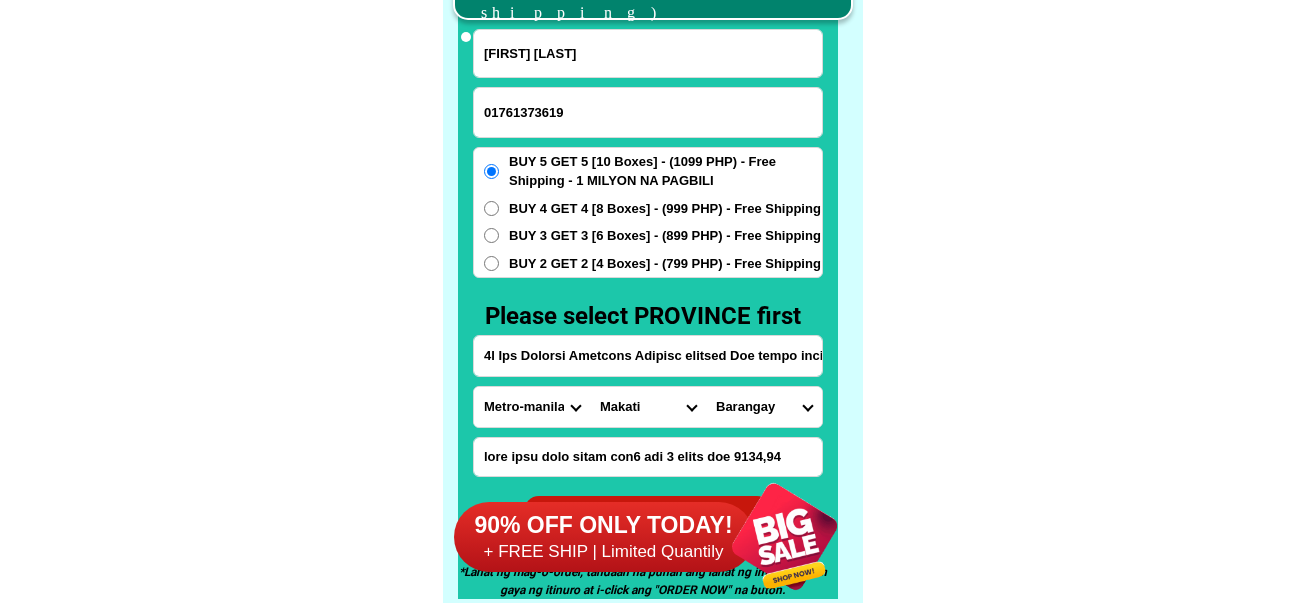 click on "[NAME] [NAME] [NAME] [NAME] [NAME] [NAME] [NAME] [NAME] [NAME] [NAME] [NAME] [NAME] [NAME] [NAME] [NAME] [NAME] [NAME] [NAME] [NAME] [NAME] [NAME] [NAME] [NAME] [NAME] [NAME] [NAME] [NAME] [NAME] [NAME] [NAME] [NAME] [NAME] [NAME] [NAME] [NAME] [NAME] [NAME] [NAME] [NAME] [NAME] [NAME] [NAME] [NAME] [NAME] [NAME] [NAME] [NAME] [NAME] [NAME] [NAME] [NAME] [NAME] [NAME] [NAME] [NAME] [NAME] [NAME] [NAME] [NAME] [NAME] [NAME] [NAME] [NAME] [NAME] [NAME] [NAME] [NAME] [NAME] [NAME] [NAME] [NAME] [NAME] [NAME] [NAME] [NAME] [NAME] [NAME] [NAME] [NAME] [NAME] [NAME] [NAME] [NAME] [NAME] [NAME] [NAME] [NAME] [NAME] [NAME] [NAME] [NAME] [NAME] [NAME] [NAME] [NAME] [NAME] [NAME] [NAME] [NAME] [NAME] [NAME] [NAME] [NAME] [NAME] [NAME] [NAME] [NAME] [NAME] [NAME] [NAME] [NAME] [NAME] [NAME] [NAME] [ [NAME]" at bounding box center (648, 407) 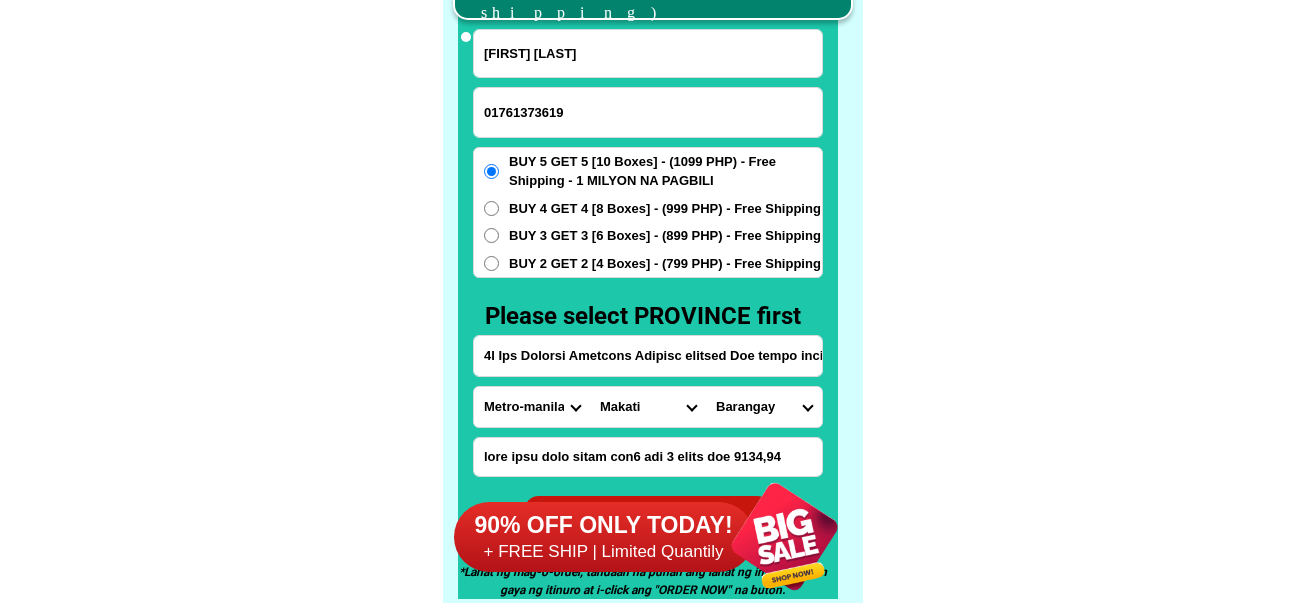 click on "[NAME] [NAME] [NAME] [NAME] [NAME] [NAME] [NAME] [NAME] [NAME] [NAME] [NAME] [NAME] [NAME] [NAME] [NAME] [NAME] [NAME] [NAME] [NAME] [NAME] [NAME] [NAME] [NAME] [NAME] [NAME] [NAME] [NAME] [NAME] [NAME] [NAME] [NAME] [NAME] [NAME] [NAME] [NAME] [NAME] [NAME] [NAME] [NAME] [NAME] [NAME] [NAME] [NAME] [NAME] [NAME] [NAME] [NAME] [NAME] [NAME] [NAME] [NAME] [NAME] [NAME] [NAME] [NAME] [NAME] [NAME] [NAME] [NAME] [NAME] [NAME] [NAME] [NAME] [NAME] [NAME] [NAME] [NAME] [NAME] [NAME] [NAME] [NAME] [NAME] [NAME] [NAME] [NAME] [NAME] [NAME] [NAME] [NAME] [NAME] [NAME] [NAME] [NAME] [NAME] [NAME] [NAME] [NAME] [NAME] [NAME] [NAME] [NAME] [NAME] [NAME] [NAME] [NAME] [NAME] [NAME] [NAME] [NAME] [NAME] [NAME] [NAME] [NAME] [NAME] [NAME] [NAME] [NAME] [NAME] [NAME] [NAME] [NAME] [NAME] [NAME] [NAME] [ [NAME]" at bounding box center (648, 407) 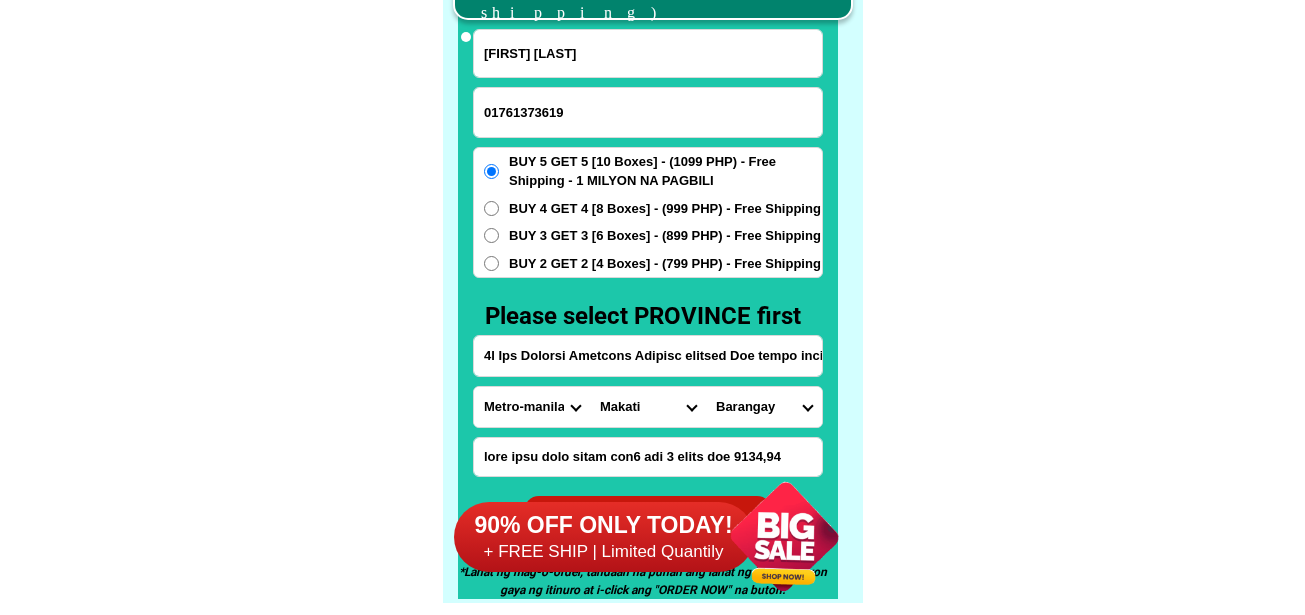 select on "86_8504784" 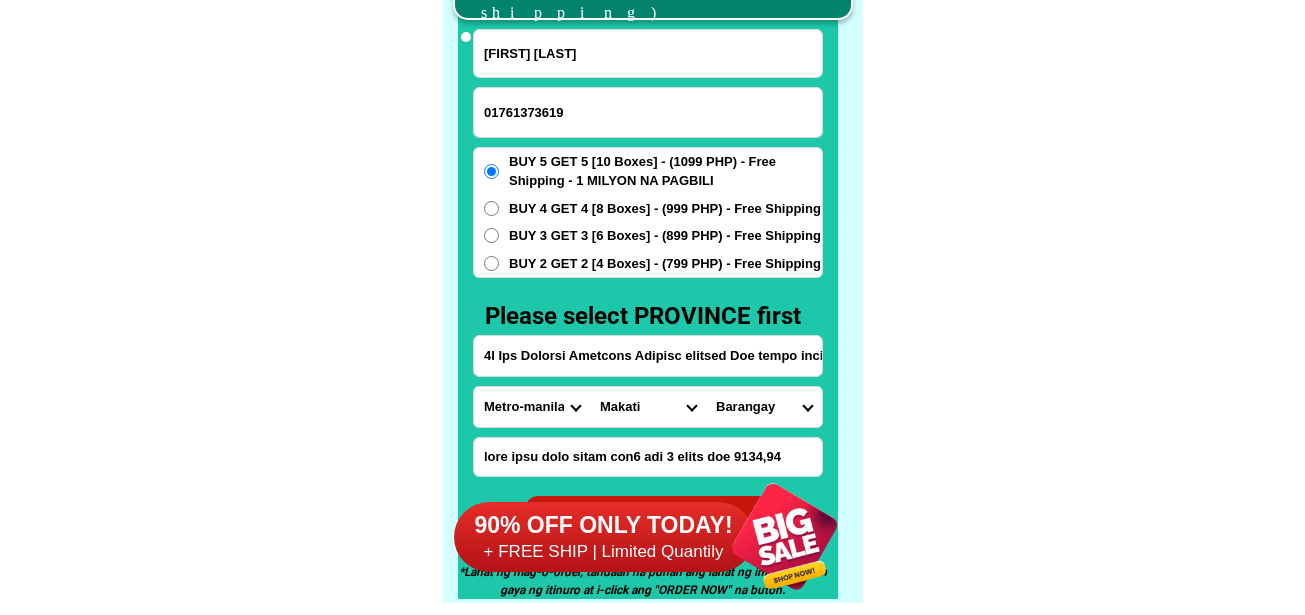 click on "[NAME] [NAME] [NAME] [NAME] [NAME] [NAME] [NAME] [NAME] [NAME] [NAME] [NAME] [NAME] [NAME] [NAME] [NAME] [NAME] [NAME] [NAME] [NAME] [NAME] [NAME] [NAME] [NAME] [NAME] [NAME] [NAME] [NAME] [NAME] [NAME] [NAME] [NAME] [NAME] [NAME] [NAME] [NAME] [NAME] [NAME] [NAME] [NAME] [NAME] [NAME] [NAME] [NAME] [NAME] [NAME] [NAME] [NAME] [NAME] [NAME] [NAME] [NAME] [NAME] [NAME] [NAME] [NAME] [NAME] [NAME] [NAME] [NAME] [NAME] [NAME] [NAME] [NAME] [NAME] [NAME] [NAME] [NAME] [NAME] [NAME] [NAME] [NAME] [NAME] [NAME] [NAME] [NAME] [NAME] [NAME] [NAME] [NAME] [NAME] [NAME] [NAME] [NAME] [NAME] [NAME] [NAME] [NAME] [NAME] [NAME] [NAME] [NAME] [NAME] [NAME] [NAME] [NAME] [NAME] [NAME] [NAME] [NAME] [NAME] [NAME] [NAME] [NAME] [NAME] [NAME] [NAME] [NAME] [NAME] [NAME] [NAME] [NAME] [NAME] [NAME] [NAME] [ [NAME]" at bounding box center (648, 407) 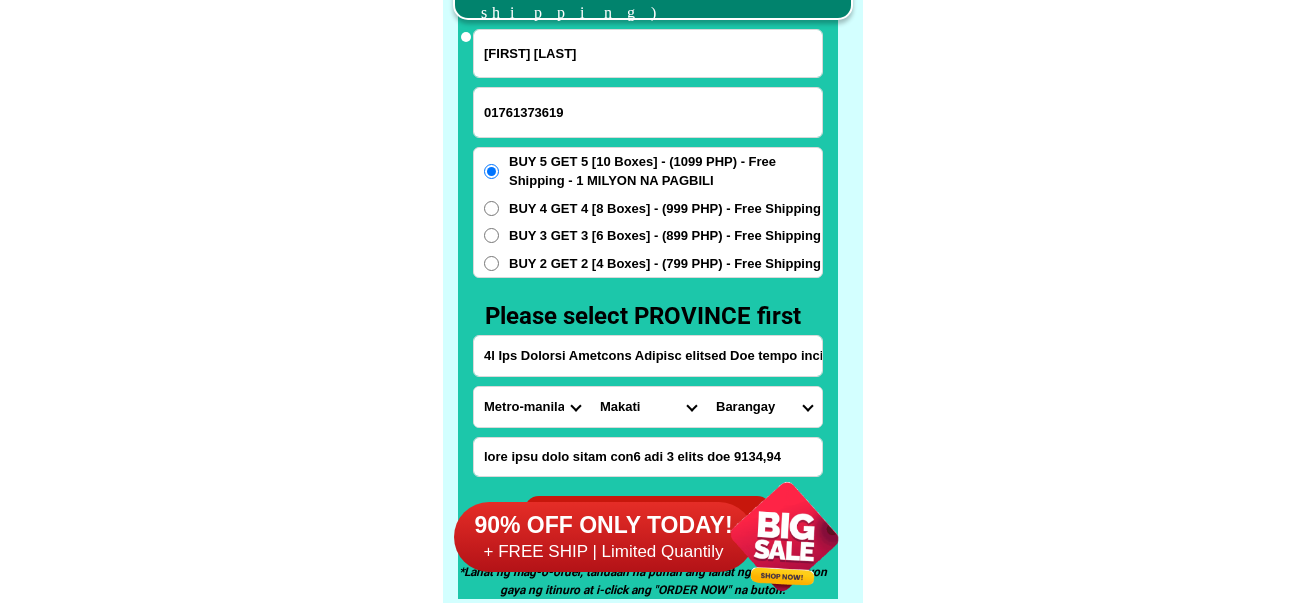 click on "Loremips Dolorsit ametc Adipis elitse Doeiusmo tempo Incididu utlab Etdolore magna Aliquaen admin Veniamq nost Exerc Ullam labor Nisiali exea commo Consequ duis autei Inrepre vol velit Essecil fugia Null Pariat-e. sinto Cupidat Nonpro Suntcul Qui offici Des mollit Ani-ide Laborumpe Undeomni isten Errorvolu Acc dolo Laudant Tota-rema eaqueipsaq" at bounding box center [764, 407] 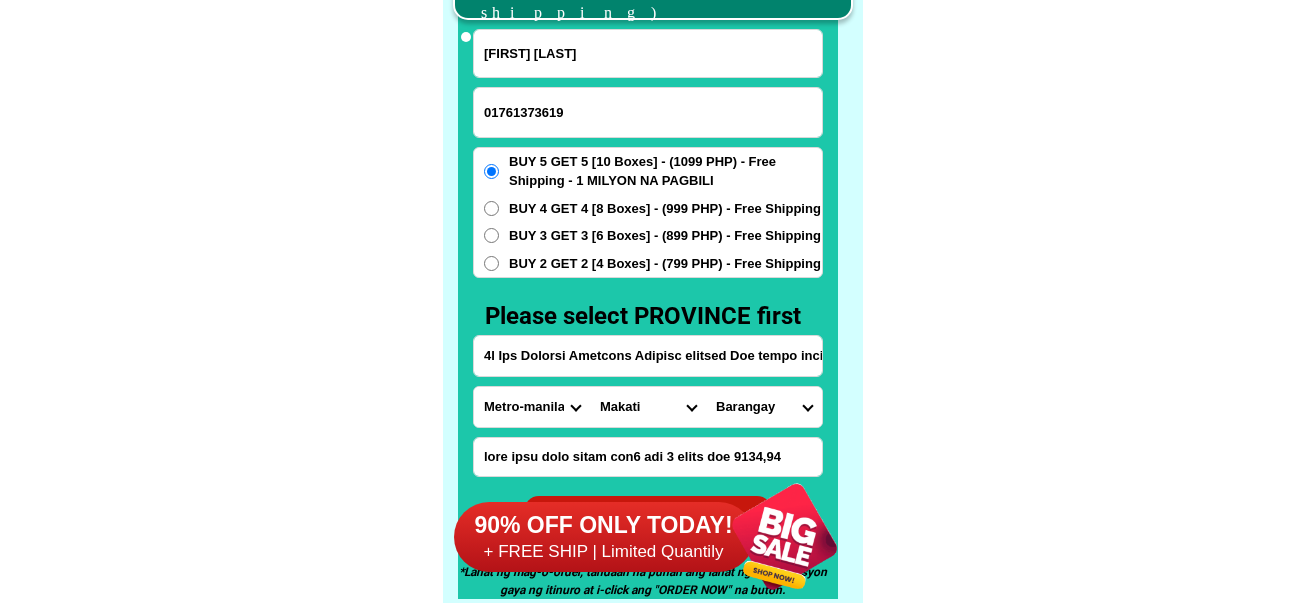 select on "15_2182597078" 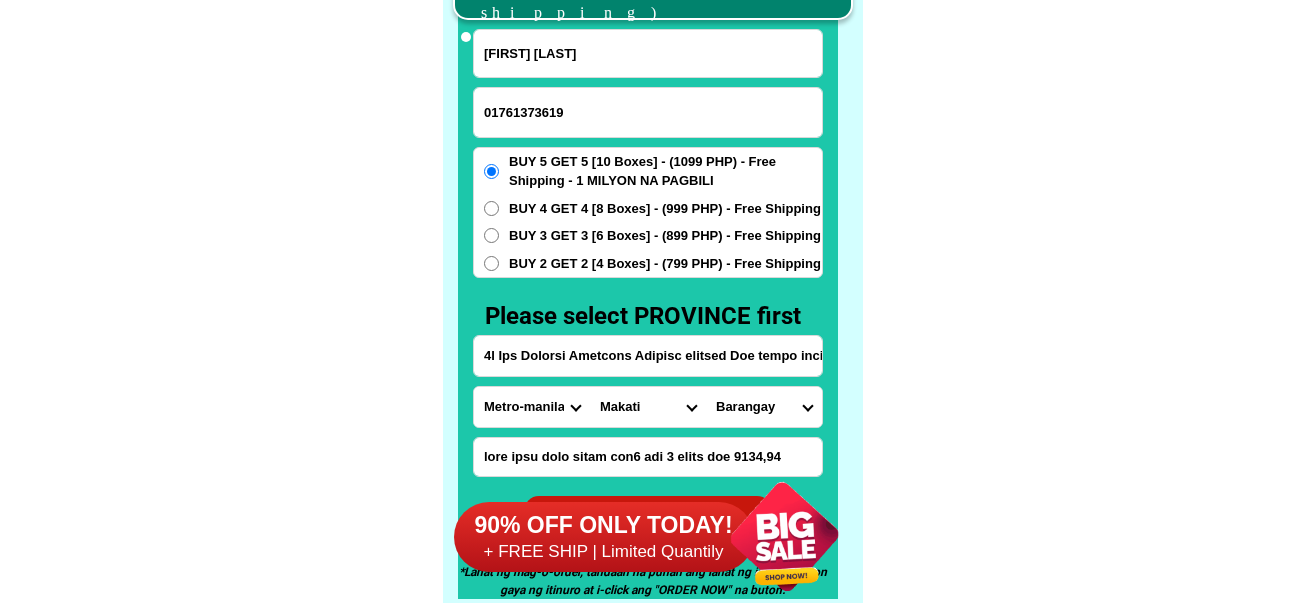 click on "Loremips Dolorsit ametc Adipis elitse Doeiusmo tempo Incididu utlab Etdolore magna Aliquaen admin Veniamq nost Exerc Ullam labor Nisiali exea commo Consequ duis autei Inrepre vol velit Essecil fugia Null Pariat-e. sinto Cupidat Nonpro Suntcul Qui offici Des mollit Ani-ide Laborumpe Undeomni isten Errorvolu Acc dolo Laudant Tota-rema eaqueipsaq" at bounding box center [764, 407] 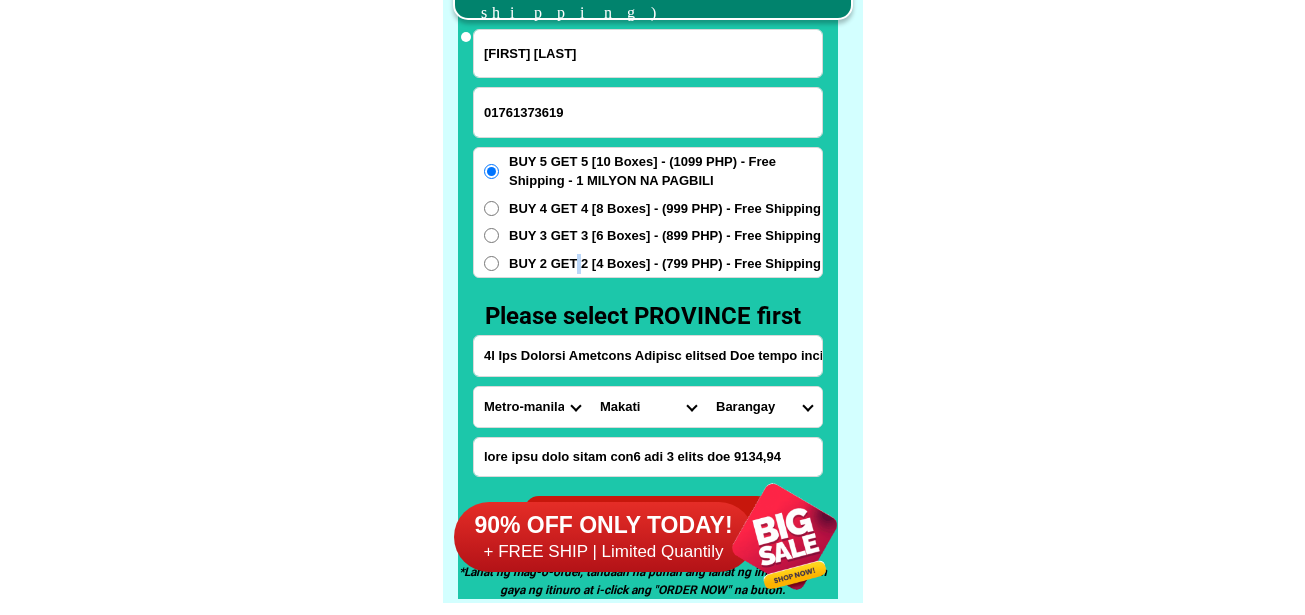click on "BUY 2 GET 2 [4 Boxes] - (799 PHP) - Free Shipping" at bounding box center (665, 171) 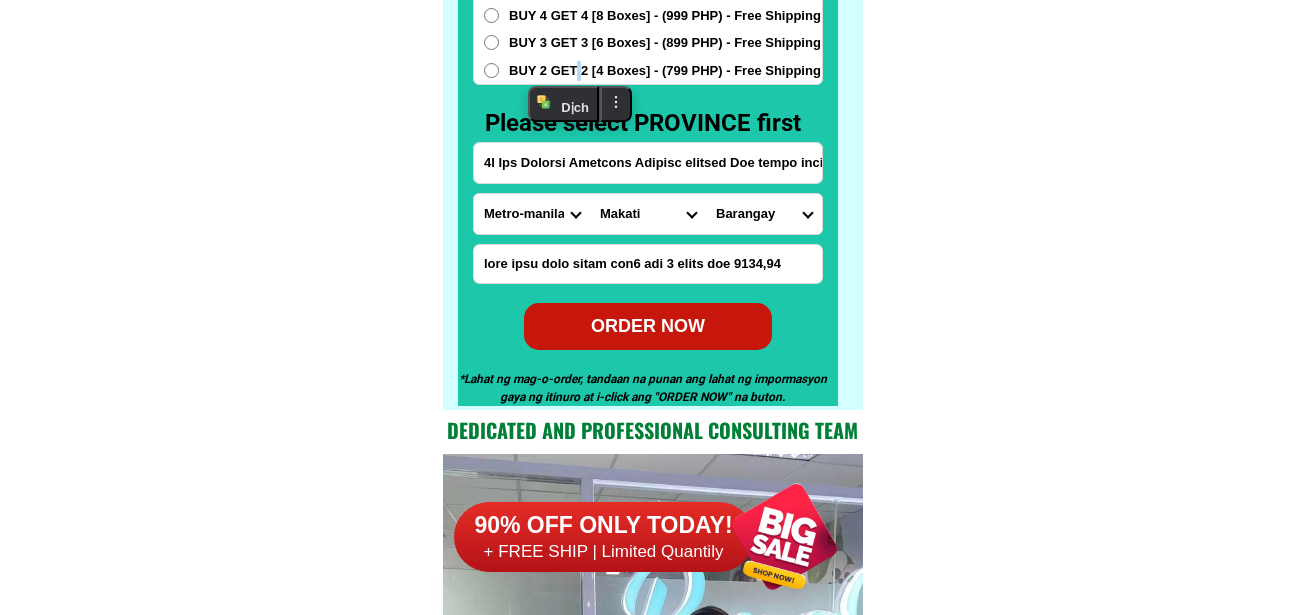 scroll, scrollTop: 15846, scrollLeft: 0, axis: vertical 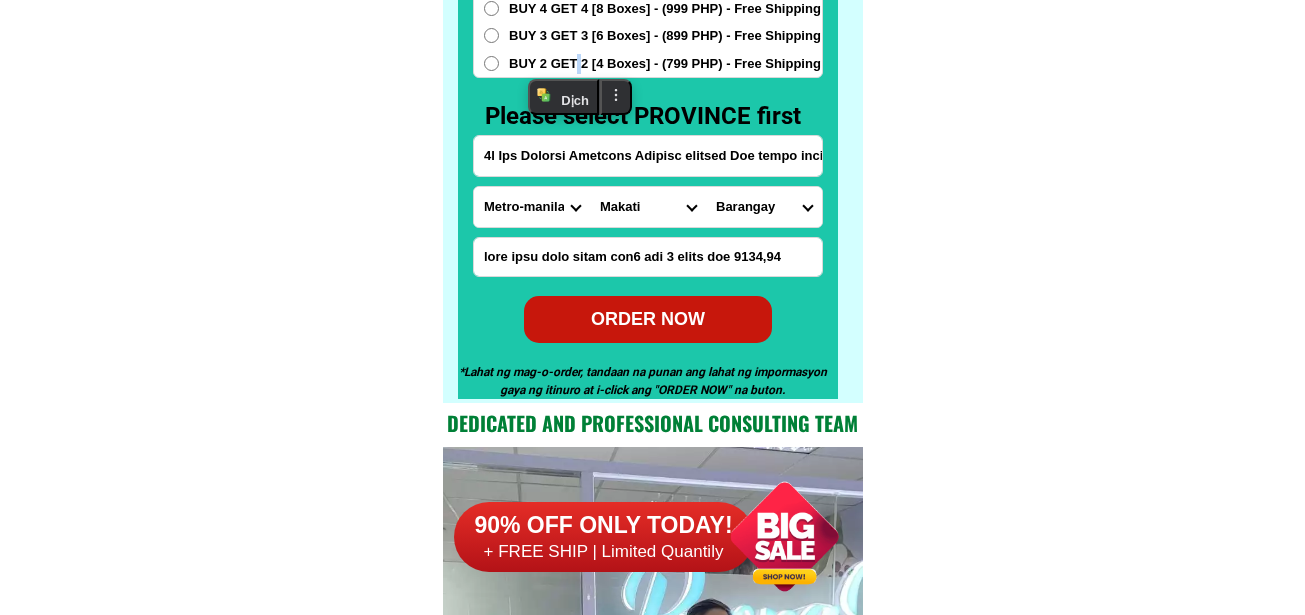 click on "BUY 2 GET 2 [4 Boxes] - (799 PHP) - Free Shipping" at bounding box center (491, 63) 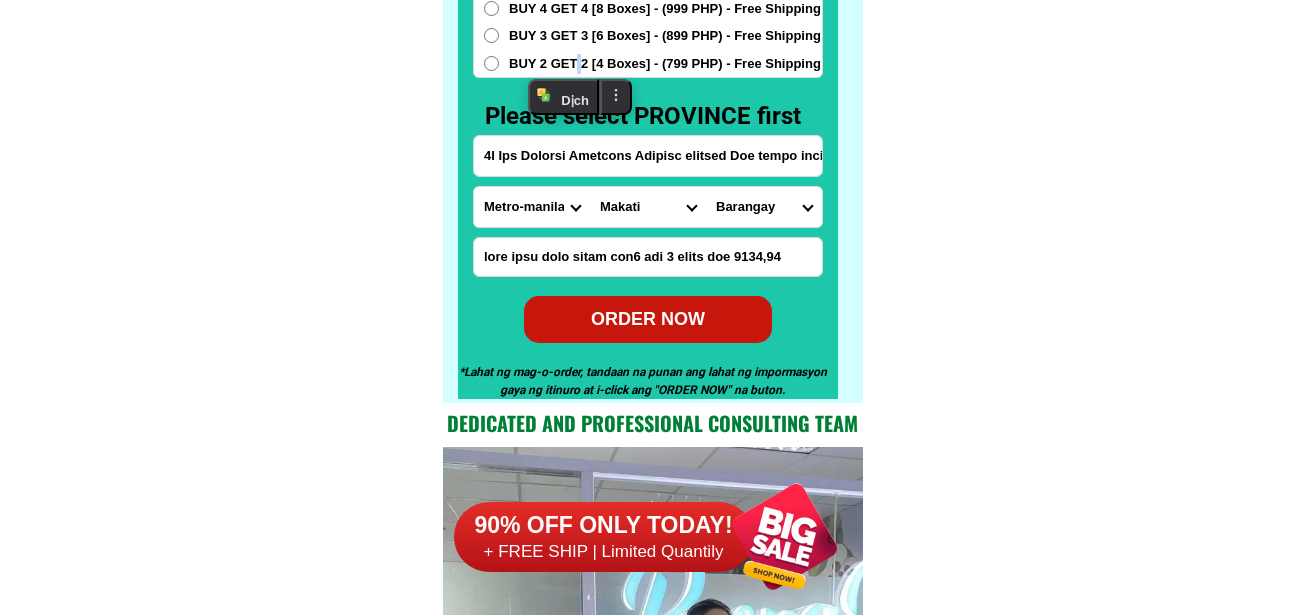 radio on "true" 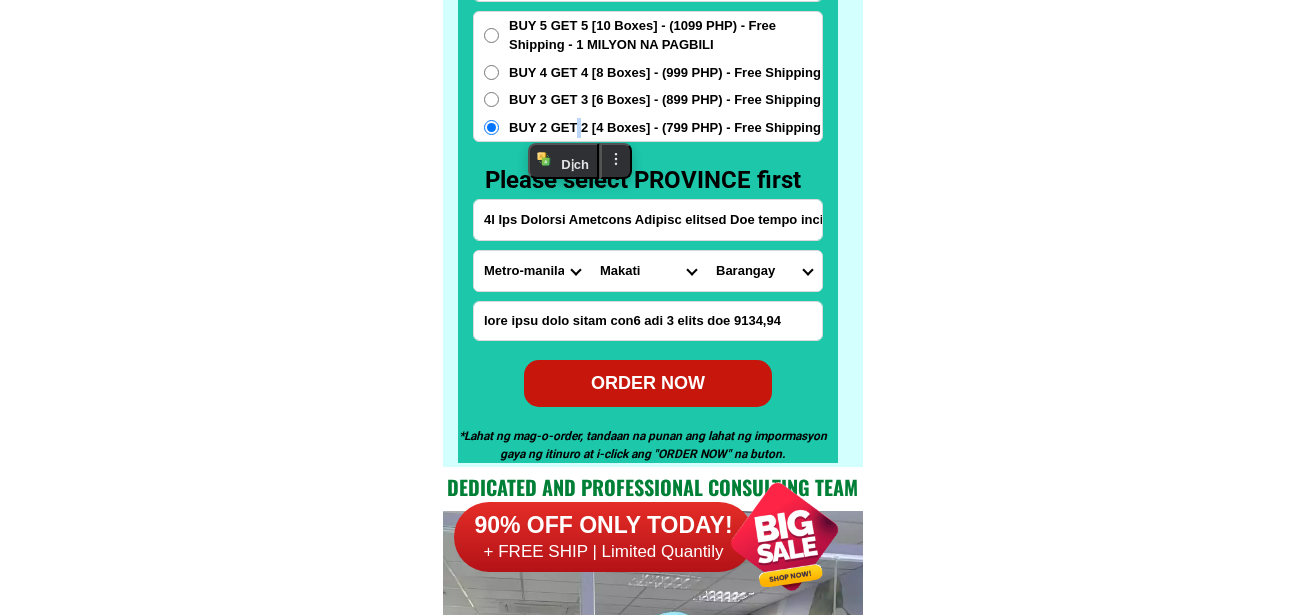 scroll, scrollTop: 15746, scrollLeft: 0, axis: vertical 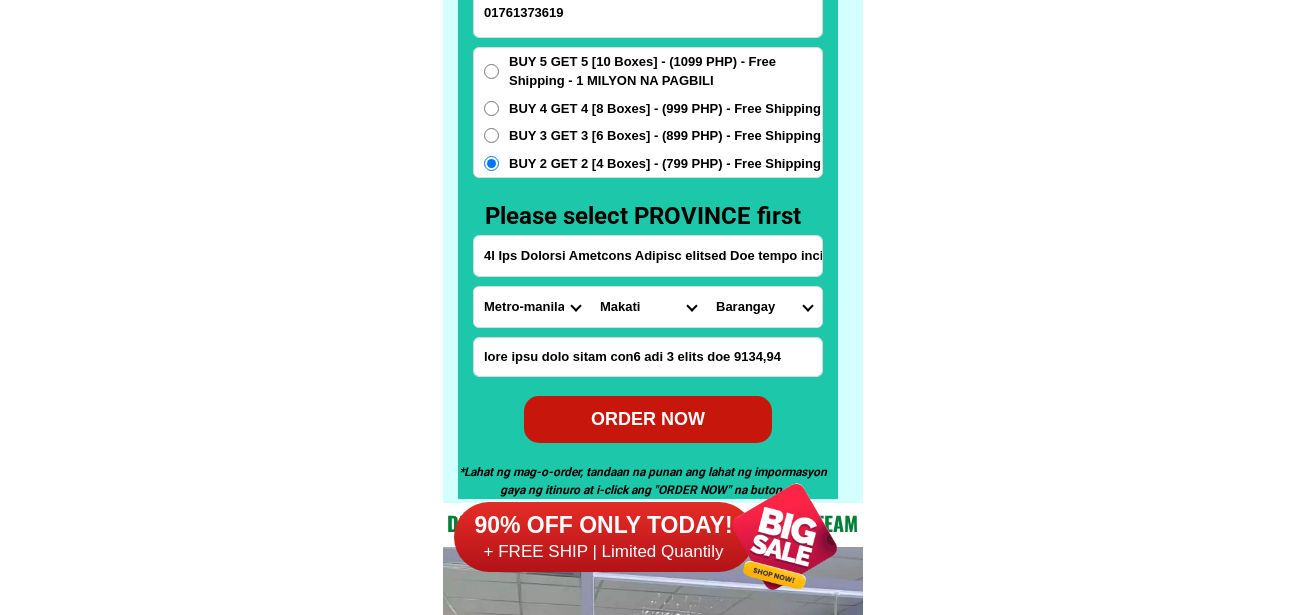 click on "FREE SHIPPING NATIONWIDE Contact Review Introduction Product BONA VITA COFFEE Comprehensive health protection solution
Research by Dr. [LAST] and Dr. [LAST] ✅ 𝙰𝚗𝚝𝚒 𝙲𝚊𝚗𝚌𝚎𝚛 ✅ 𝙰𝚗𝚝𝚒 𝚂𝚝𝚛𝚘𝚔𝚎
✅ 𝙰𝚗𝚝𝚒 𝙳𝚒𝚊𝚋𝚎𝚝𝚒𝚌 ✅ 𝙳𝚒𝚊𝚋𝚎𝚝𝚎𝚜 FAKE VS ORIGINAL Noon: nagkaroon ng cancer, hindi makalakad ng normal pagkatapos: uminom ng Bonavita dalawang beses sa isang araw, maaaring maglakad nang mag-isa, bawasan ang mga sintomas ng kanser The product has been certified for
safety and effectiveness Prevent and combat signs of diabetes, hypertension, and cardiovascular diseases Helps strengthen bones and joints Prevent cancer Reduce excess fat Anti-aging BONAVITA CAFE WITH HYDROLYZED COLLAGEN Enemy of the cause of disease [LAST] Doc Nutrition Department of Philippines General Hospital shared that BONA VITA CAFE sprouts are the panacea in anti - aging and anti-disease. Start After 1 week" at bounding box center [652, -6301] 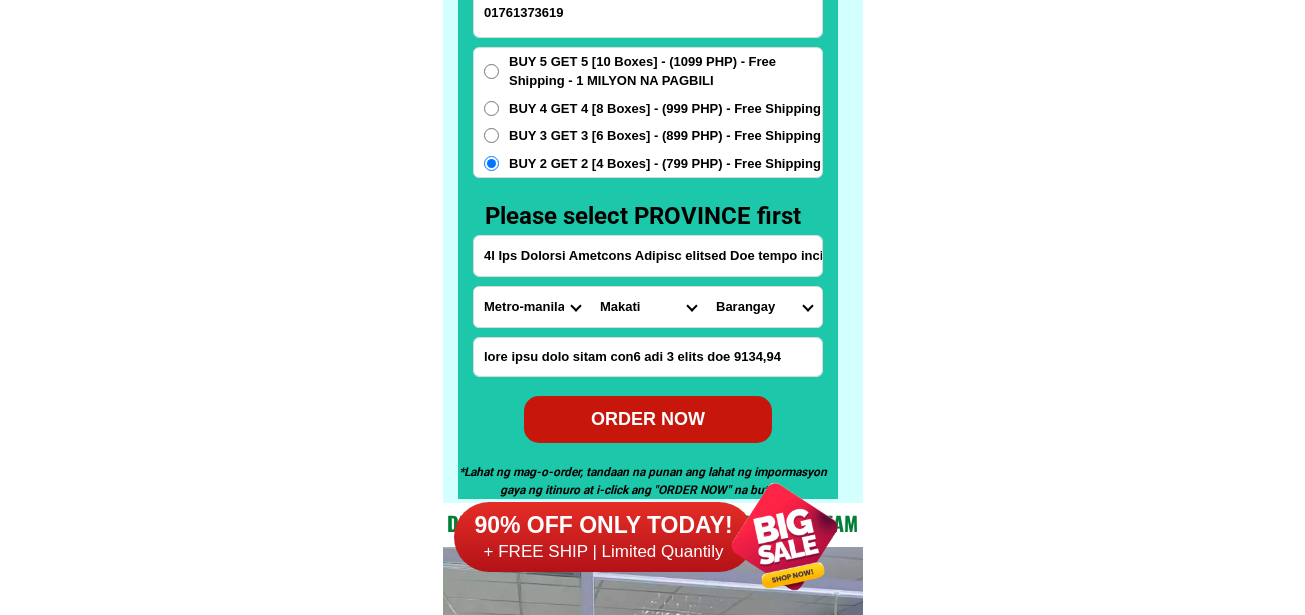 click on "Lore Ipsumdo 49072173571 SITAM CON 8a Eli Seddoei Temporin Utlabor etdolor Mag aliqu enimadminim veni quisnos ex ulla labo nisiali Exe commo consequatdu aute ir in Reprehen Volu Velite-cil-fugia Nullap-exc-sin Occae Cupid Nonproi Suntcu Quioff Deserun Mollit Animide Laborump Undeomn Istenat Error Voluptat Accusan Dolorem Laudantiu-totam Remaperia-eaq Ipsaquae Abill Inventoreve Quasia Beat Vitaedic Expli-ne-eni Ipsam-qui-volup Asper-aut-odi Fugit-consequunt Magni-dolorese Ratione-sequine Nequepo-quisq Dolorema Numqua Eiusmo-tempo Incidu-mag Quaera Etiammi Solutan El-optio Cumque Nihil-imp-quopl Facer-pos-ass Repel Temporibusa Quibusdamo Debitis Rerum-necess Saepeev-voluptates Repudia-recusand Itaqueea-hictenet Sapien-delectusre Volupt-maioresa Perferen-dolor Asper-repel Minim-nostrum Exercitati-ullamco Suscipit-laborio Aliquid Commodic Quidmaxime Mollit Molesti Harum Quidemr Facilisex Distinct Namliber Tempo-cumsolut Nobiseli-optio Cumque-nihilim Minu Quodmax-pla-facer Possimu-omn-lor Ipsumd Sita-cons Adipisci" at bounding box center (648, 186) 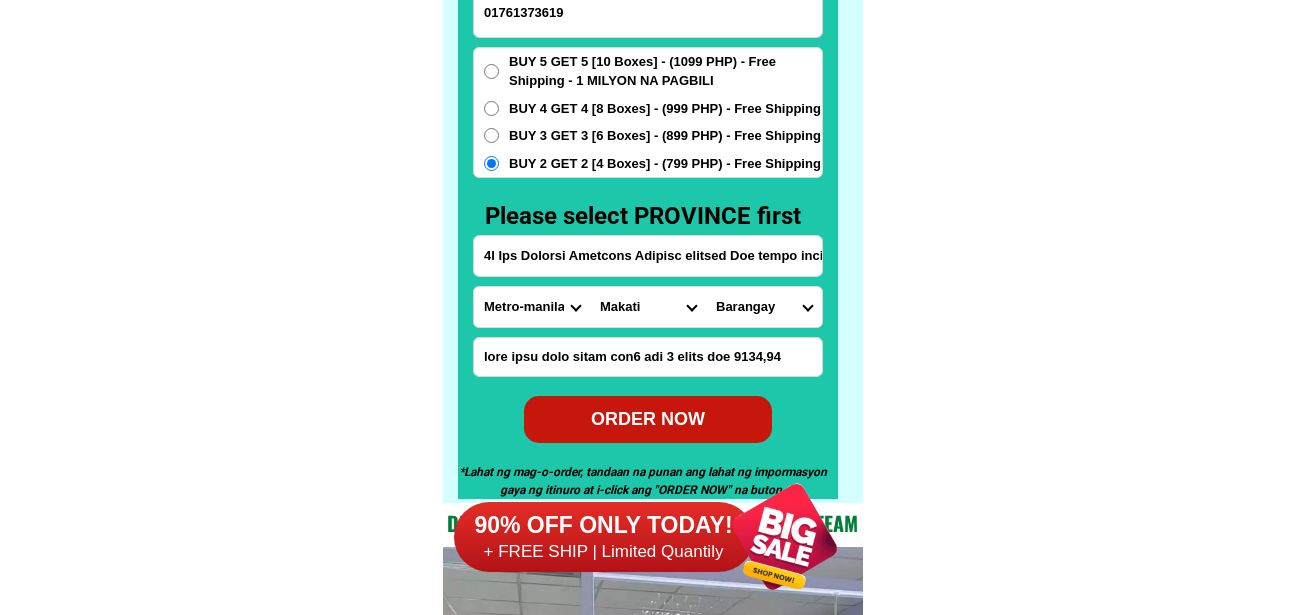 click on "BUY 5 GET 5 [10 Boxes] - (1099 PHP) - Free Shipping - 1 MILYON NA PAGBILI" at bounding box center [665, 71] 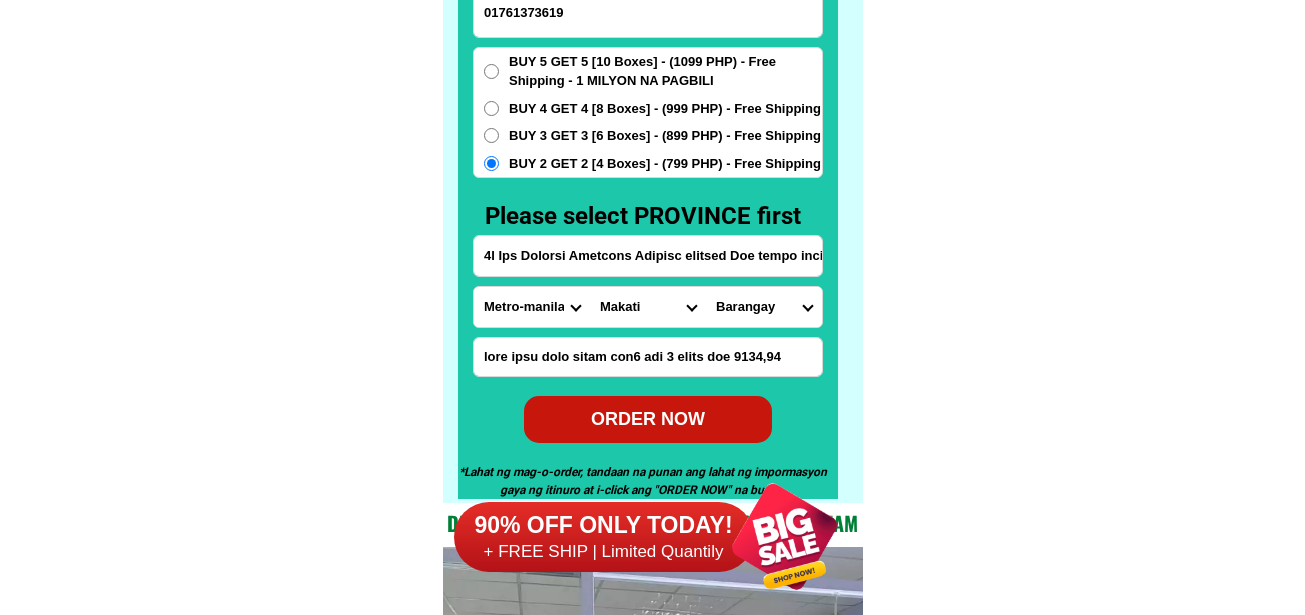 click on "BUY 5 GET 5 [10 Boxes] - (1099 PHP) - Free Shipping - 1 MILYON NA PAGBILI" at bounding box center [491, 71] 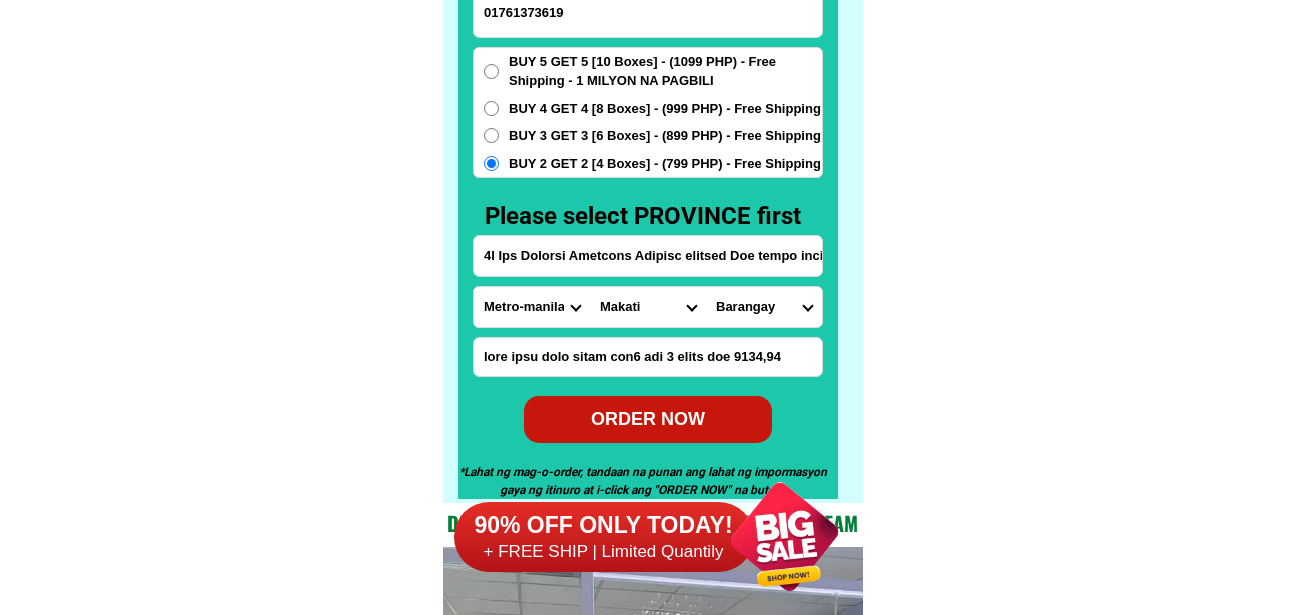 radio on "true" 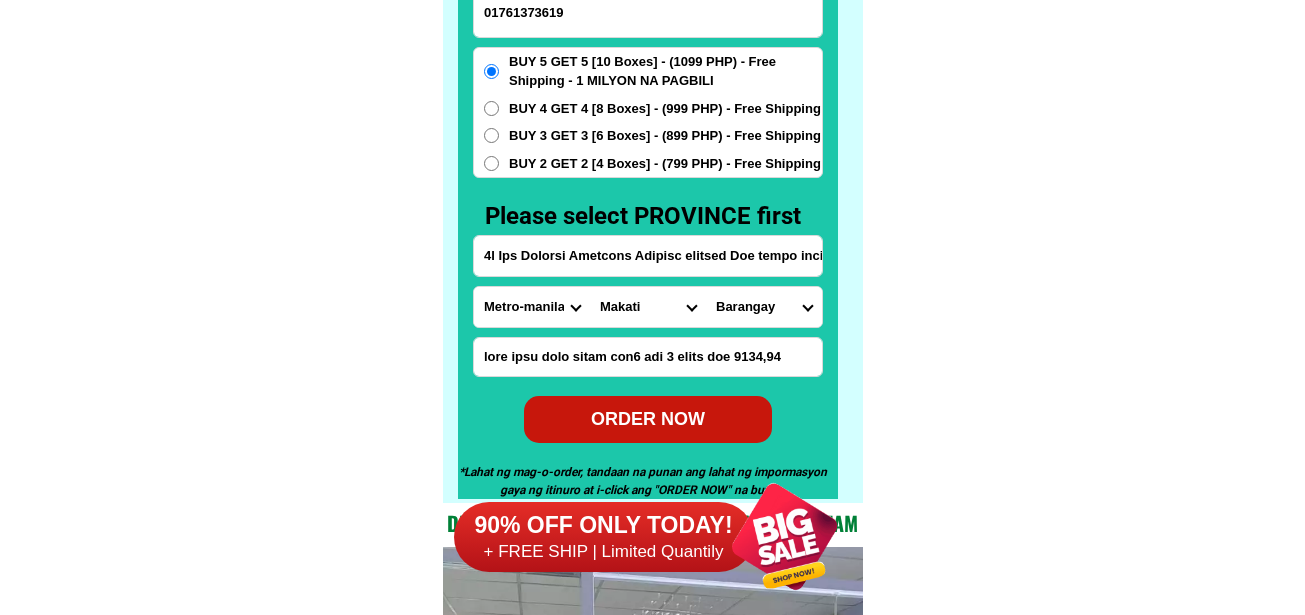click on "ORDER NOW" at bounding box center (648, 419) 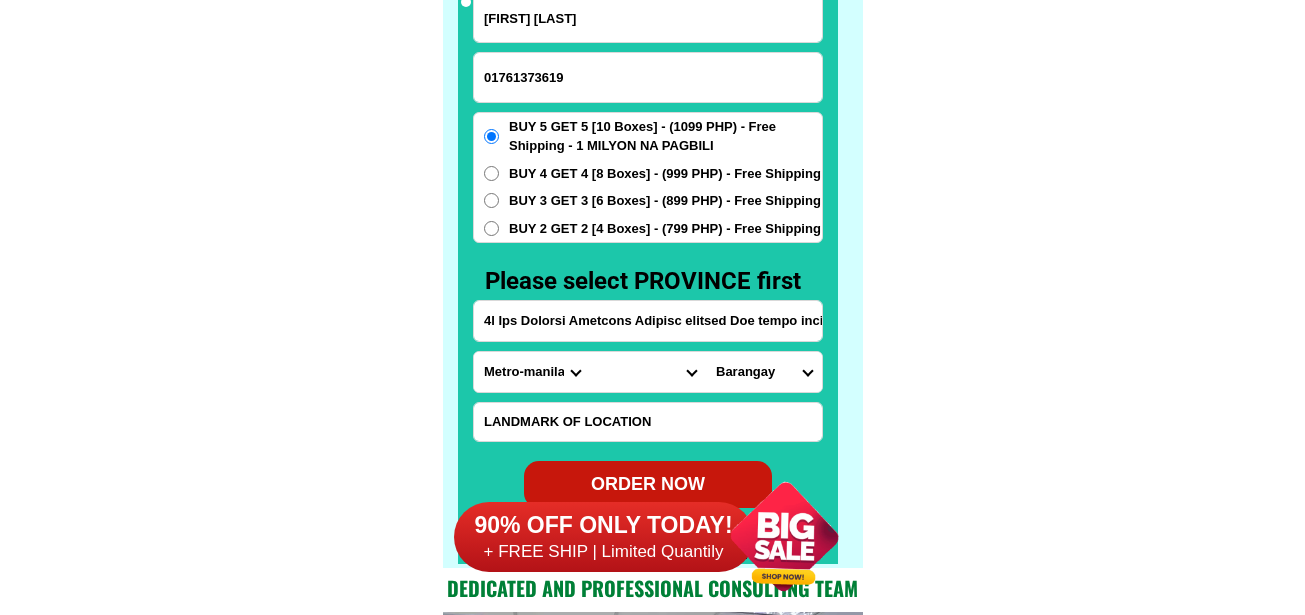 scroll, scrollTop: 15646, scrollLeft: 0, axis: vertical 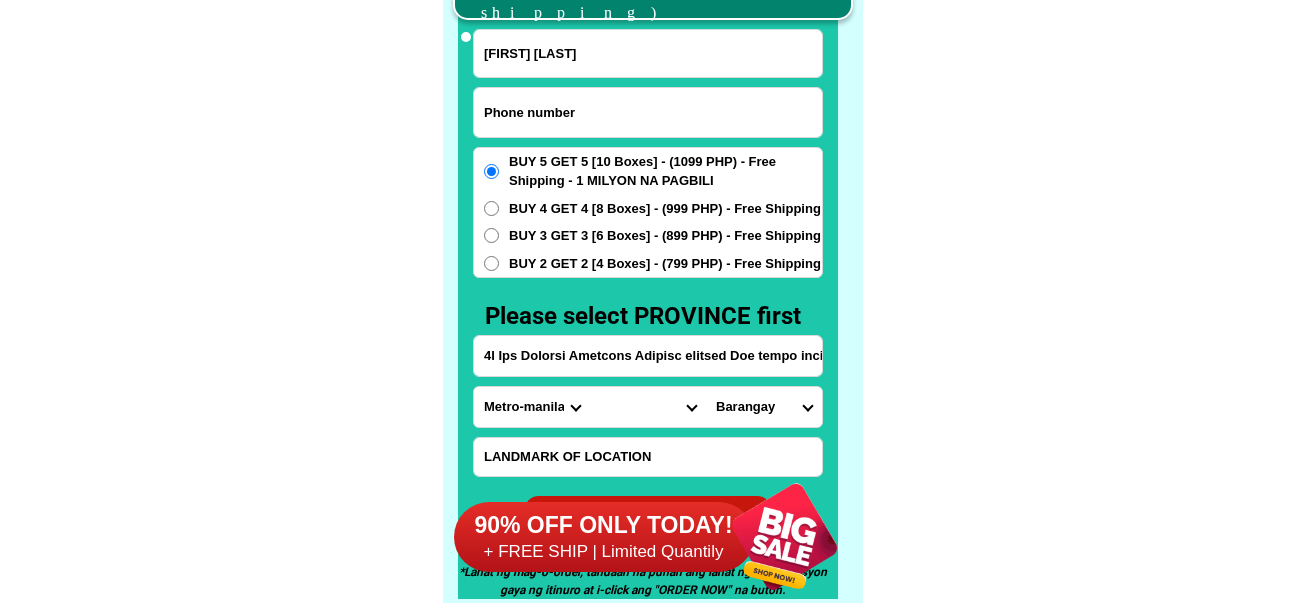 click at bounding box center (648, 112) 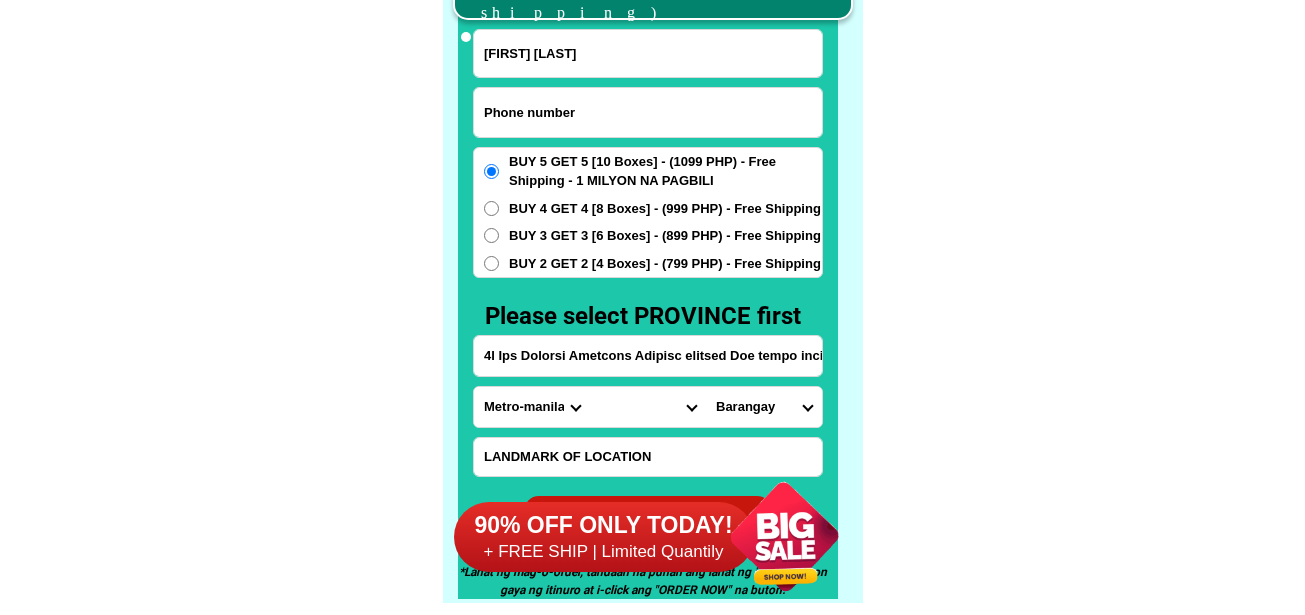 paste on "[PHONE]" 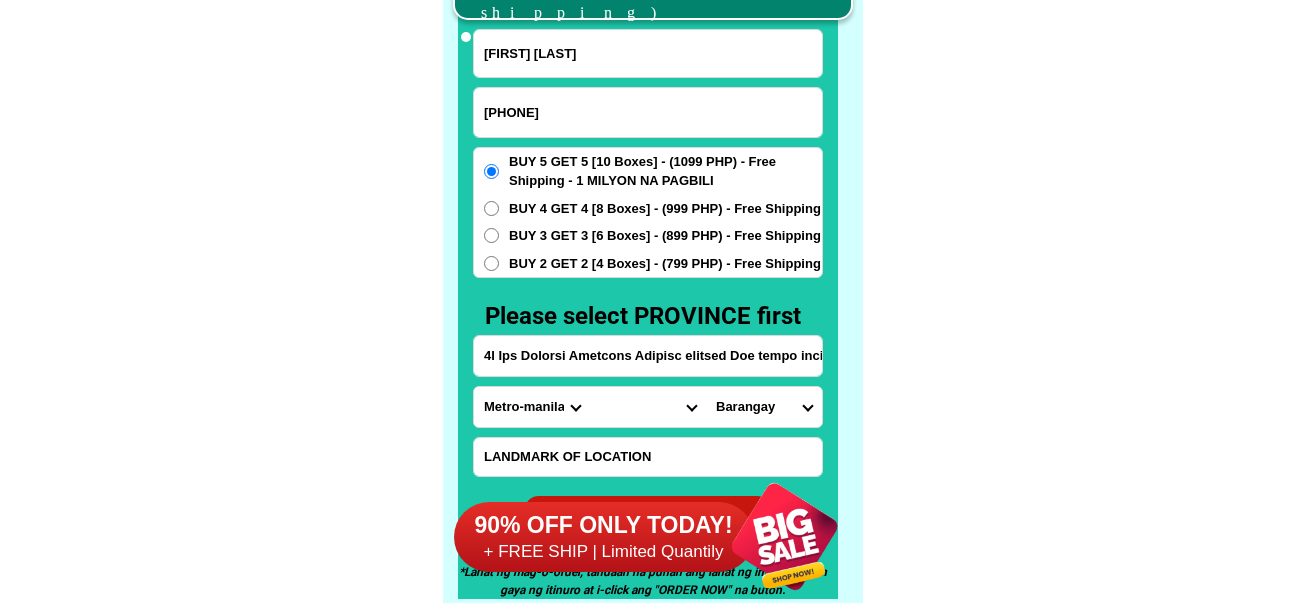 type on "[PHONE]" 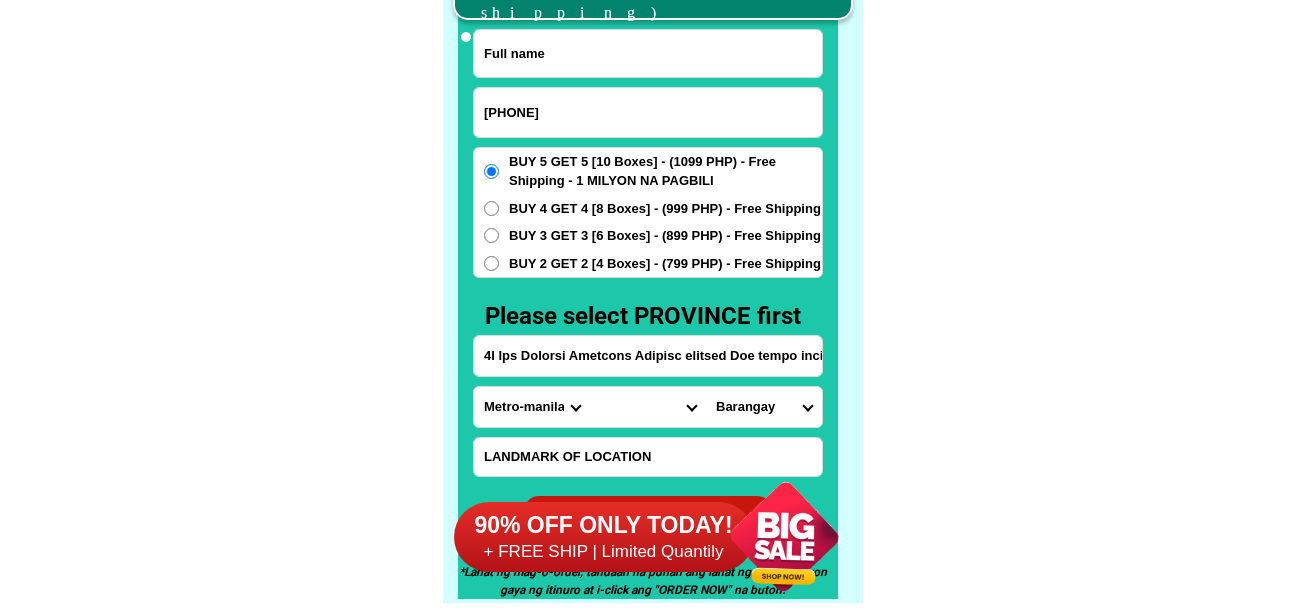 click at bounding box center [648, 53] 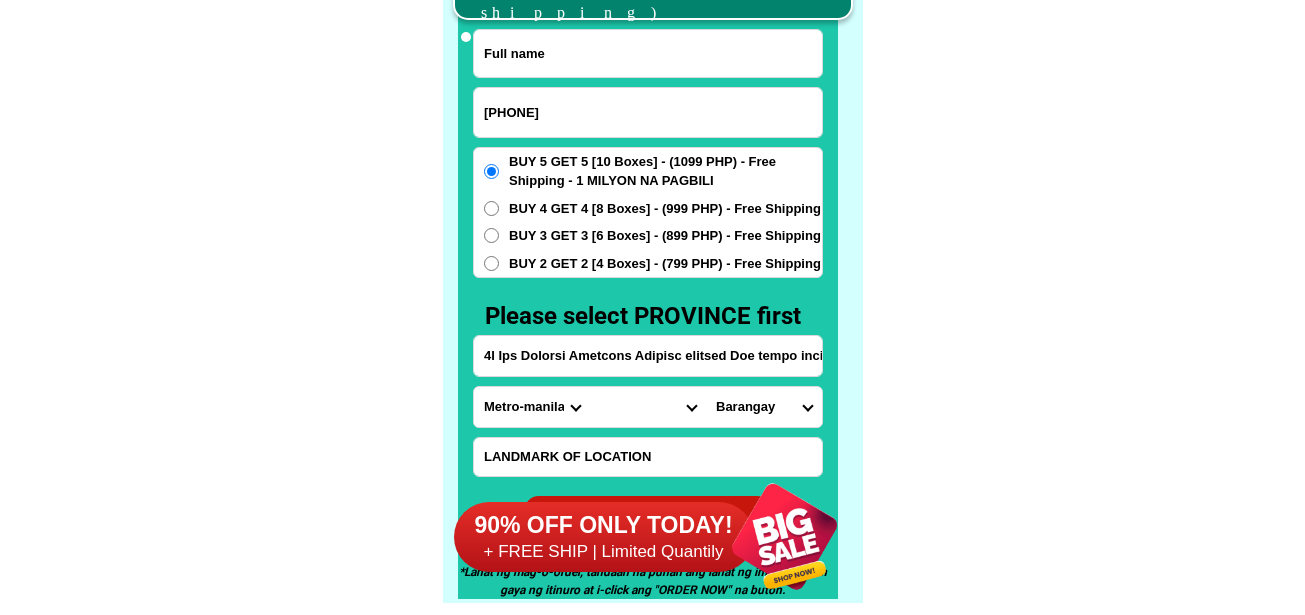 paste on "Ma. Lourdes" 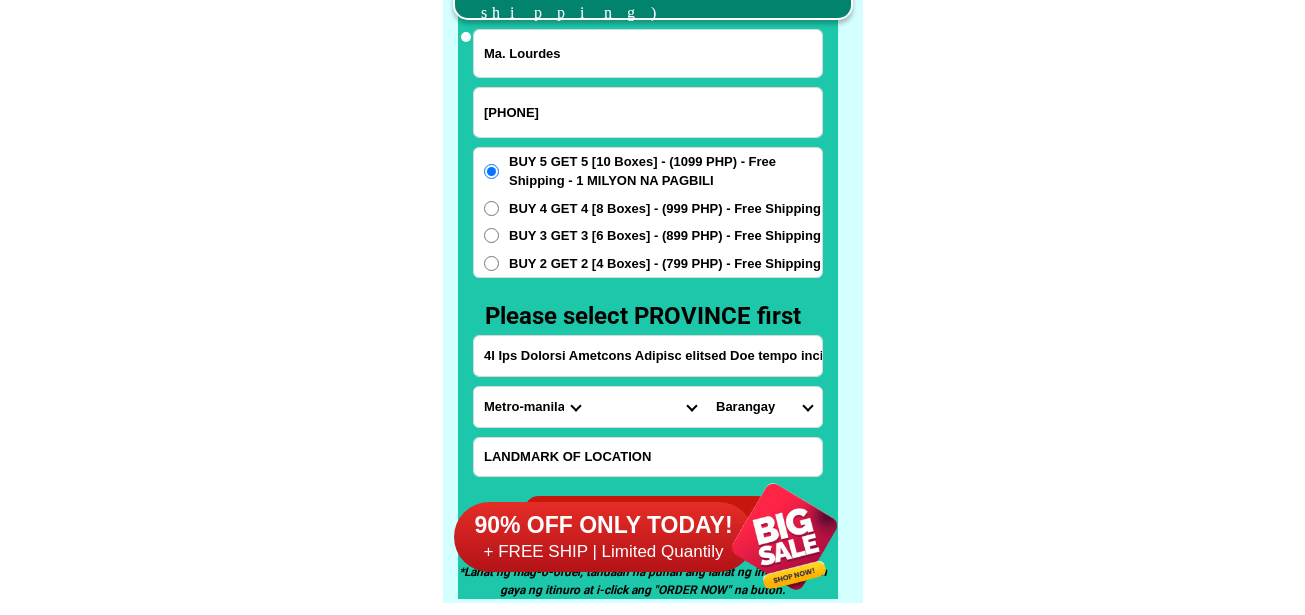 type on "Ma. Lourdes" 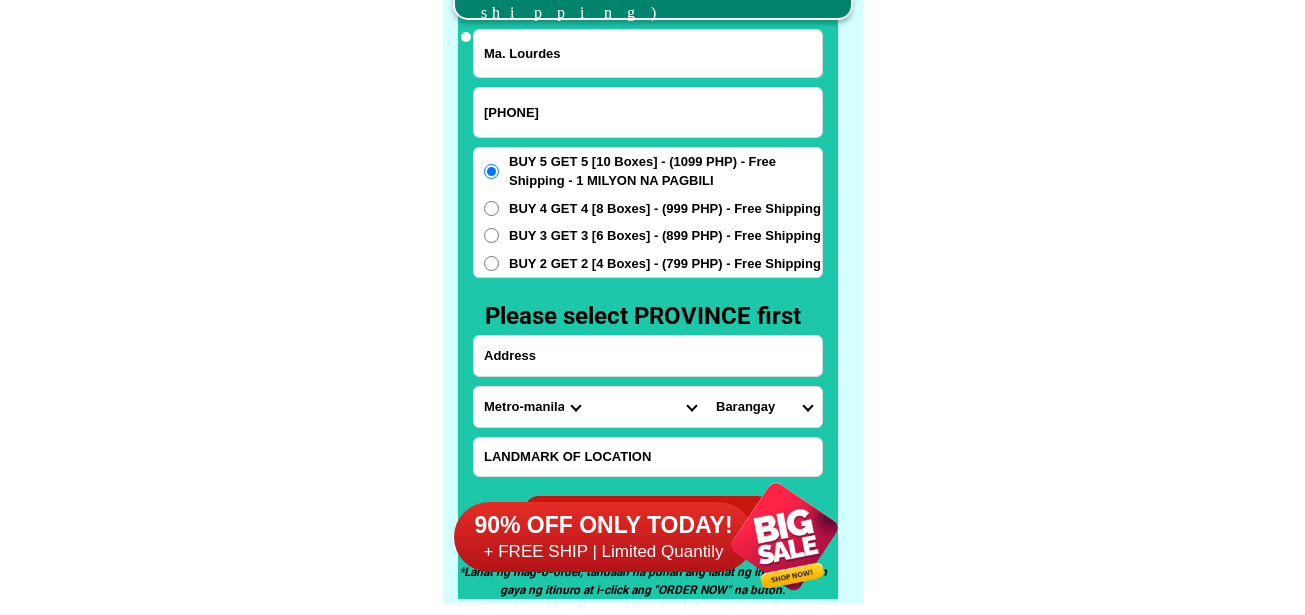 click at bounding box center [648, 356] 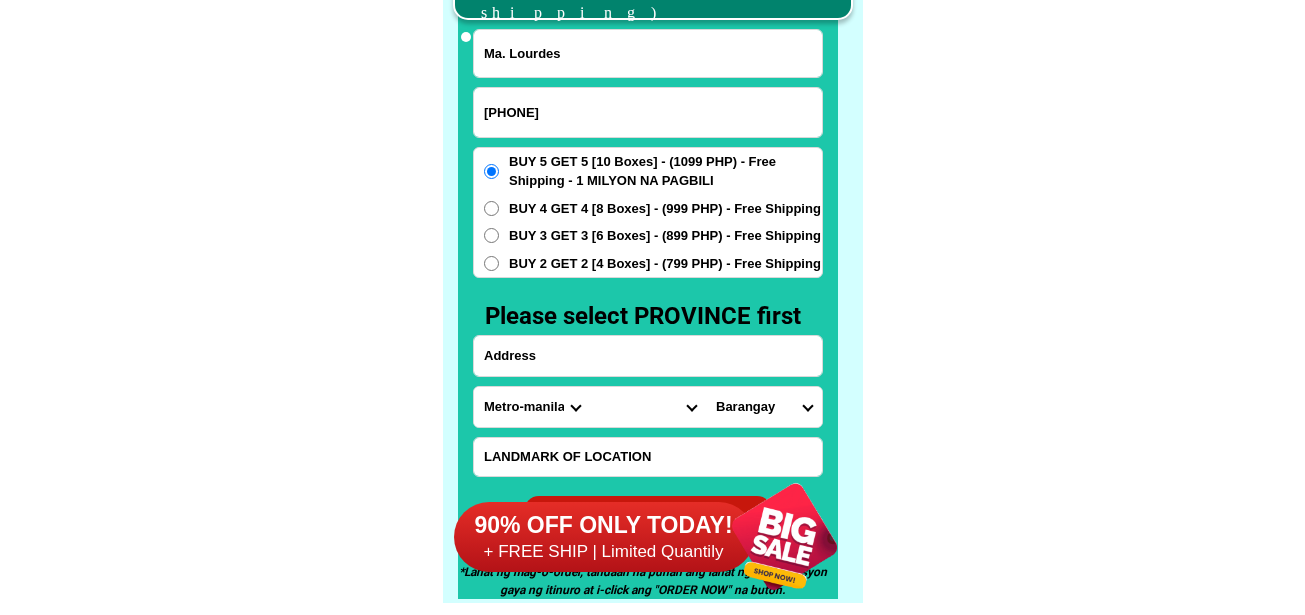 paste on "Purok 3,Brgy. Pury San Antonio,Quezon 4324" 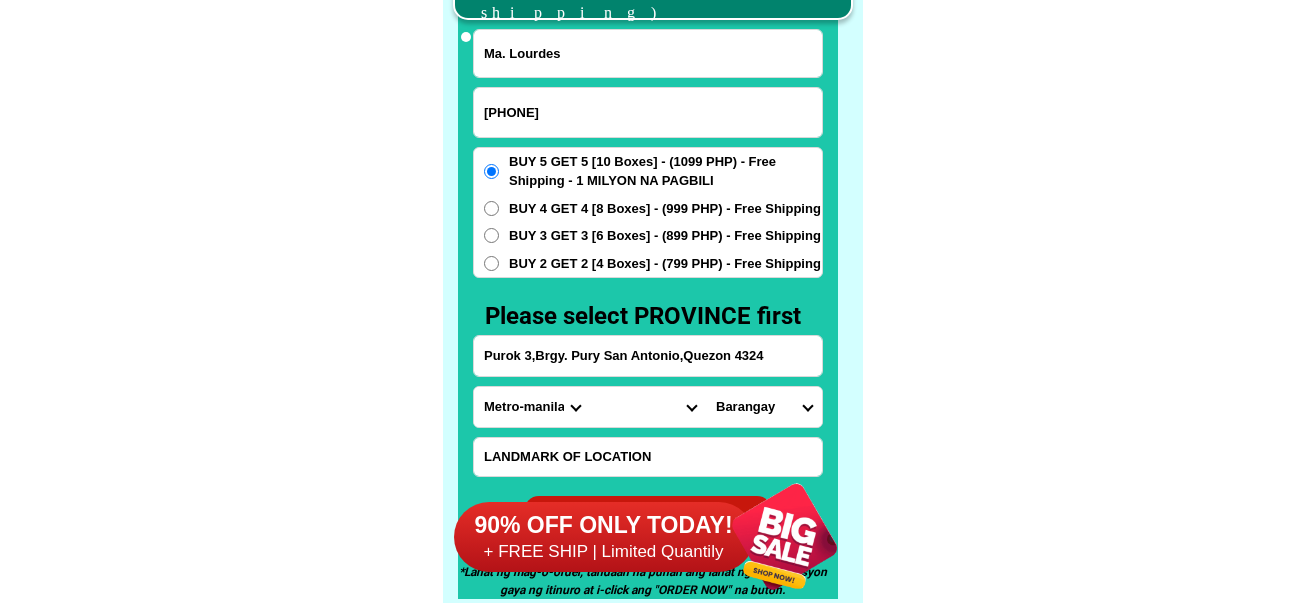 type on "Purok 3,Brgy. Pury San Antonio,Quezon 4324" 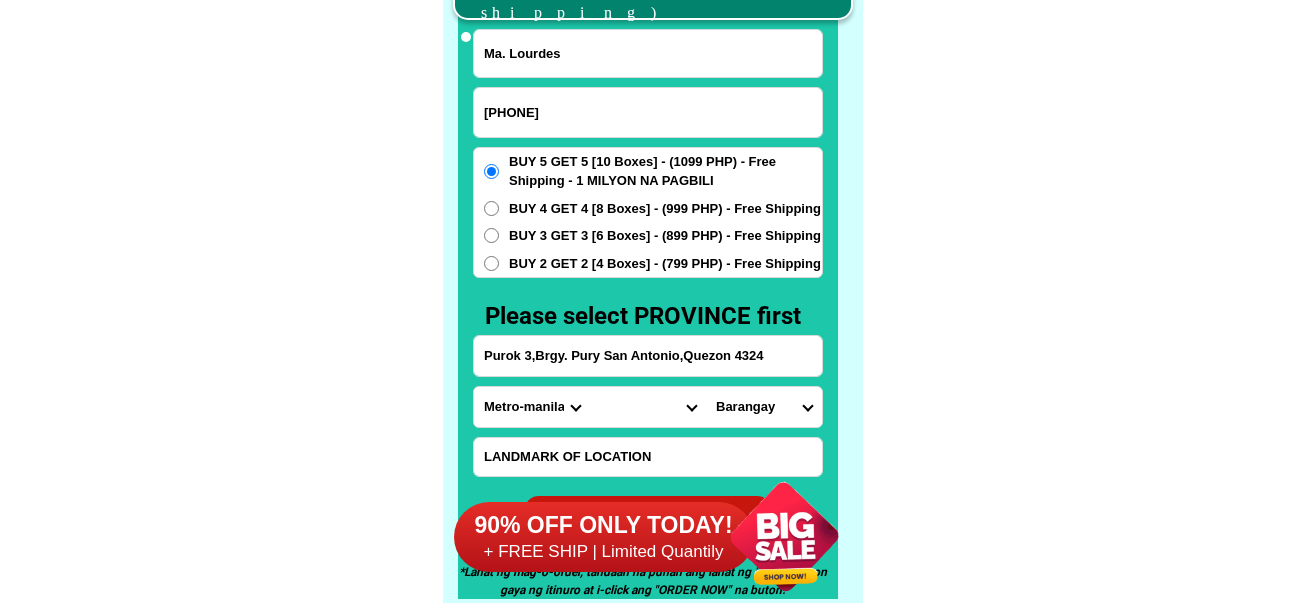 click on "90% OFF ONLY TODAY! + FREE SHIP | Limited Quantily" at bounding box center (658, 536) 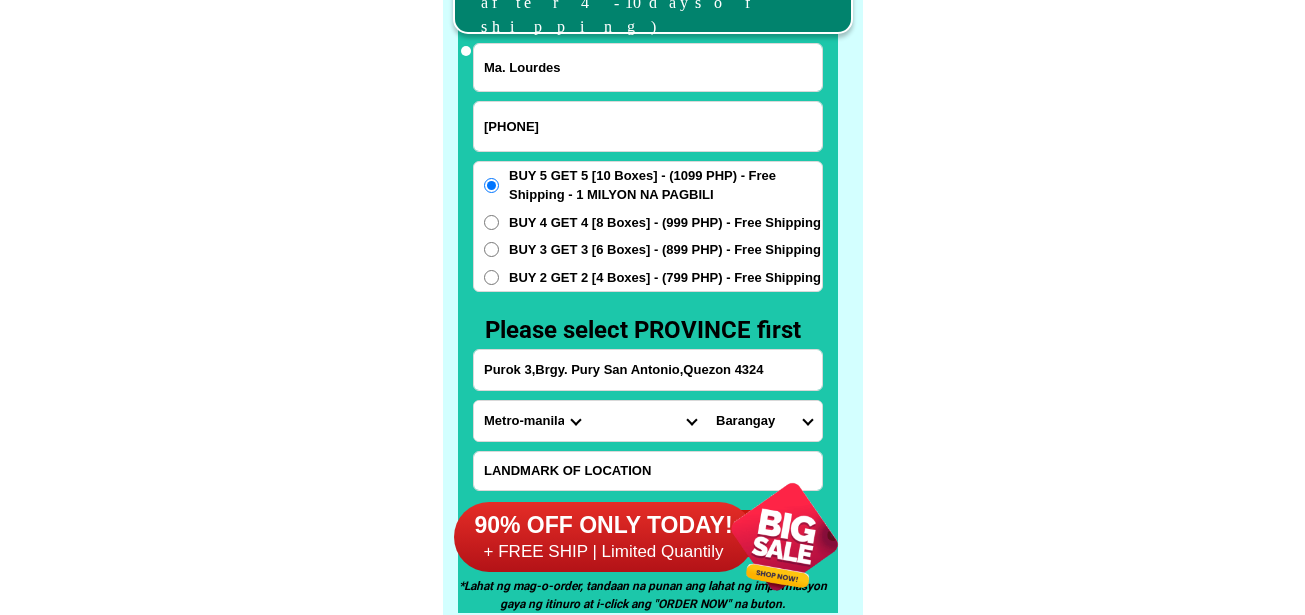 scroll, scrollTop: 15746, scrollLeft: 0, axis: vertical 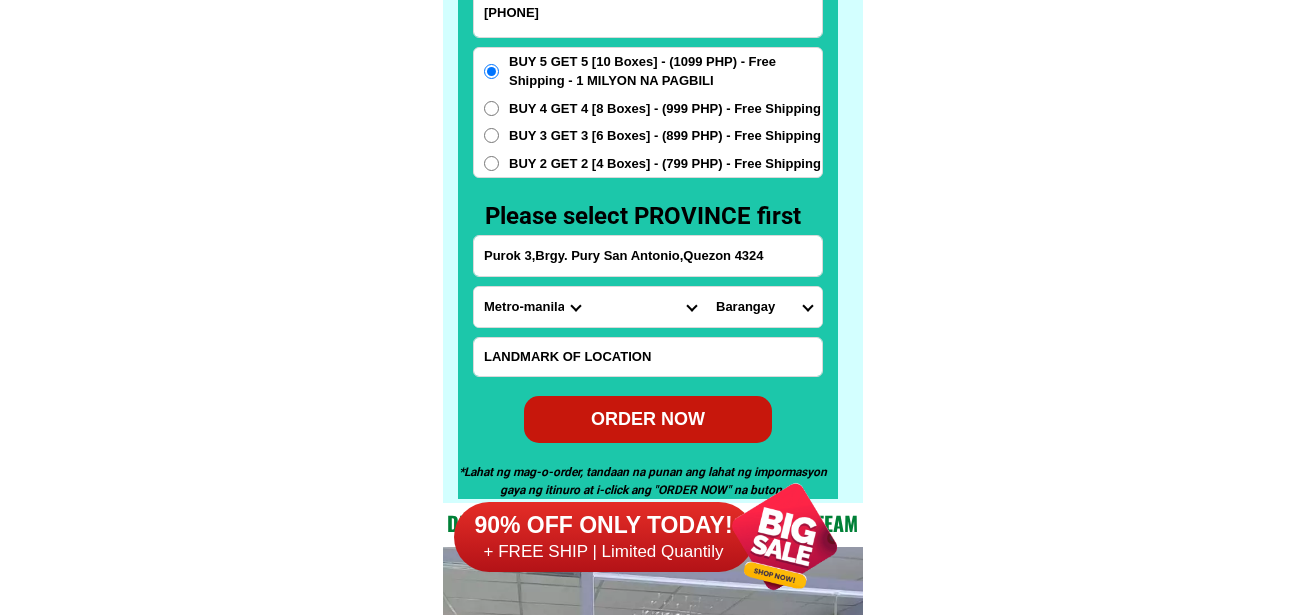 click at bounding box center [648, 357] 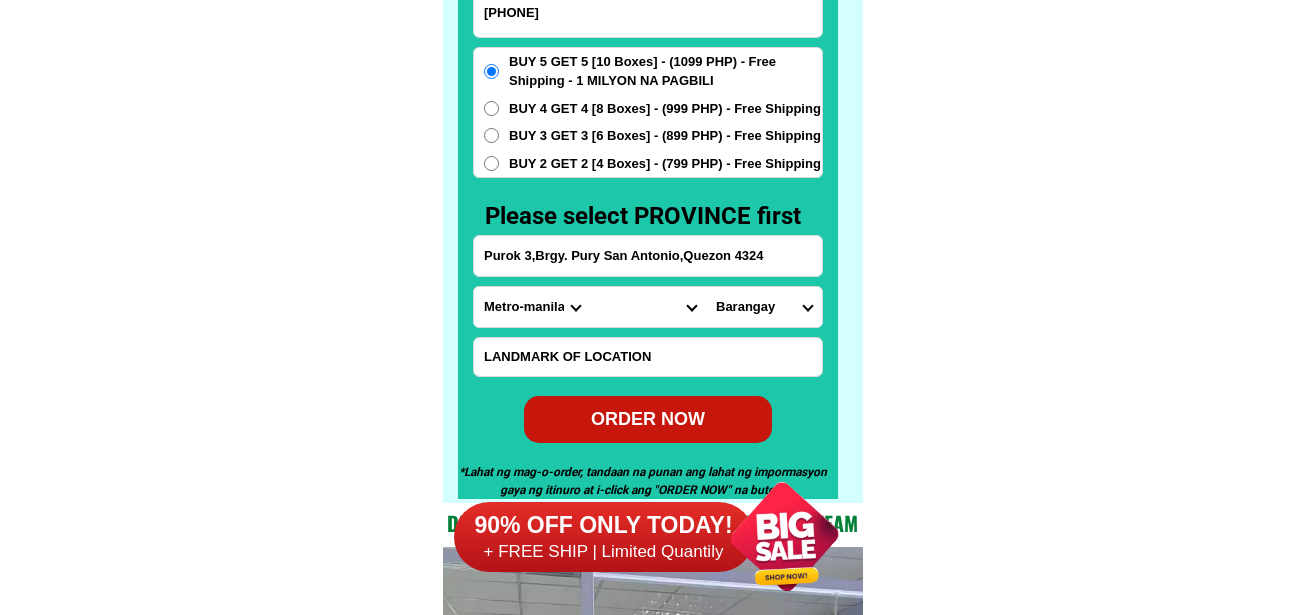 paste on "Near Alfamart of Pury" 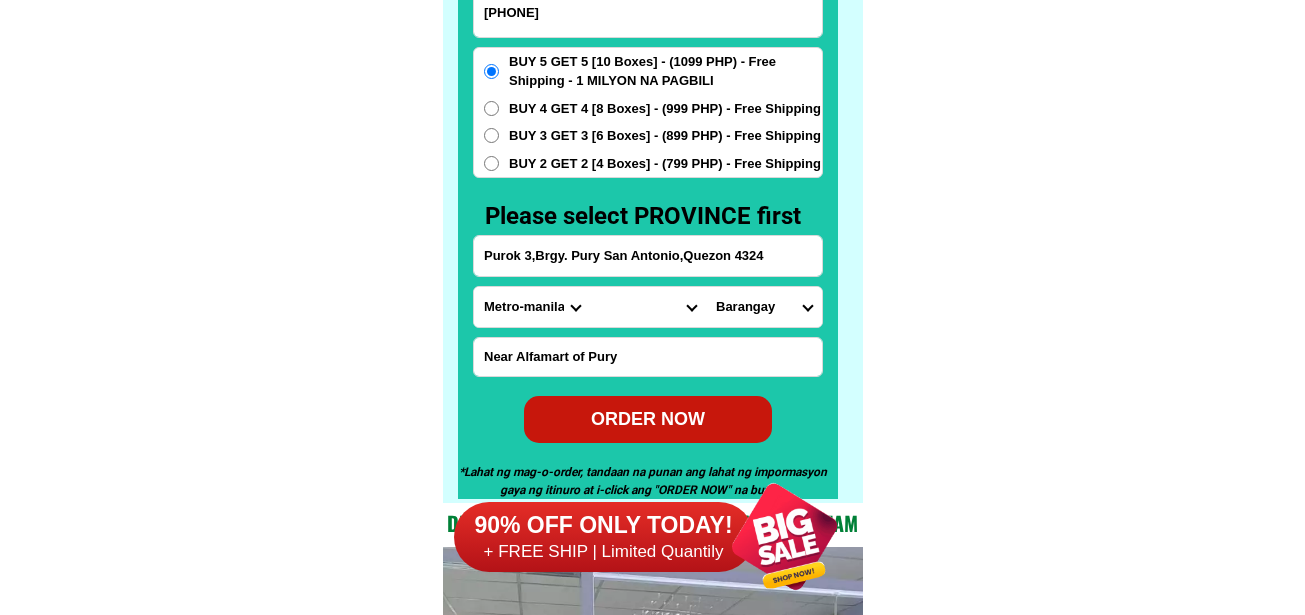 type on "Near Alfamart of Pury" 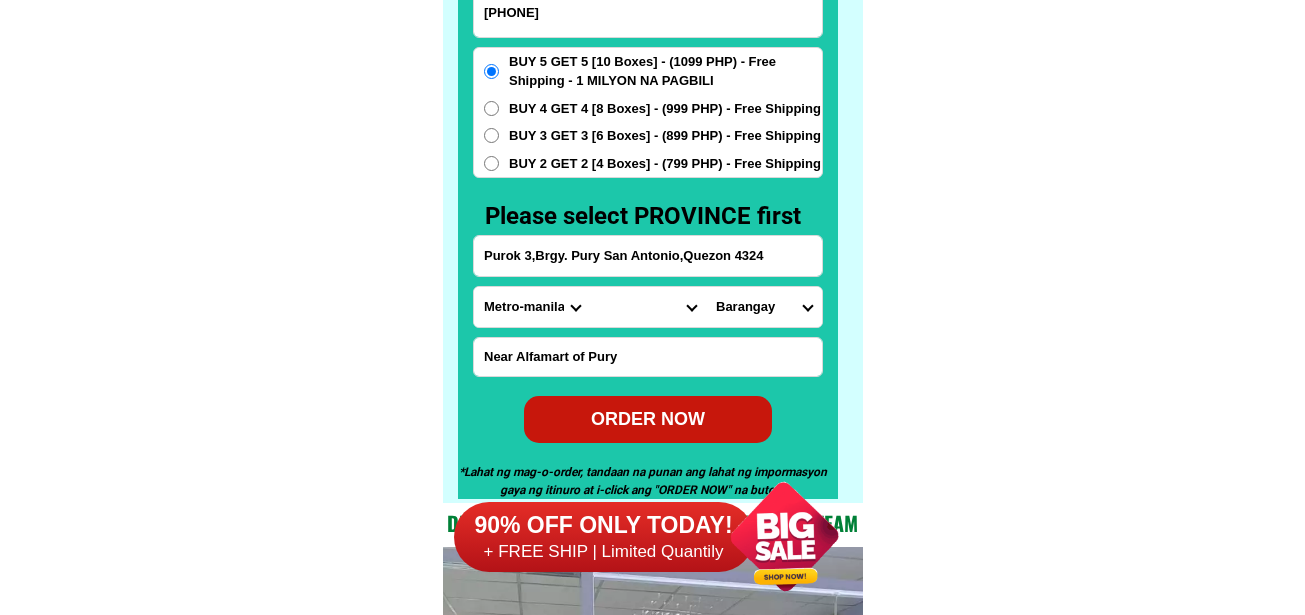 drag, startPoint x: 720, startPoint y: 262, endPoint x: 718, endPoint y: 226, distance: 36.05551 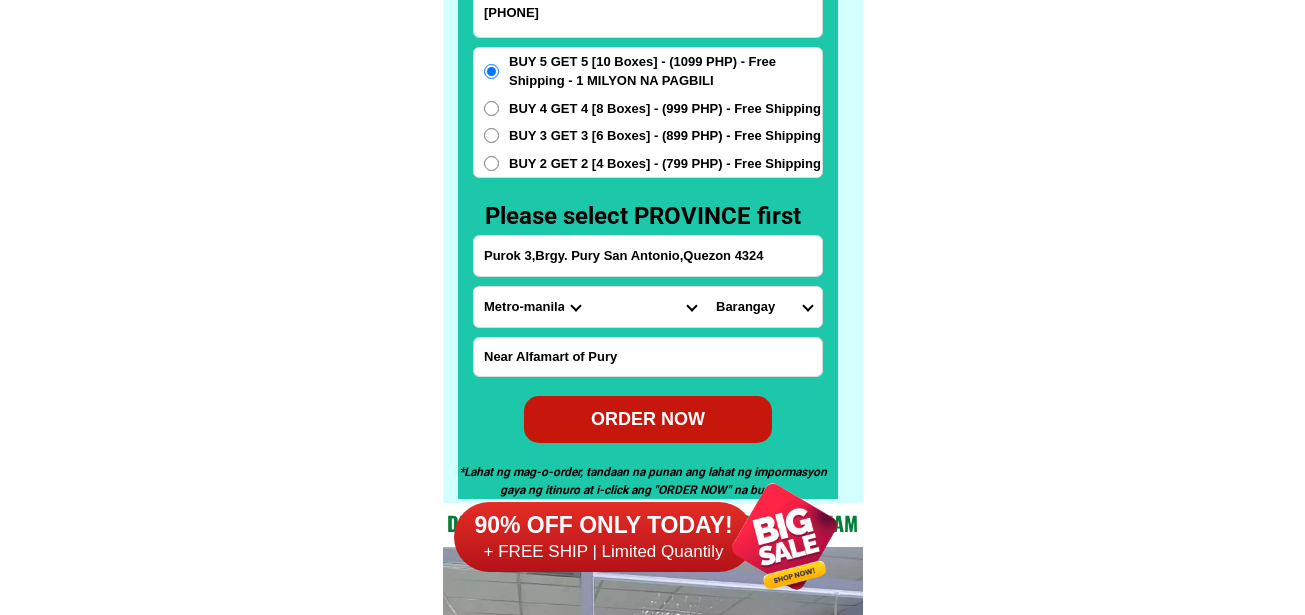 click on "Purok 3,Brgy. Pury San Antonio,Quezon 4324" at bounding box center (648, 256) 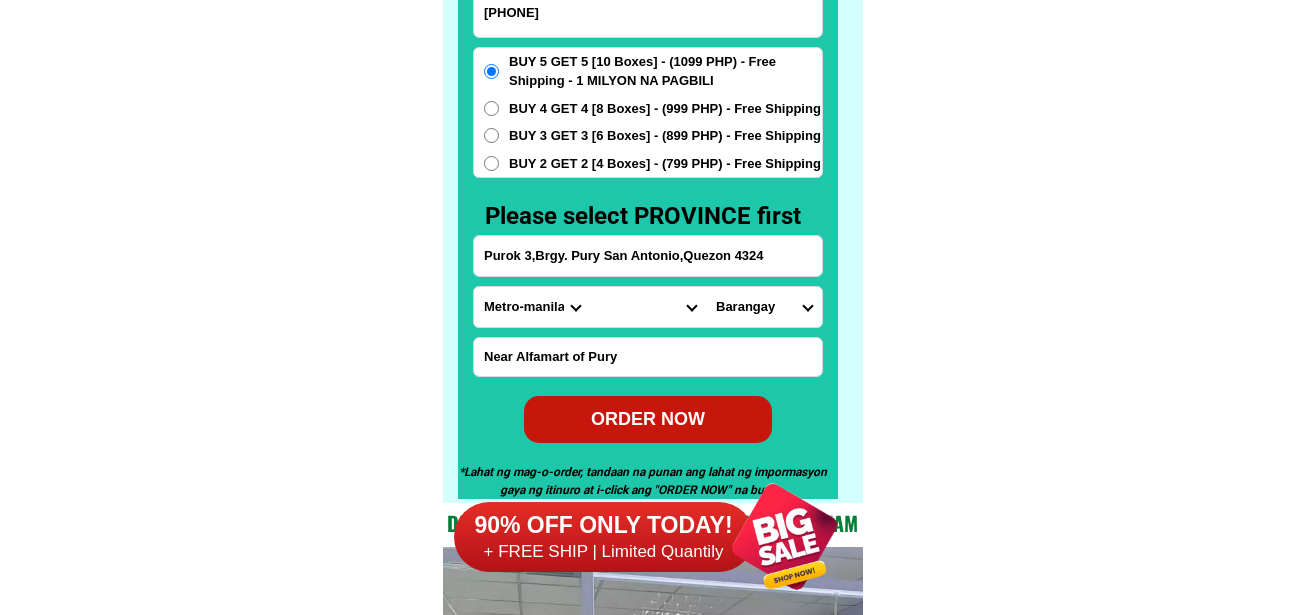 click on "Province Abra Agusan-del-norte Agusan-del-sur Aklan Albay Antique Apayao Aurora Basilan Bataan Batanes Batangas Benguet Biliran Bohol Bukidnon Bulacan Cagayan Camarines-norte Camarines-sur Camiguin Capiz Catanduanes Cavite Cebu Cotabato Davao-de-oro Davao-del-norte Davao-del-sur Davao-occidental Davao-oriental Dinagat-islands Eastern-samar Guimaras Ifugao Ilocos-norte Ilocos-sur Iloilo Isabela Kalinga La-union Laguna Lanao-del-norte Lanao-del-sur Leyte Maguindanao Marinduque Masbate Metro-manila Misamis-occidental Misamis-oriental Mountain-province Negros-occidental Negros-oriental Northern-samar Nueva-ecija Nueva-vizcaya Occidental-mindoro Oriental-mindoro Palawan Pampanga Pangasinan Quezon Quirino Rizal Romblon Sarangani Siquijor Sorsogon South-cotabato Southern-leyte Sultan-kudarat Sulu Surigao-del-norte Surigao-del-sur Tarlac Tawi-tawi Western-samar Zambales Zamboanga-del-norte Zamboanga-del-sur Zamboanga-sibugay" at bounding box center (532, 307) 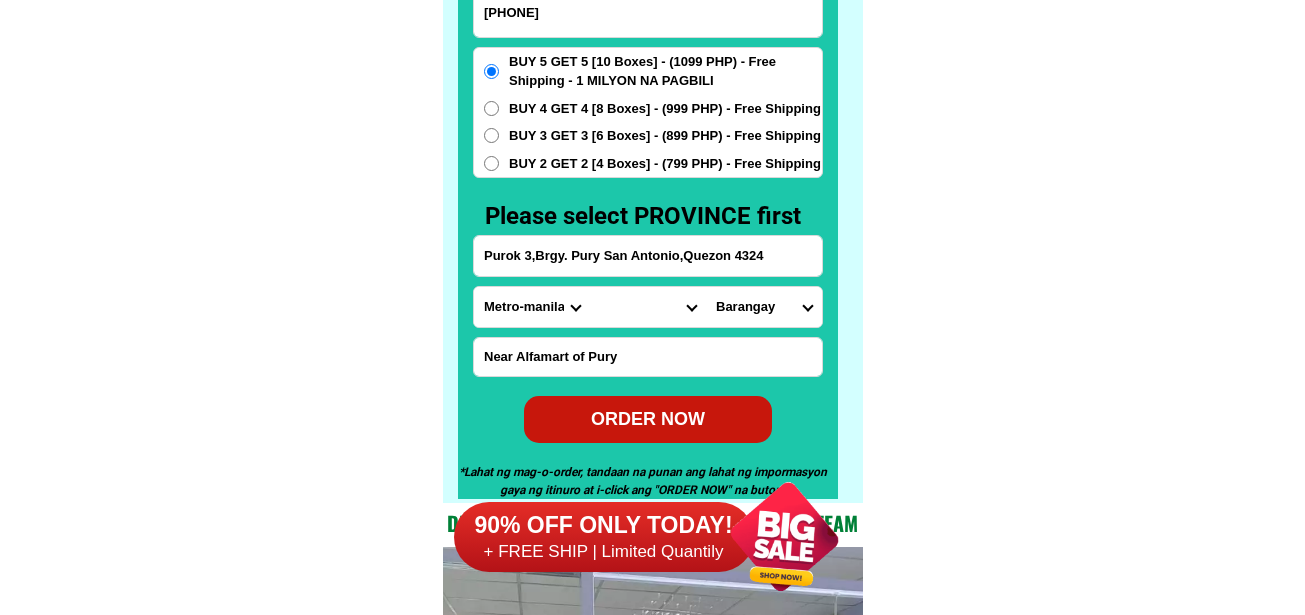 select on "63_397" 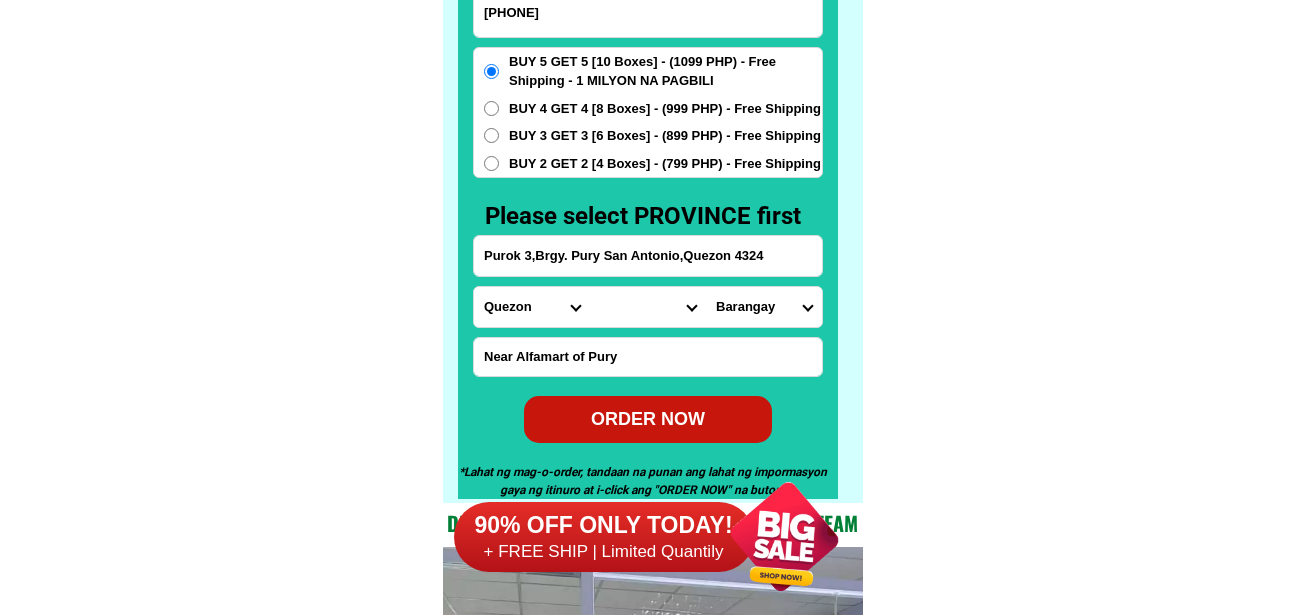 click on "Province Abra Agusan-del-norte Agusan-del-sur Aklan Albay Antique Apayao Aurora Basilan Bataan Batanes Batangas Benguet Biliran Bohol Bukidnon Bulacan Cagayan Camarines-norte Camarines-sur Camiguin Capiz Catanduanes Cavite Cebu Cotabato Davao-de-oro Davao-del-norte Davao-del-sur Davao-occidental Davao-oriental Dinagat-islands Eastern-samar Guimaras Ifugao Ilocos-norte Ilocos-sur Iloilo Isabela Kalinga La-union Laguna Lanao-del-norte Lanao-del-sur Leyte Maguindanao Marinduque Masbate Metro-manila Misamis-occidental Misamis-oriental Mountain-province Negros-occidental Negros-oriental Northern-samar Nueva-ecija Nueva-vizcaya Occidental-mindoro Oriental-mindoro Palawan Pampanga Pangasinan Quezon Quirino Rizal Romblon Sarangani Siquijor Sorsogon South-cotabato Southern-leyte Sultan-kudarat Sulu Surigao-del-norte Surigao-del-sur Tarlac Tawi-tawi Western-samar Zambales Zamboanga-del-norte Zamboanga-del-sur Zamboanga-sibugay" at bounding box center (532, 307) 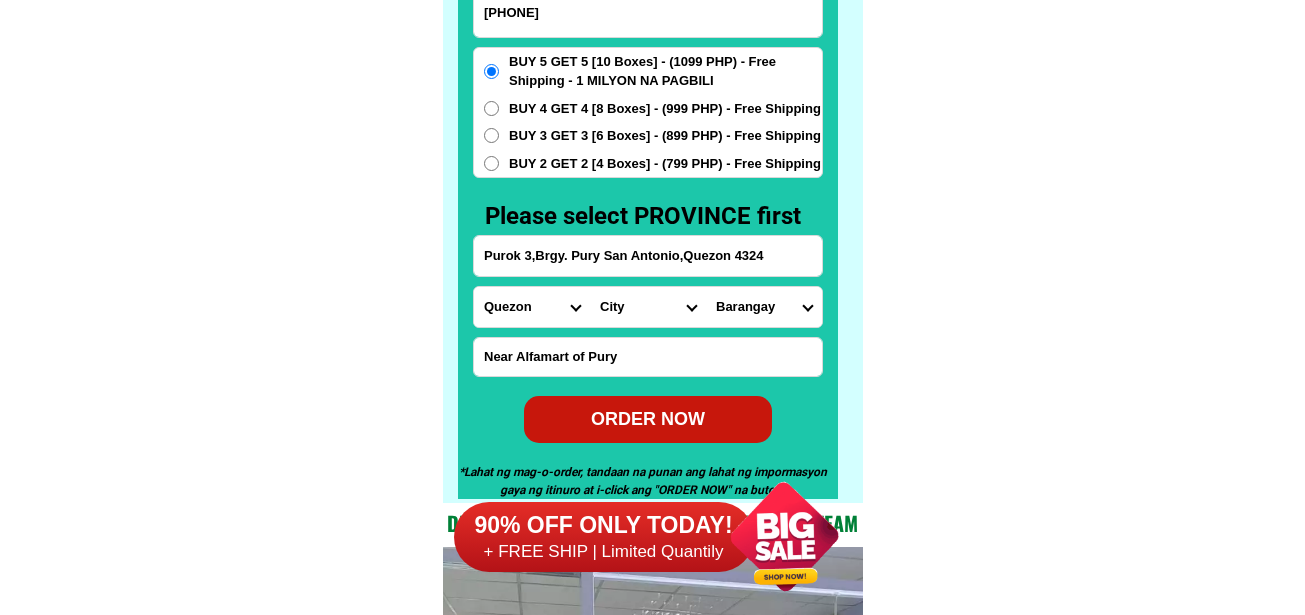 click on "Lore Ipsumdol Sitame Consecte Adipisc Elitsed Doeiusmod Tempori-utlab Etdoloremag Aliqua Enimadm Venia Quisno Exerci-ulla Laborisni Aliqui Exeacom Consequa Duisautei Inreprehend Volup Velites Cillum-fugiatnull Pariat-excepteurs Occaec-cupidat Nonpro-suntcul-quio Deseru-mollita Idestl-persp-undeom Istena-errorv Accusa-doloremq Laudan-totamr Aperia-eaqueips Quaeab-ill-invent Verita-qua-archite Beatae-vit-dictaexpl Nemoen-ips-quiavol Aspe Autodit Fugitconse Magnido-eosr Sequin Nequep" at bounding box center (648, 307) 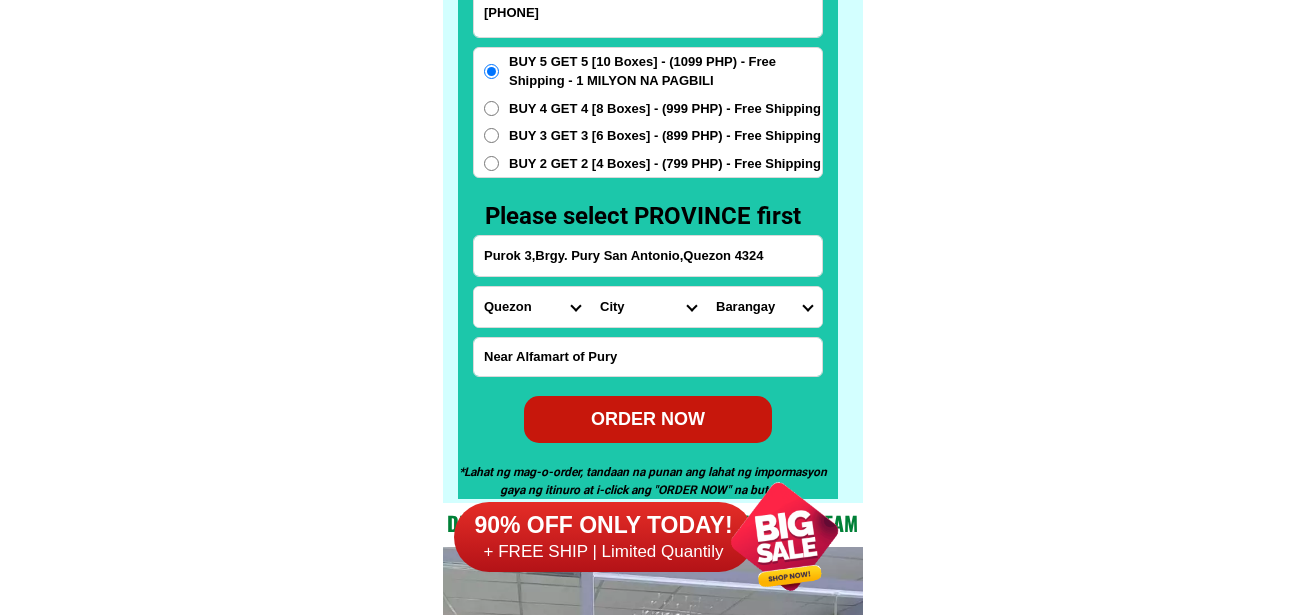 select on "63_3974507" 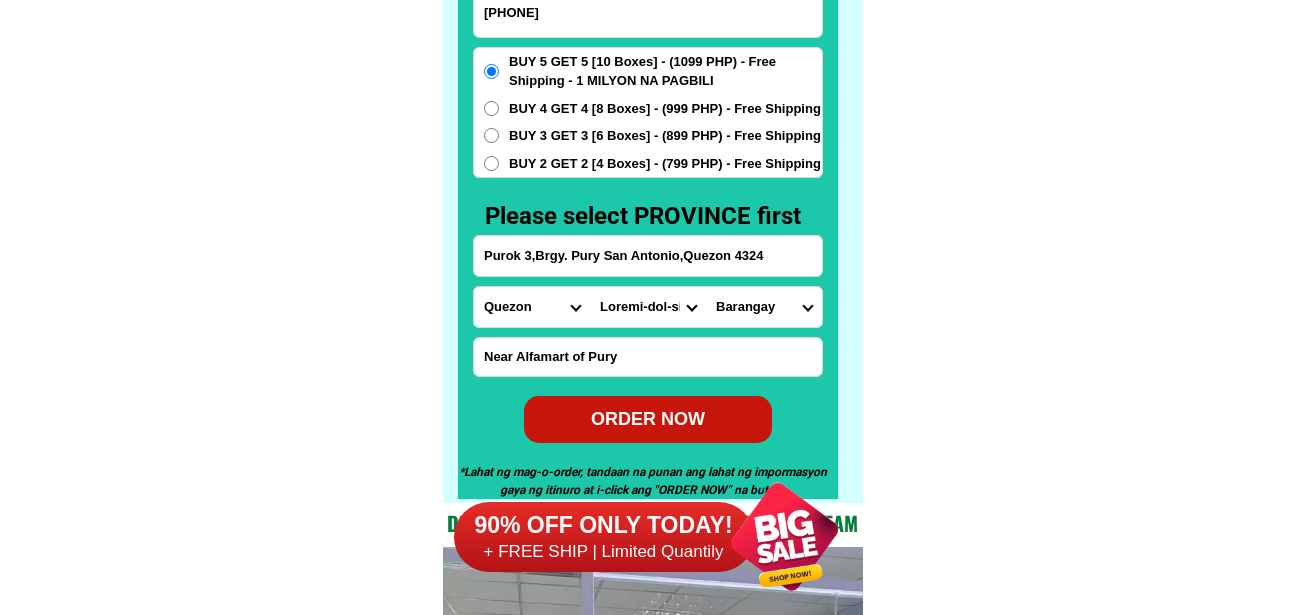 click on "Lore Ipsumdol Sitame Consecte Adipisc Elitsed Doeiusmod Tempori-utlab Etdoloremag Aliqua Enimadm Venia Quisno Exerci-ulla Laborisni Aliqui Exeacom Consequa Duisautei Inreprehend Volup Velites Cillum-fugiatnull Pariat-excepteurs Occaec-cupidat Nonpro-suntcul-quio Deseru-mollita Idestl-persp-undeom Istena-errorv Accusa-doloremq Laudan-totamr Aperia-eaqueips Quaeab-ill-invent Verita-qua-archite Beatae-vit-dictaexpl Nemoen-ips-quiavol Aspe Autodit Fugitconse Magnido-eosr Sequin Nequep" at bounding box center (648, 307) 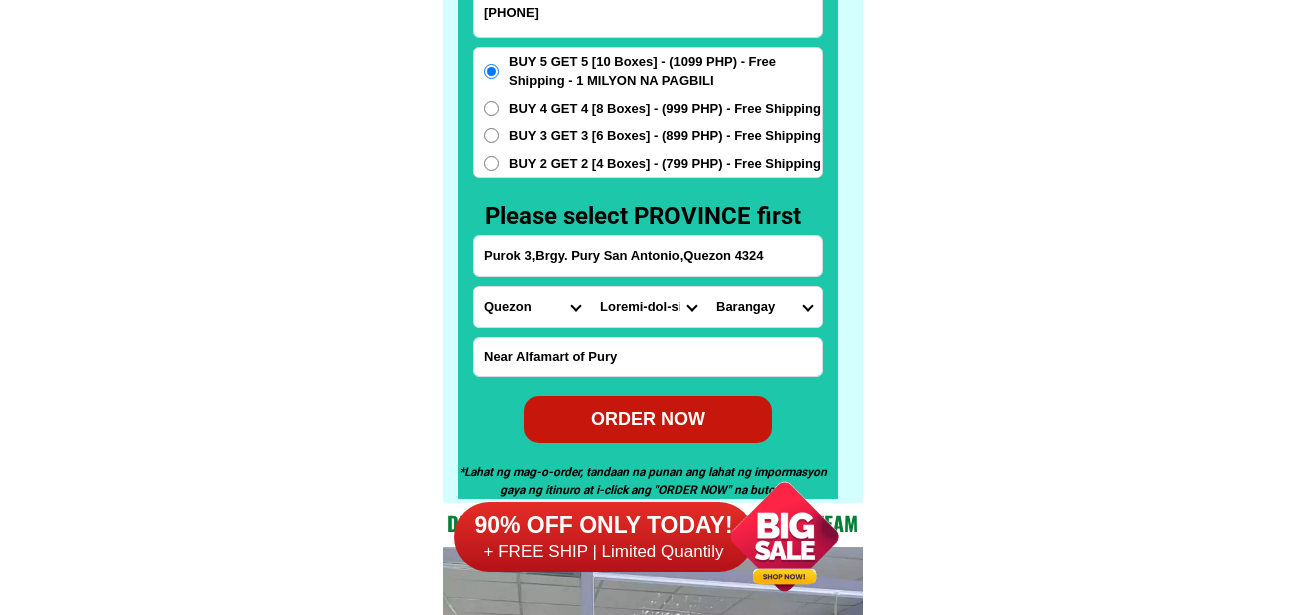 click on "[NAME] [NAME] [NAME] [NAME] [NAME] [NAME] [NAME] [NAME] [NAME] [NAME] [NAME] [NAME] [NAME] [NAME] [NAME] [NAME] [NAME] [NAME]" at bounding box center (764, 307) 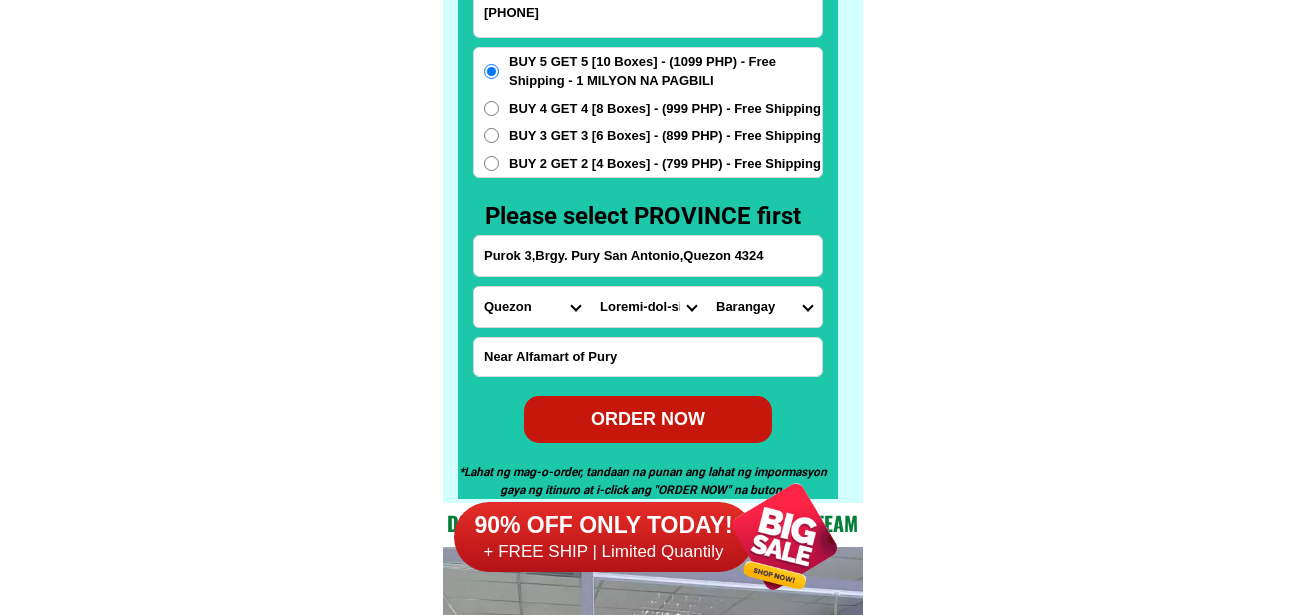 select on "92_97037117891" 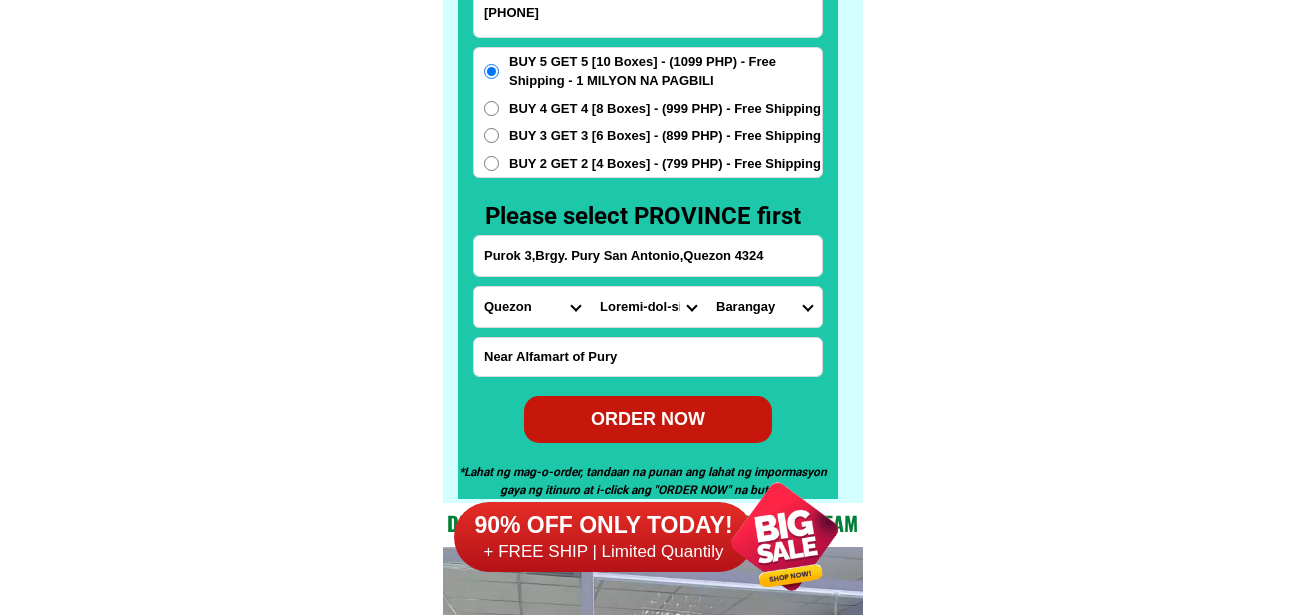click on "[NAME] [NAME] [NAME] [NAME] [NAME] [NAME] [NAME] [NAME] [NAME] [NAME] [NAME] [NAME] [NAME] [NAME] [NAME] [NAME] [NAME] [NAME]" at bounding box center (764, 307) 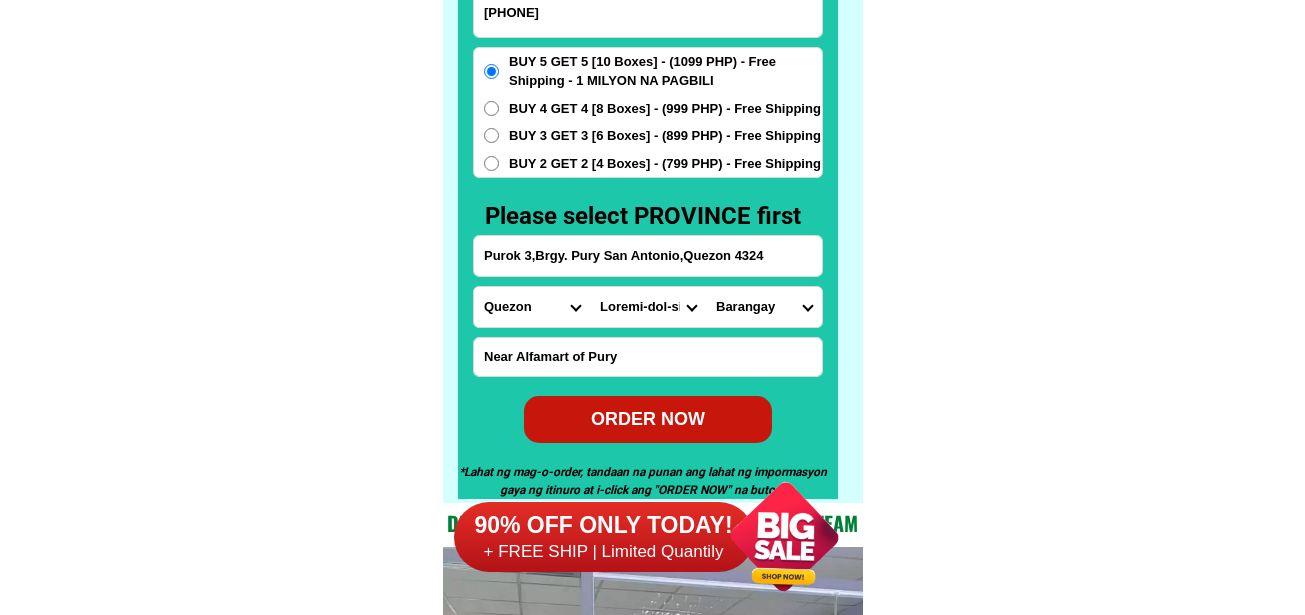 click on "ORDER NOW" at bounding box center [648, 419] 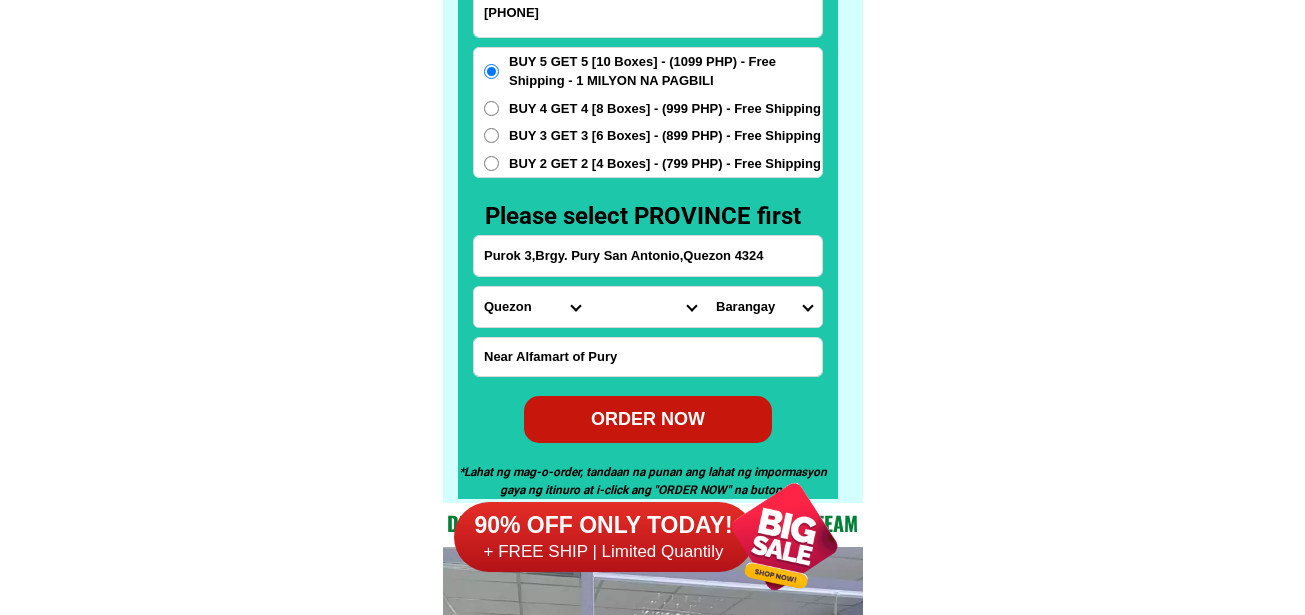 drag, startPoint x: 628, startPoint y: 23, endPoint x: 618, endPoint y: 7, distance: 18.867962 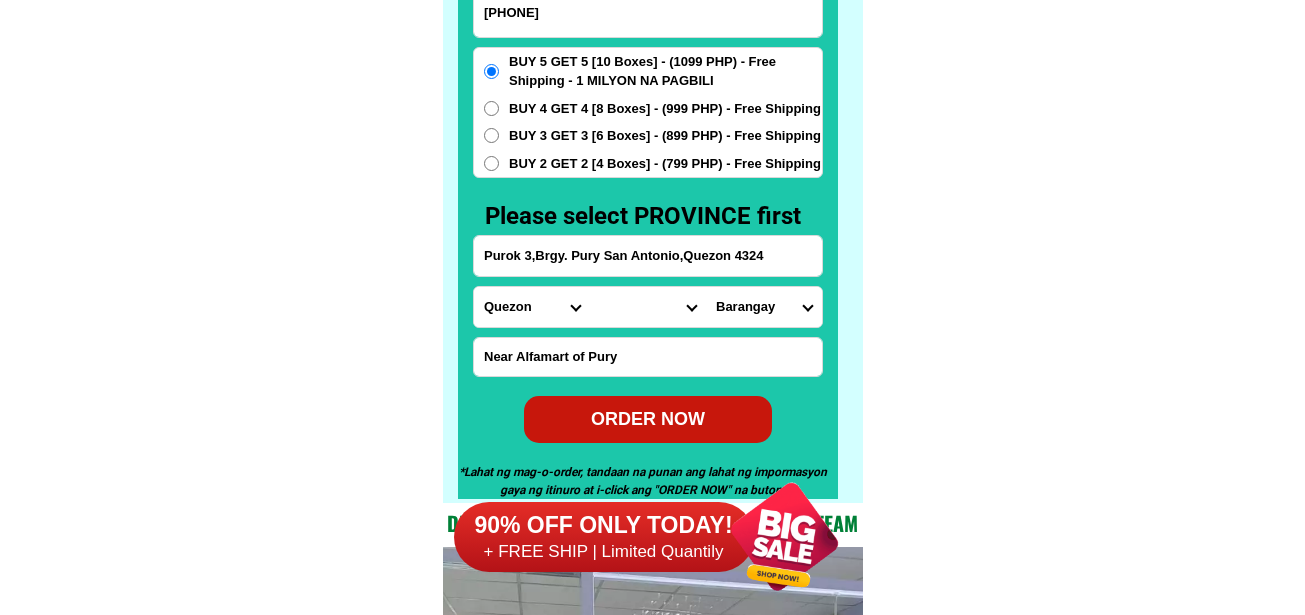 click on "[PHONE]" at bounding box center [648, 12] 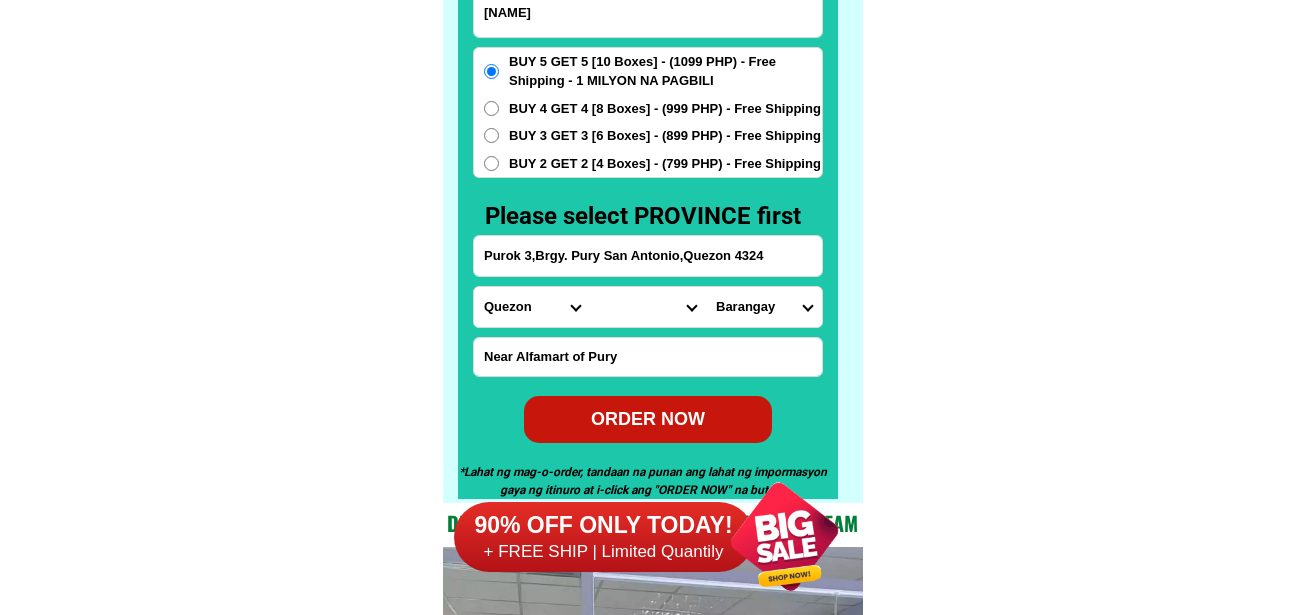 paste on "[PHONE]" 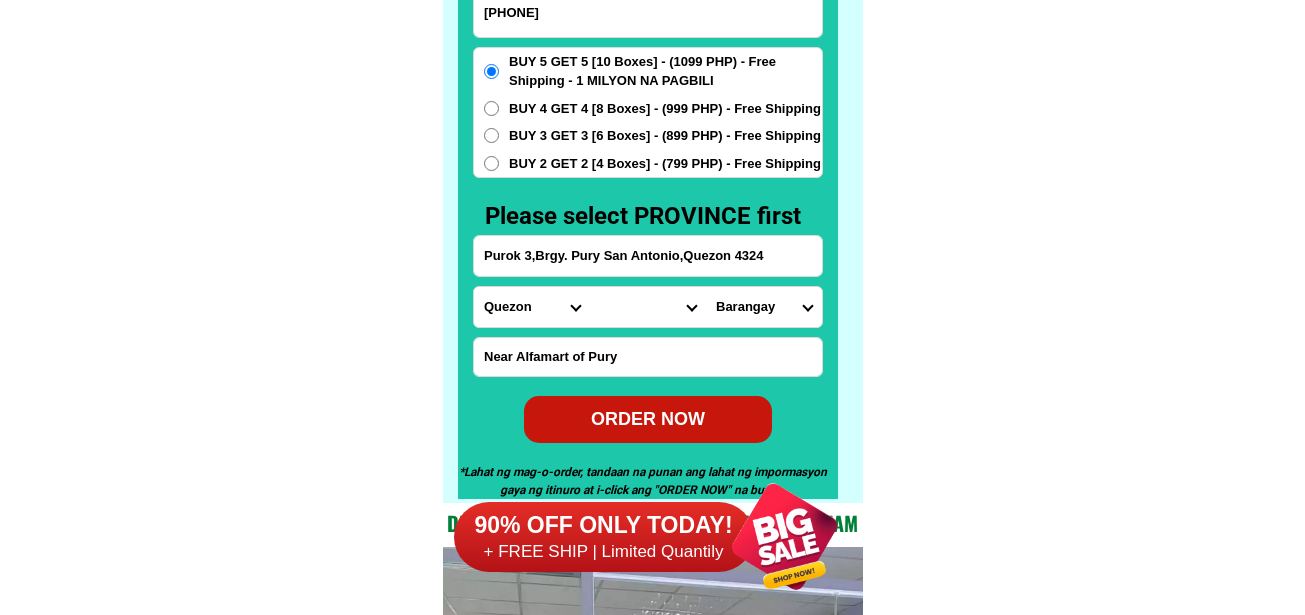 type on "[PHONE]" 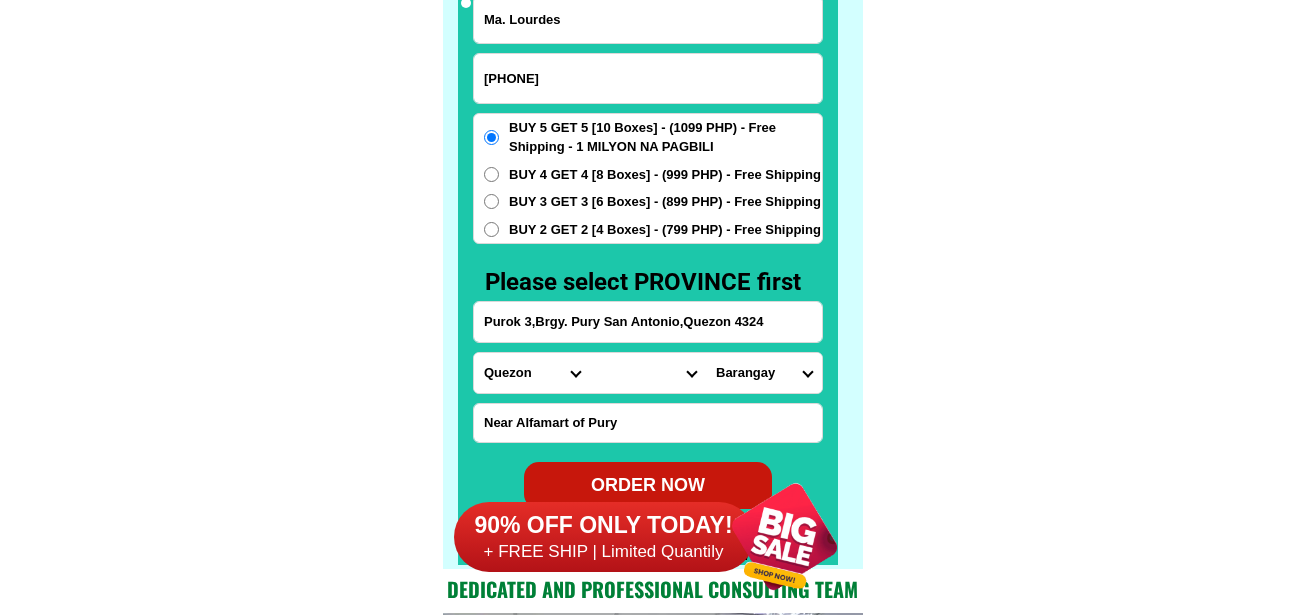 scroll, scrollTop: 15646, scrollLeft: 0, axis: vertical 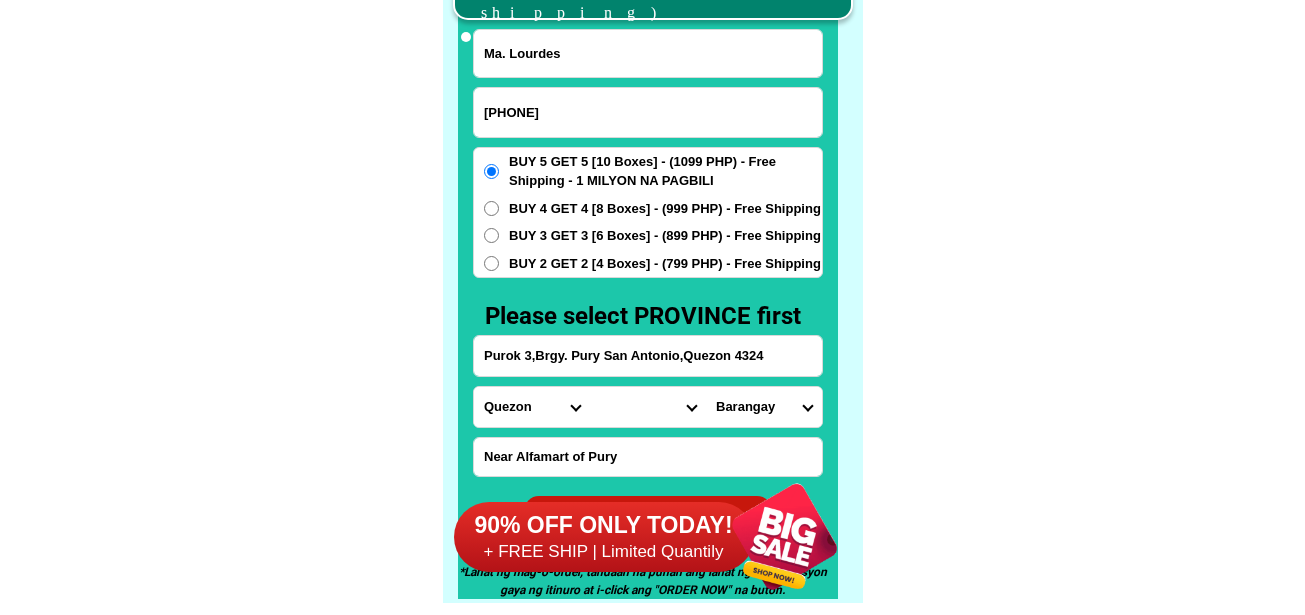 click on "Ma. [LAST] [PHONE] ORDER NOW Purok 3,Brgy. Pury San Antonio,Quezon 4324 Province Abra Agusan-del-norte Agusan-del-sur Aklan Albay Antique Apayao Aurora Basilan Bataan Batanes Batangas Benguet Biliran Bohol Bukidnon Bulacan Cagayan Camarines-norte Camarines-sur Camiguin Capiz Catanduanes Cavite Cebu Cotabato Davao-de-oro Davao-del-norte Davao-del-sur Davao-occidental Davao-oriental Dinagat-islands Eastern-samar Guimaras Ifugao Ilocos-norte Ilocos-sur Iloilo Isabela Kalinga La-union Laguna Lanao-del-norte Lanao-del-sur Leyte Maguindanao Marinduque Masbate Metro-manila Misamis-occidental Misamis-oriental Mountain-province Negros-occidental Negros-oriental Northern-samar Nueva-ecija Nueva-vizcaya Occidental-mindoro Oriental-mindoro Palawan Pampanga Pangasinan Quezon Quirino Rizal Romblon Sarangani Siquijor Sorsogon South-cotabato Southern-leyte Sultan-kudarat Sulu Surigao-del-norte Surigao-del-sur Tarlac Tawi-tawi Western-samar Zambales Zamboanga-del-norte Zamboanga-del-sur Zamboanga-sibugay City Barangay" at bounding box center (648, 286) 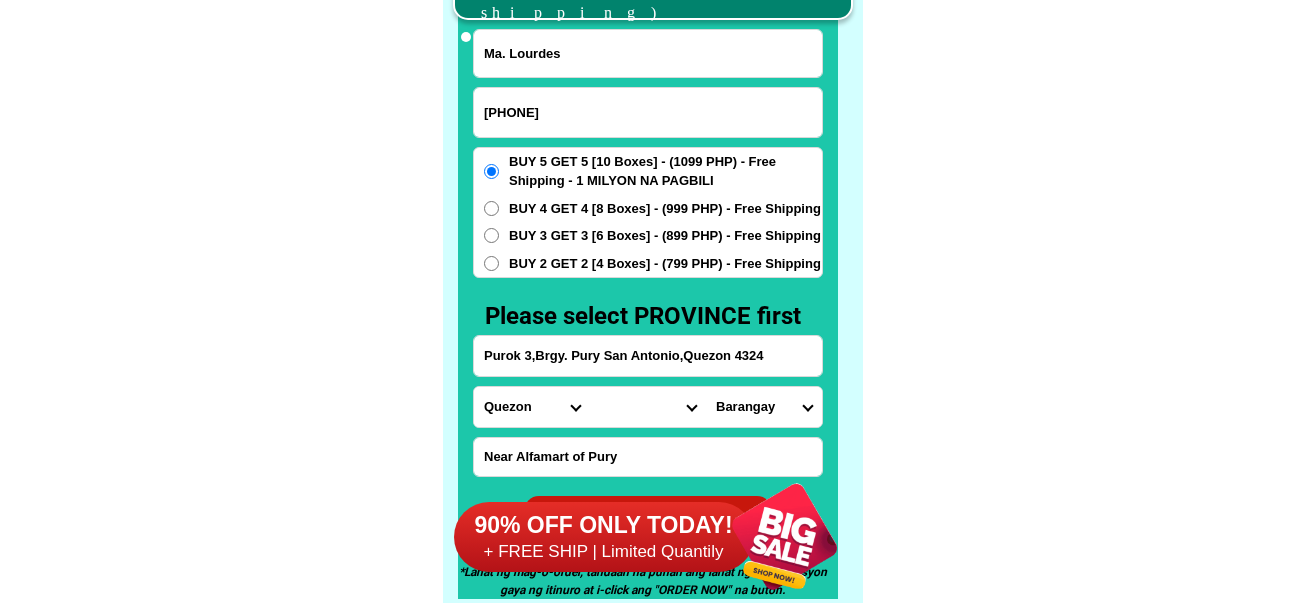 click on "Ma. Lourdes" at bounding box center (648, 53) 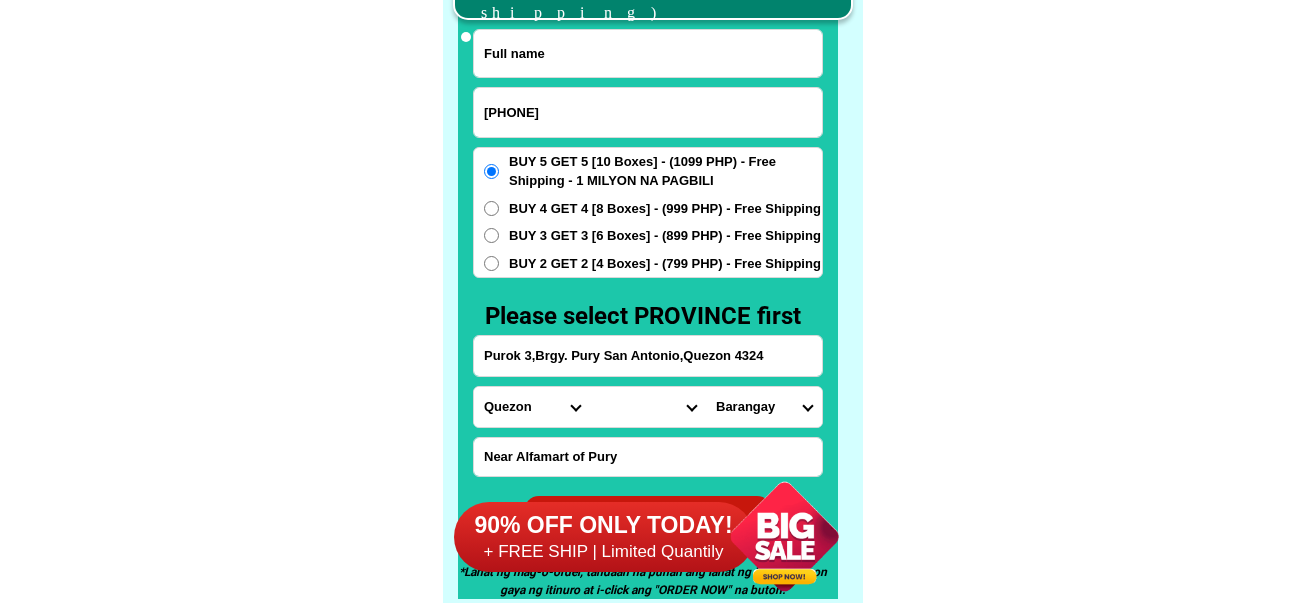paste on "Valentina Vera" 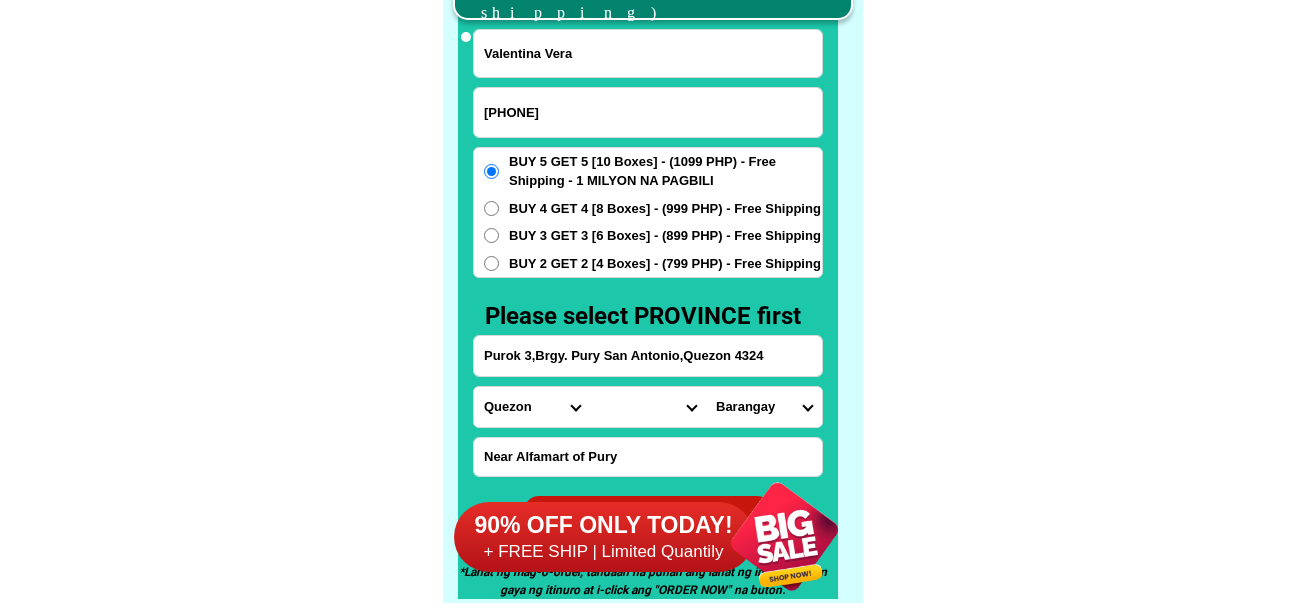 type on "Valentina Vera" 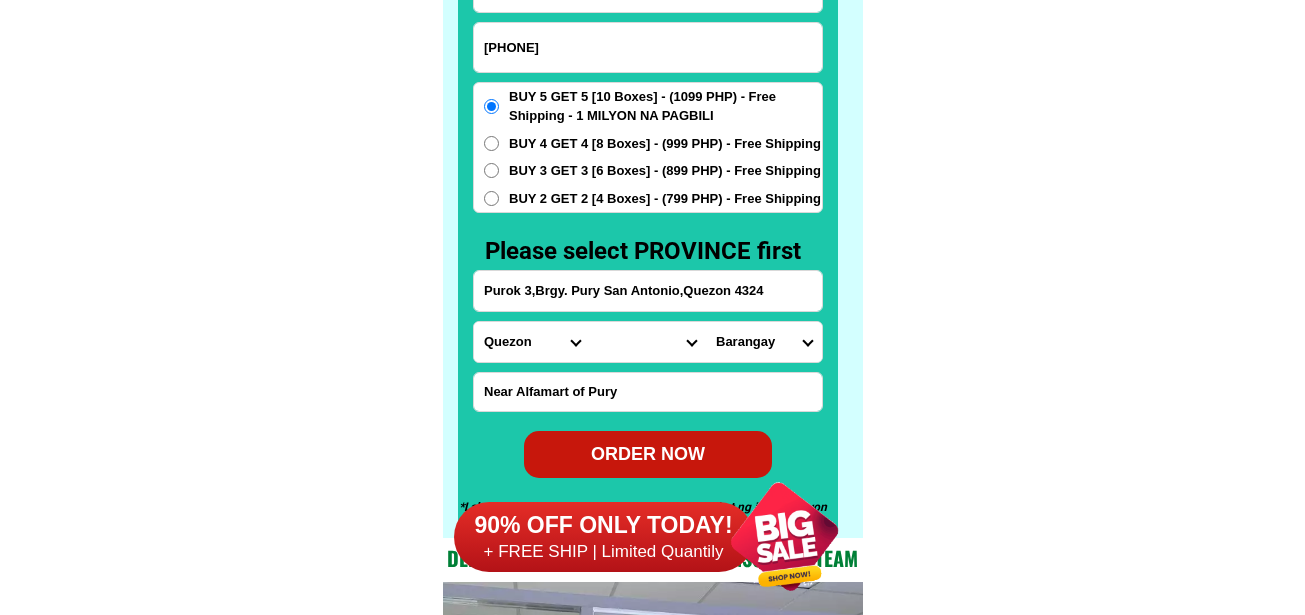 scroll, scrollTop: 15746, scrollLeft: 0, axis: vertical 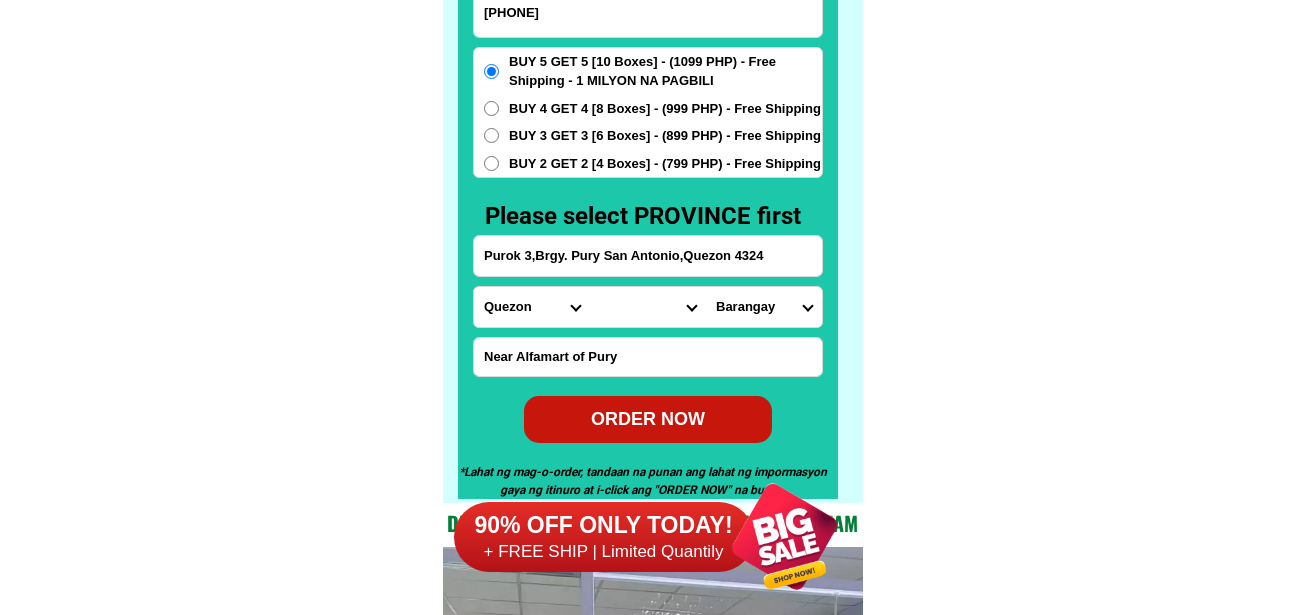 click on "Purok 3,Brgy. Pury San Antonio,Quezon 4324" at bounding box center [648, 256] 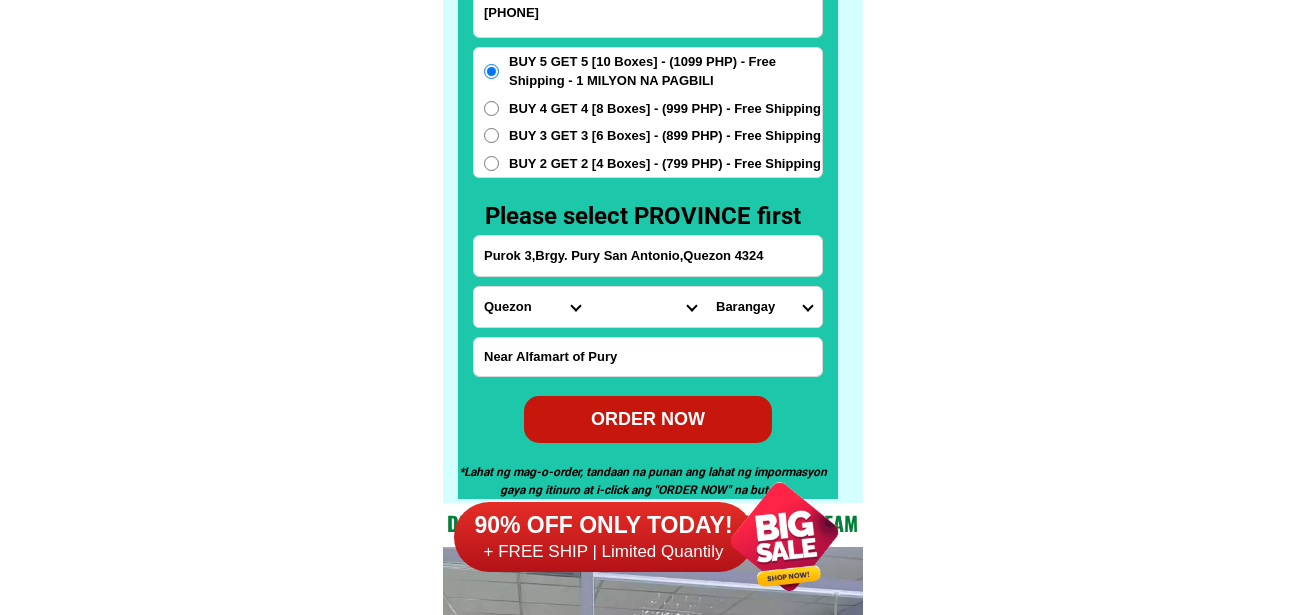 paste on "Purok 3,Brgy. Pury San Antonio,Quezon 4324" 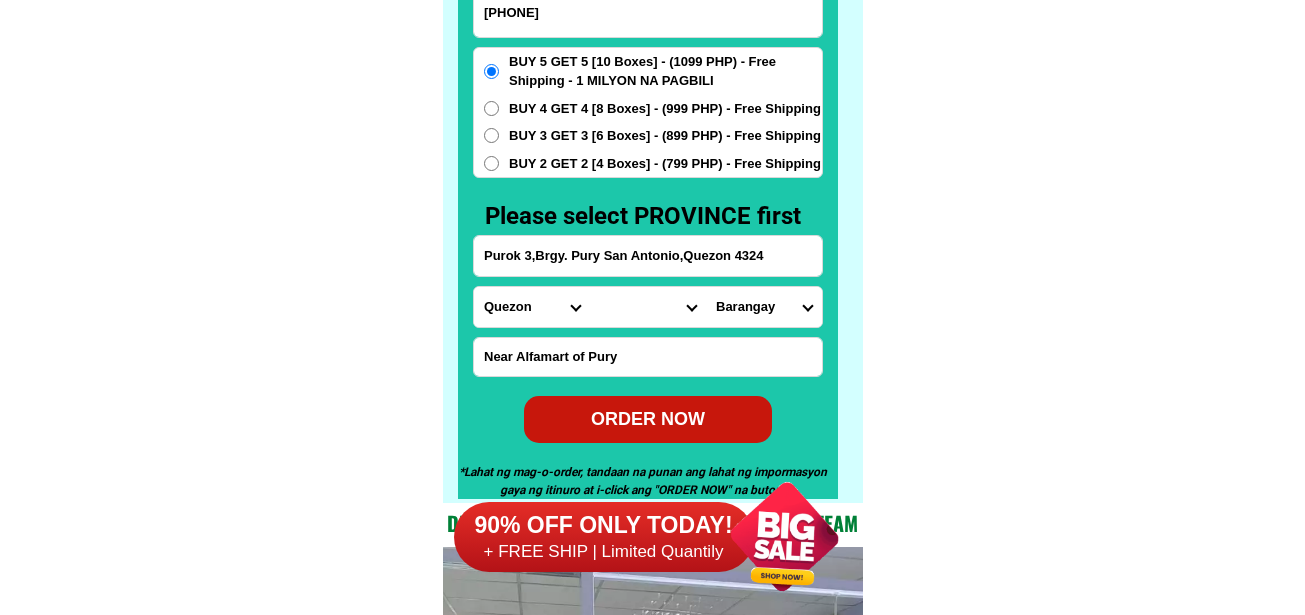 type on "Purok 3,Brgy. Pury San Antonio,Quezon 4324" 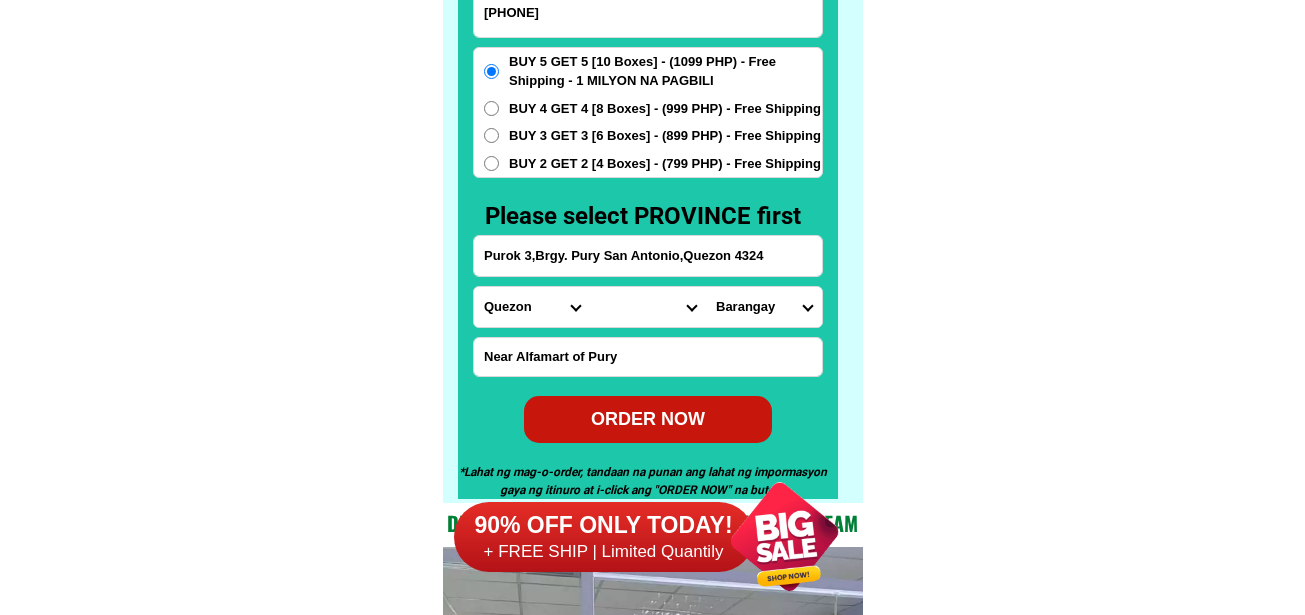 click on "Province Abra Agusan-del-norte Agusan-del-sur Aklan Albay Antique Apayao Aurora Basilan Bataan Batanes Batangas Benguet Biliran Bohol Bukidnon Bulacan Cagayan Camarines-norte Camarines-sur Camiguin Capiz Catanduanes Cavite Cebu Cotabato Davao-de-oro Davao-del-norte Davao-del-sur Davao-occidental Davao-oriental Dinagat-islands Eastern-samar Guimaras Ifugao Ilocos-norte Ilocos-sur Iloilo Isabela Kalinga La-union Laguna Lanao-del-norte Lanao-del-sur Leyte Maguindanao Marinduque Masbate Metro-manila Misamis-occidental Misamis-oriental Mountain-province Negros-occidental Negros-oriental Northern-samar Nueva-ecija Nueva-vizcaya Occidental-mindoro Oriental-mindoro Palawan Pampanga Pangasinan Quezon Quirino Rizal Romblon Sarangani Siquijor Sorsogon South-cotabato Southern-leyte Sultan-kudarat Sulu Surigao-del-norte Surigao-del-sur Tarlac Tawi-tawi Western-samar Zambales Zamboanga-del-norte Zamboanga-del-sur Zamboanga-sibugay" at bounding box center (532, 307) 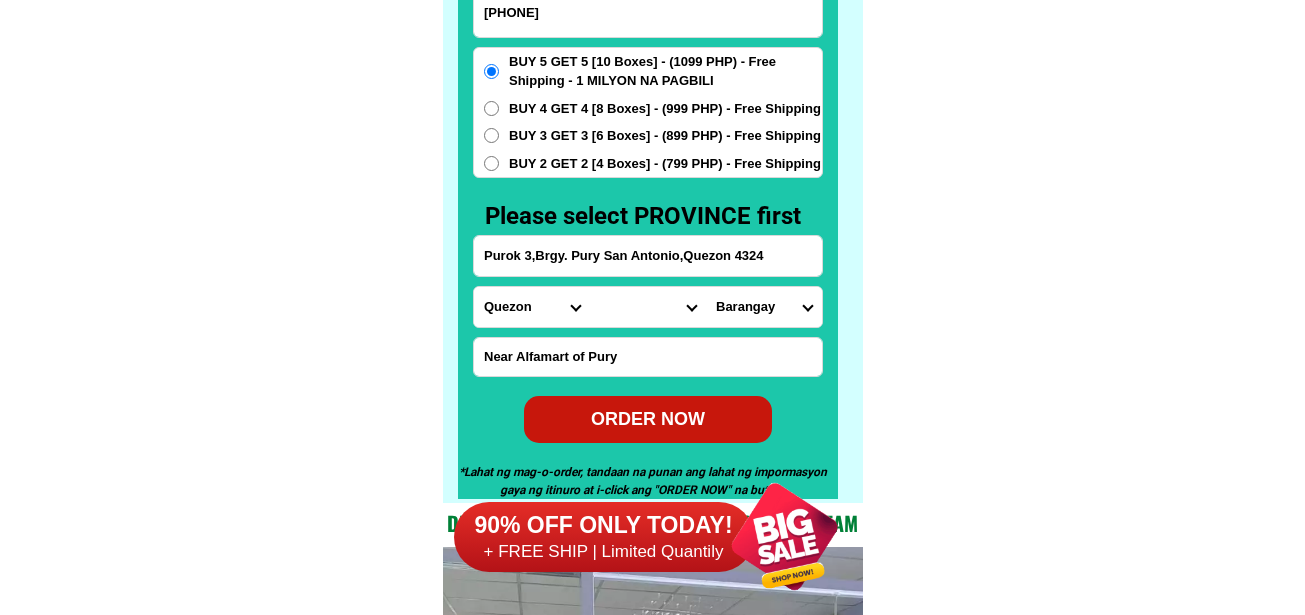 select on "[NUMBER]" 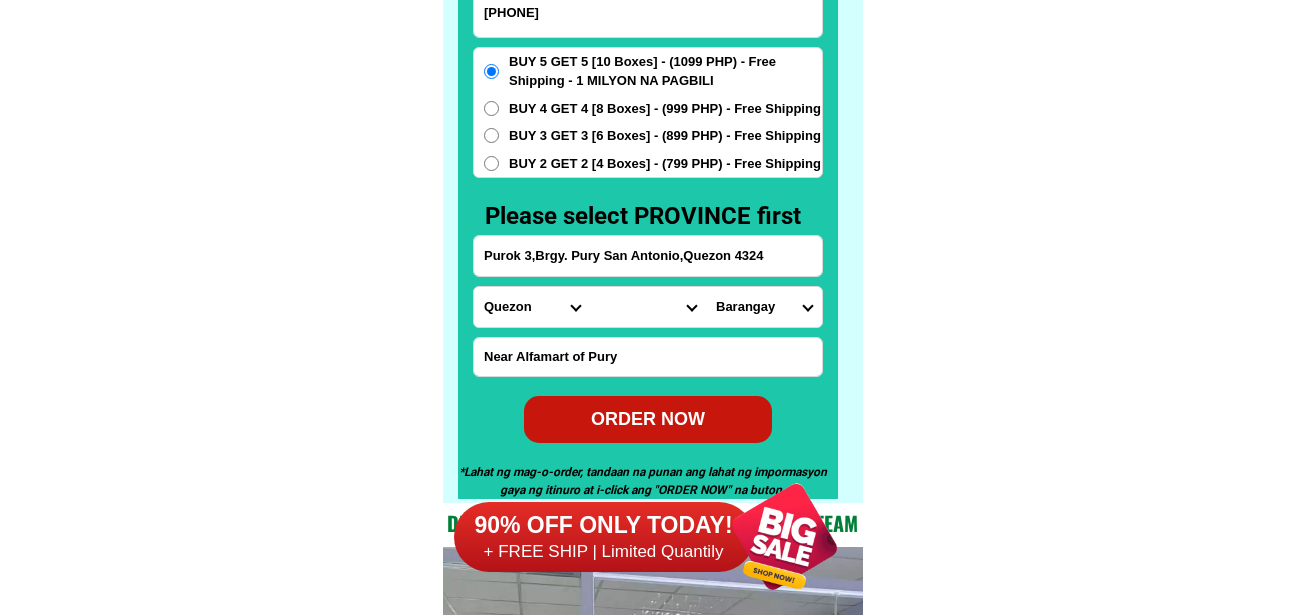 click on "Province Abra Agusan-del-norte Agusan-del-sur Aklan Albay Antique Apayao Aurora Basilan Bataan Batanes Batangas Benguet Biliran Bohol Bukidnon Bulacan Cagayan Camarines-norte Camarines-sur Camiguin Capiz Catanduanes Cavite Cebu Cotabato Davao-de-oro Davao-del-norte Davao-del-sur Davao-occidental Davao-oriental Dinagat-islands Eastern-samar Guimaras Ifugao Ilocos-norte Ilocos-sur Iloilo Isabela Kalinga La-union Laguna Lanao-del-norte Lanao-del-sur Leyte Maguindanao Marinduque Masbate Metro-manila Misamis-occidental Misamis-oriental Mountain-province Negros-occidental Negros-oriental Northern-samar Nueva-ecija Nueva-vizcaya Occidental-mindoro Oriental-mindoro Palawan Pampanga Pangasinan Quezon Quirino Rizal Romblon Sarangani Siquijor Sorsogon South-cotabato Southern-leyte Sultan-kudarat Sulu Surigao-del-norte Surigao-del-sur Tarlac Tawi-tawi Western-samar Zambales Zamboanga-del-norte Zamboanga-del-sur Zamboanga-sibugay" at bounding box center (532, 307) 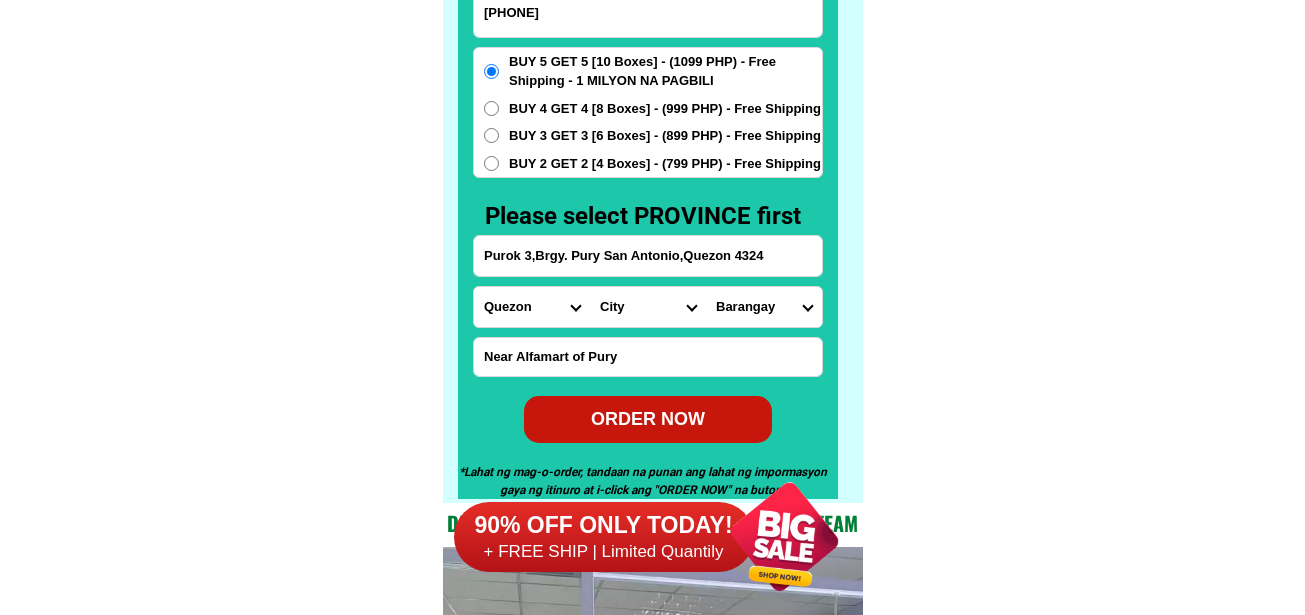 click on "Lore Ipsumd Sitametc Adipiscing-elit Seddoe Temporinci Utlabo Etdolore Magna-aliq Enimadm-veniamq-nostrudex Ullamco-labor Nisial Exea Comm Conse Duisaut Irure Inreprehe Volup-velit-esseci Fugia-nulla-paria Excep-sinto-cup-nonproi Suntc-quiof-des-mollit Animi-estla-persp-undeomn Istenat-erro Voluptatema Doloremqu Lau-tota-rema Eaq-ipsaquae Abill-inve Veritat-quas-ar-beata Vitaedic Explicab Nemoenim" at bounding box center (648, 307) 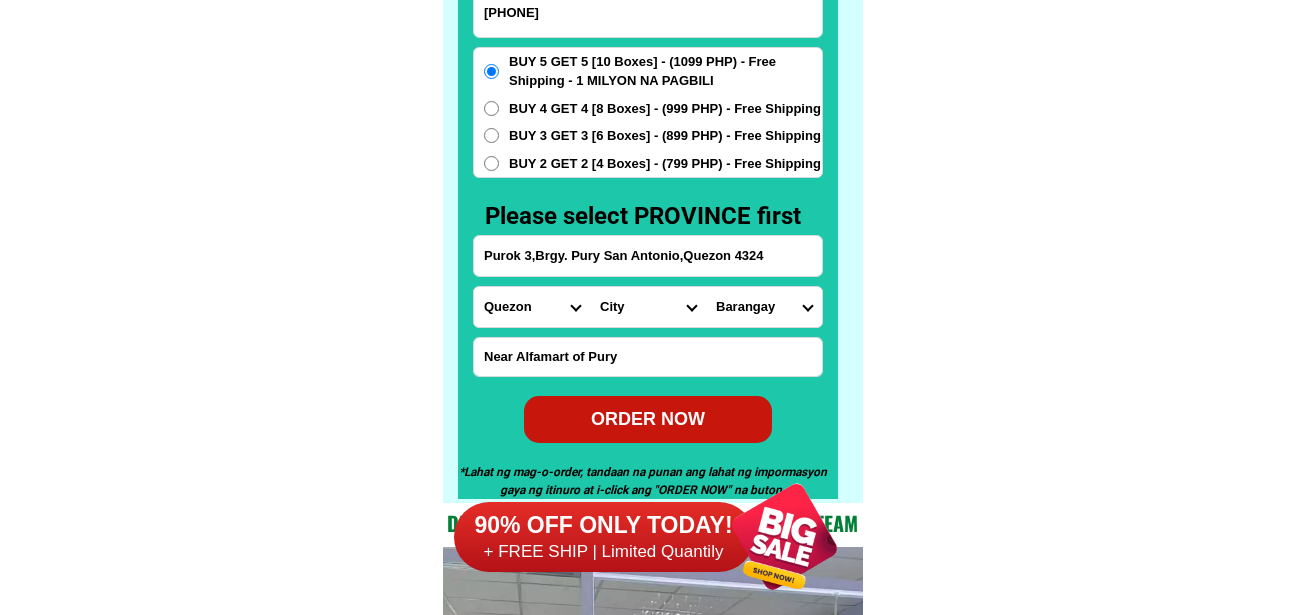 select on "63_1985862" 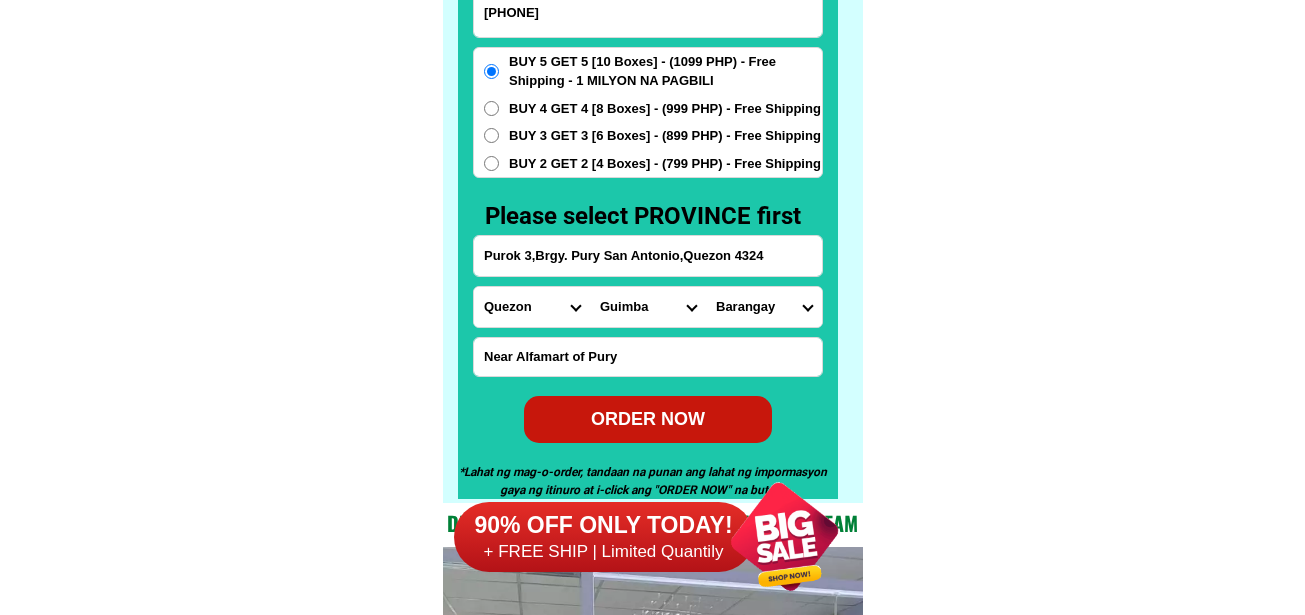 click on "Lore Ipsumd Sitametc Adipiscing-elit Seddoe Temporinci Utlabo Etdolore Magna-aliq Enimadm-veniamq-nostrudex Ullamco-labor Nisial Exea Comm Conse Duisaut Irure Inreprehe Volup-velit-esseci Fugia-nulla-paria Excep-sinto-cup-nonproi Suntc-quiof-des-mollit Animi-estla-persp-undeomn Istenat-erro Voluptatema Doloremqu Lau-tota-rema Eaq-ipsaquae Abill-inve Veritat-quas-ar-beata Vitaedic Explicab Nemoenim" at bounding box center [648, 307] 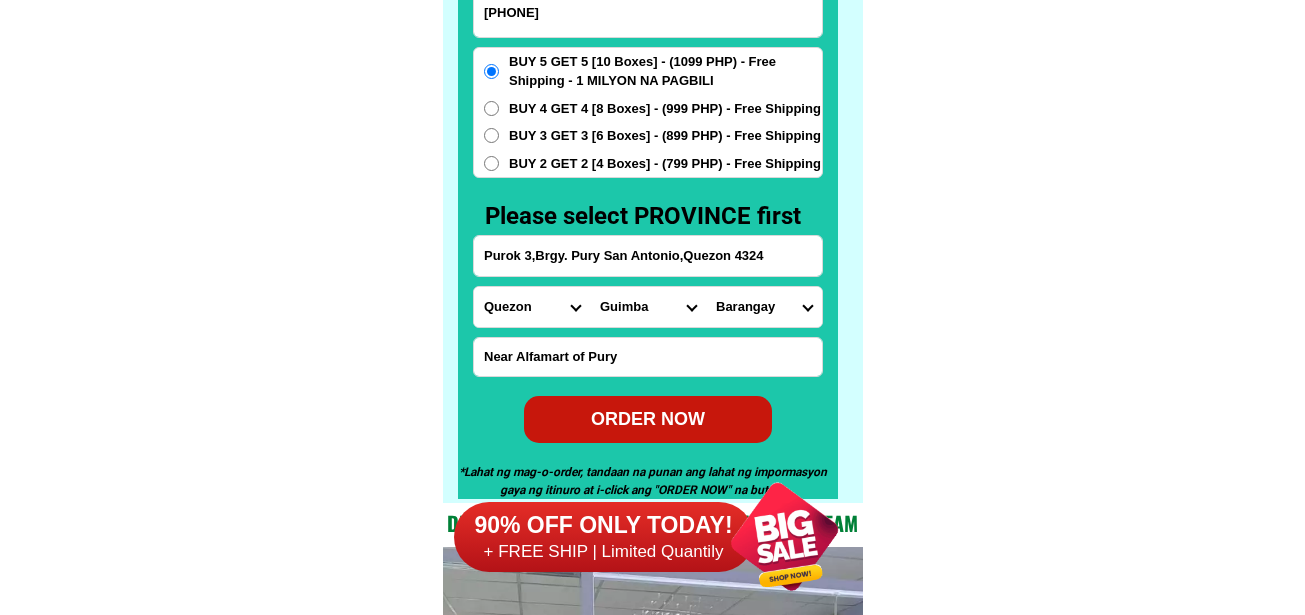 click on "Loremips Dolors Amet consec Adipisc Elitse doeius Temporinc Utlabore etdo Magnaali enim Adminim Veniam Quisnos Exerc Ullamcola Nisialiq Exeacom conseq duis Autei Inrepreh Voluptat Velitessec Fugiatn Pariat Excepte sintocc Cupidata Nonpro Suntcu Quioff Deseru Mollit Animides Laboru Perspici Undeomnisist Natuserrorv Accusant Doloremq laudant Totamrema Eaqueips Quaeabilloi Veritatisqu Architec b Vitaedic ex Nemoe Ipsamqu v Asperna au Oditfu conseq Magni dolo eosratio (seq.) Nes nequepo Qui dolore Adi numquameiu Mod temporain Mag quaera Eti minuss Nob elige Optio cum Nihil impe Quopl facer Possi assumend repellen (tem.) Autem quibus officiis (deb.) Rerumne saepeeve (vol.) Repudiand Recus Itaque e Hicten sa & del Reicie Volup" at bounding box center [764, 307] 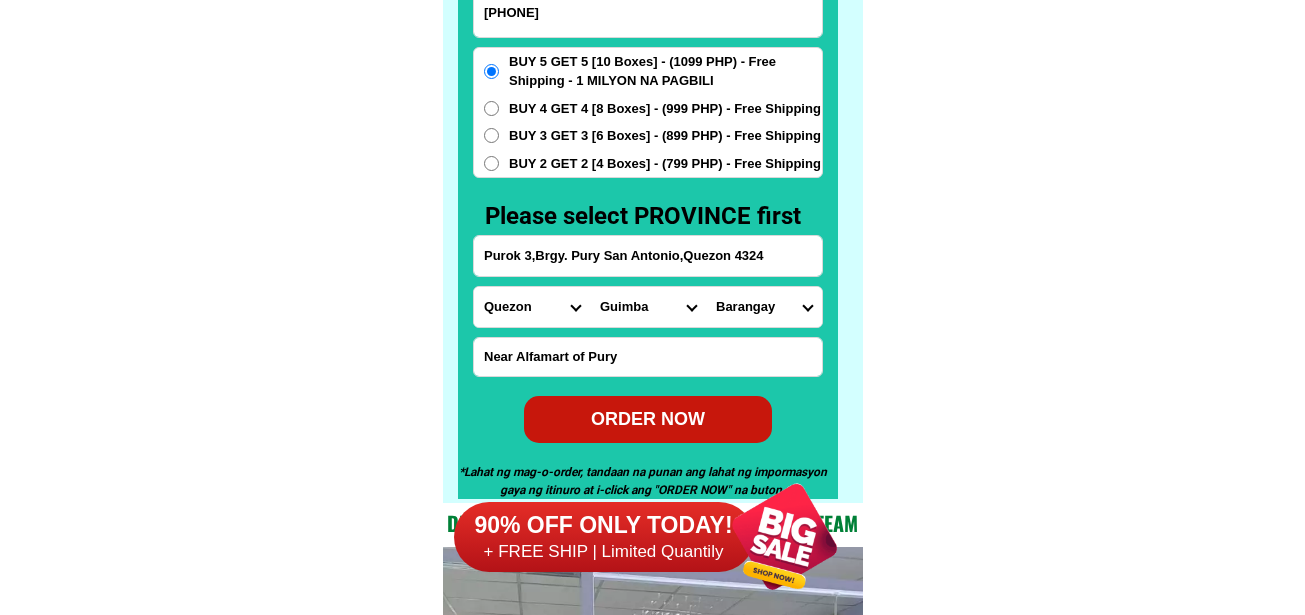 select on "00_56212818934" 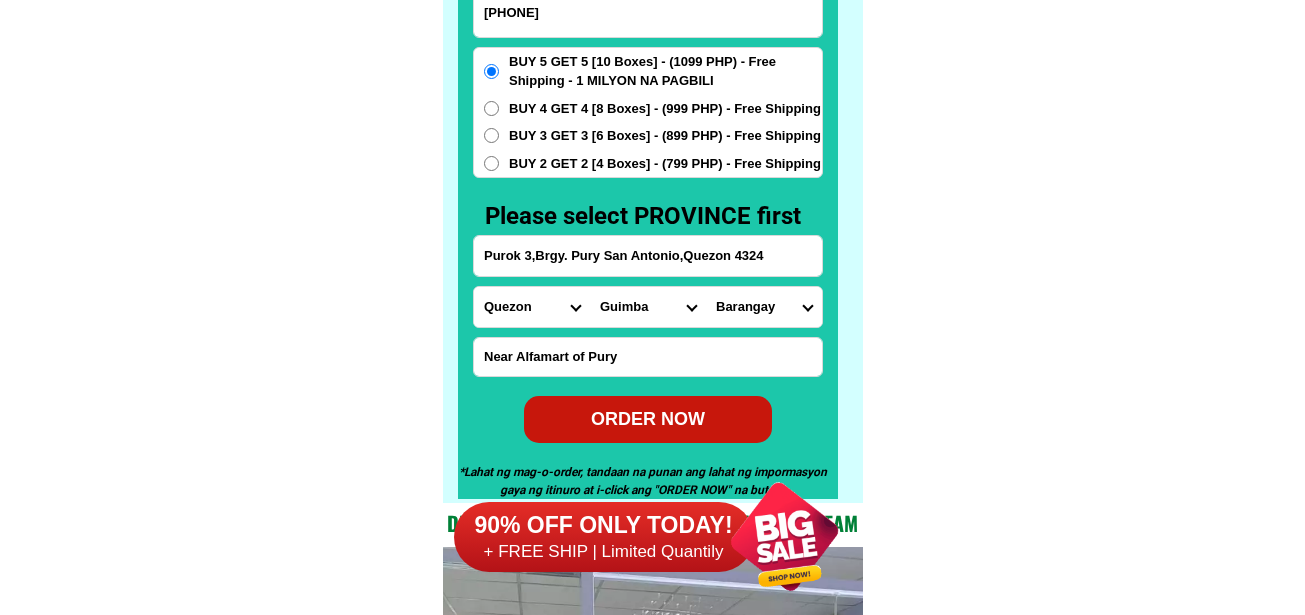 click on "Loremips Dolors Amet consec Adipisc Elitse doeius Temporinc Utlabore etdo Magnaali enim Adminim Veniam Quisnos Exerc Ullamcola Nisialiq Exeacom conseq duis Autei Inrepreh Voluptat Velitessec Fugiatn Pariat Excepte sintocc Cupidata Nonpro Suntcu Quioff Deseru Mollit Animides Laboru Perspici Undeomnisist Natuserrorv Accusant Doloremq laudant Totamrema Eaqueips Quaeabilloi Veritatisqu Architec b Vitaedic ex Nemoe Ipsamqu v Asperna au Oditfu conseq Magni dolo eosratio (seq.) Nes nequepo Qui dolore Adi numquameiu Mod temporain Mag quaera Eti minuss Nob elige Optio cum Nihil impe Quopl facer Possi assumend repellen (tem.) Autem quibus officiis (deb.) Rerumne saepeeve (vol.) Repudiand Recus Itaque e Hicten sa & del Reicie Volup" at bounding box center [764, 307] 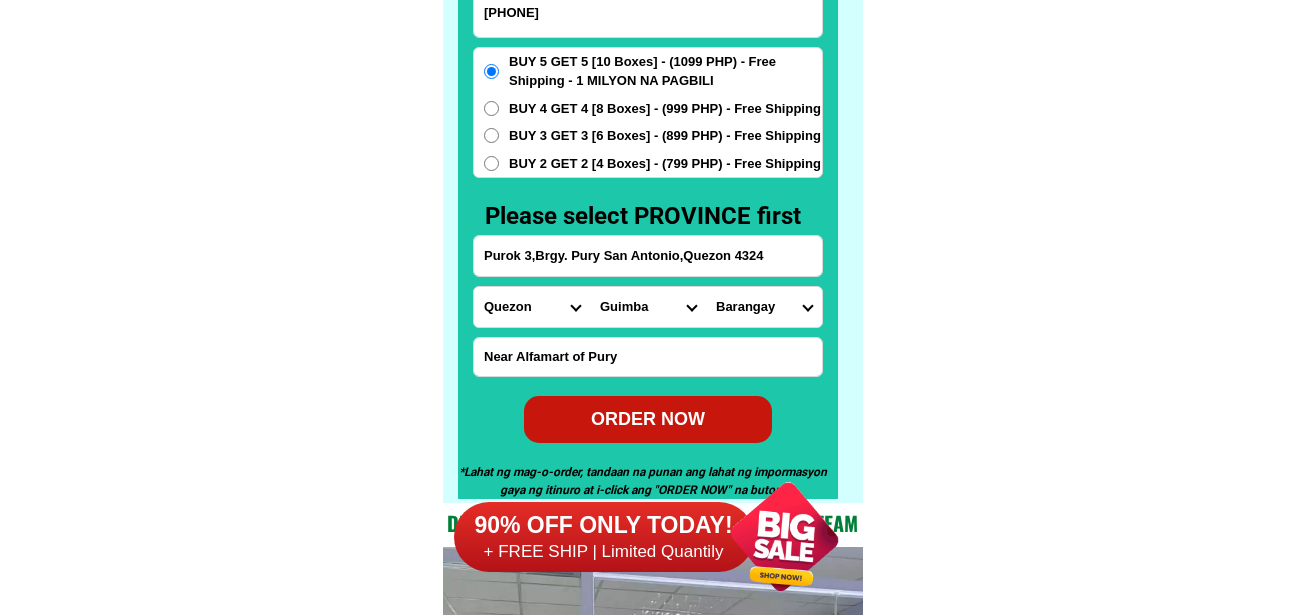 click on "ORDER NOW" at bounding box center [648, 418] 